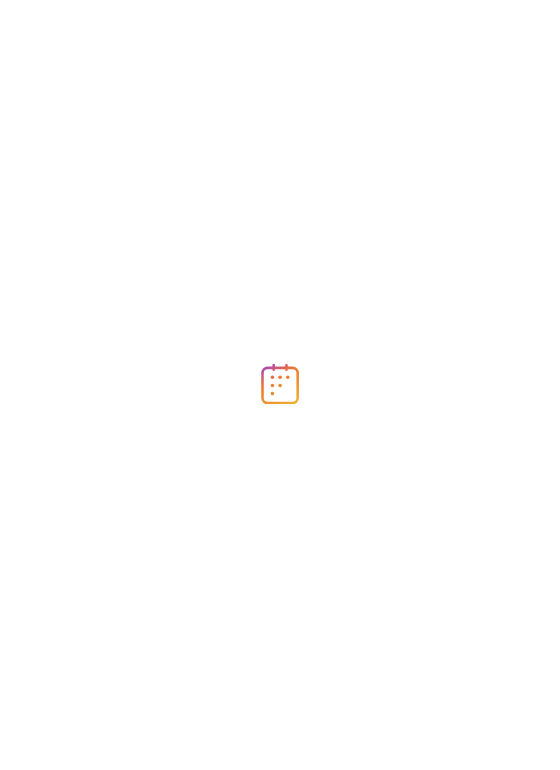 scroll, scrollTop: 0, scrollLeft: 0, axis: both 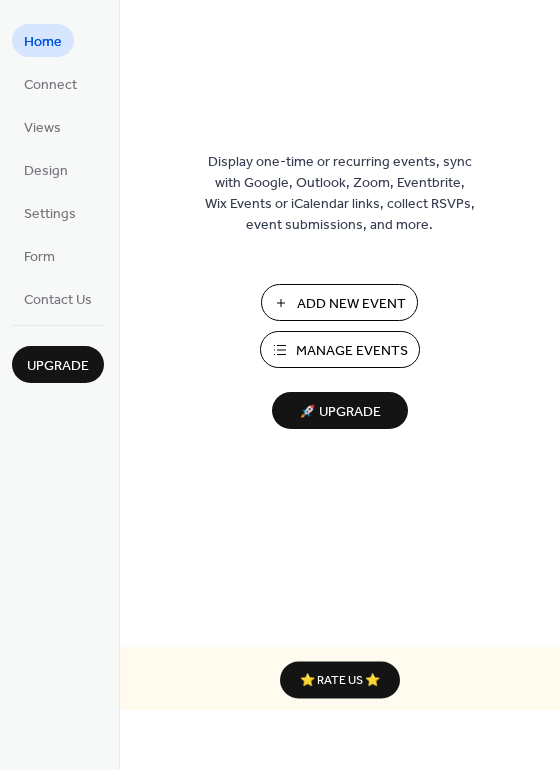 click on "Add New Event" at bounding box center (351, 304) 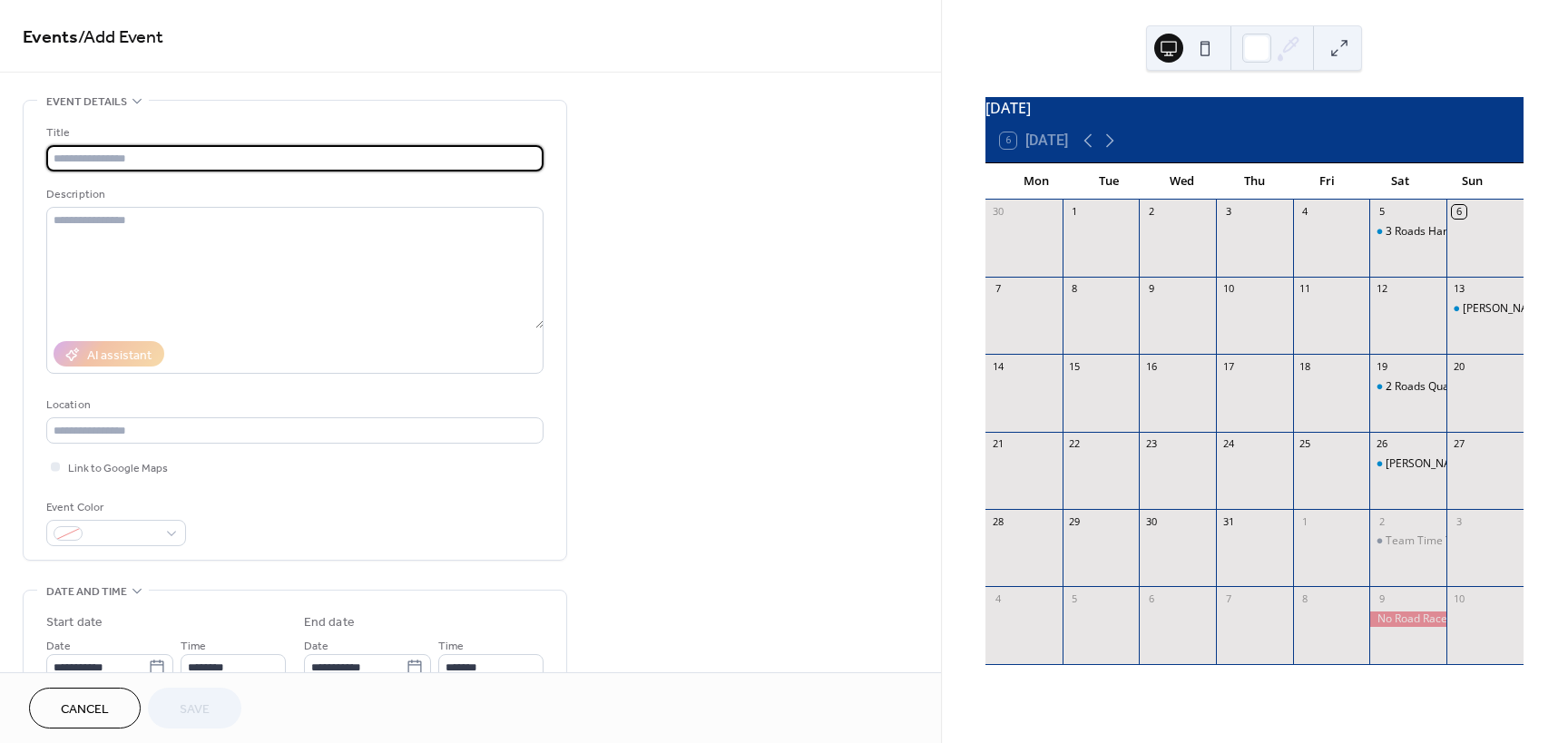 scroll, scrollTop: 0, scrollLeft: 0, axis: both 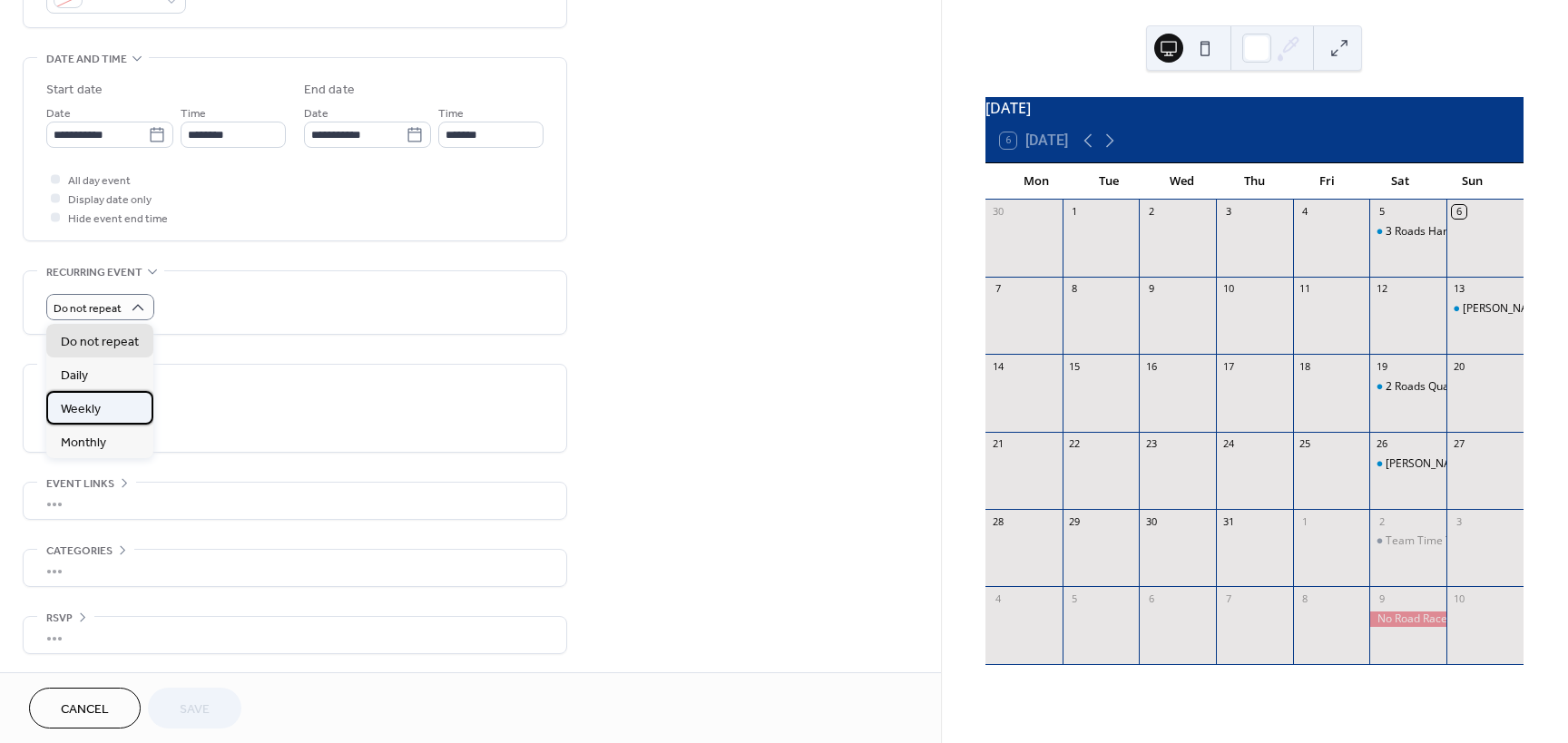 click on "Weekly" at bounding box center [100, 407] 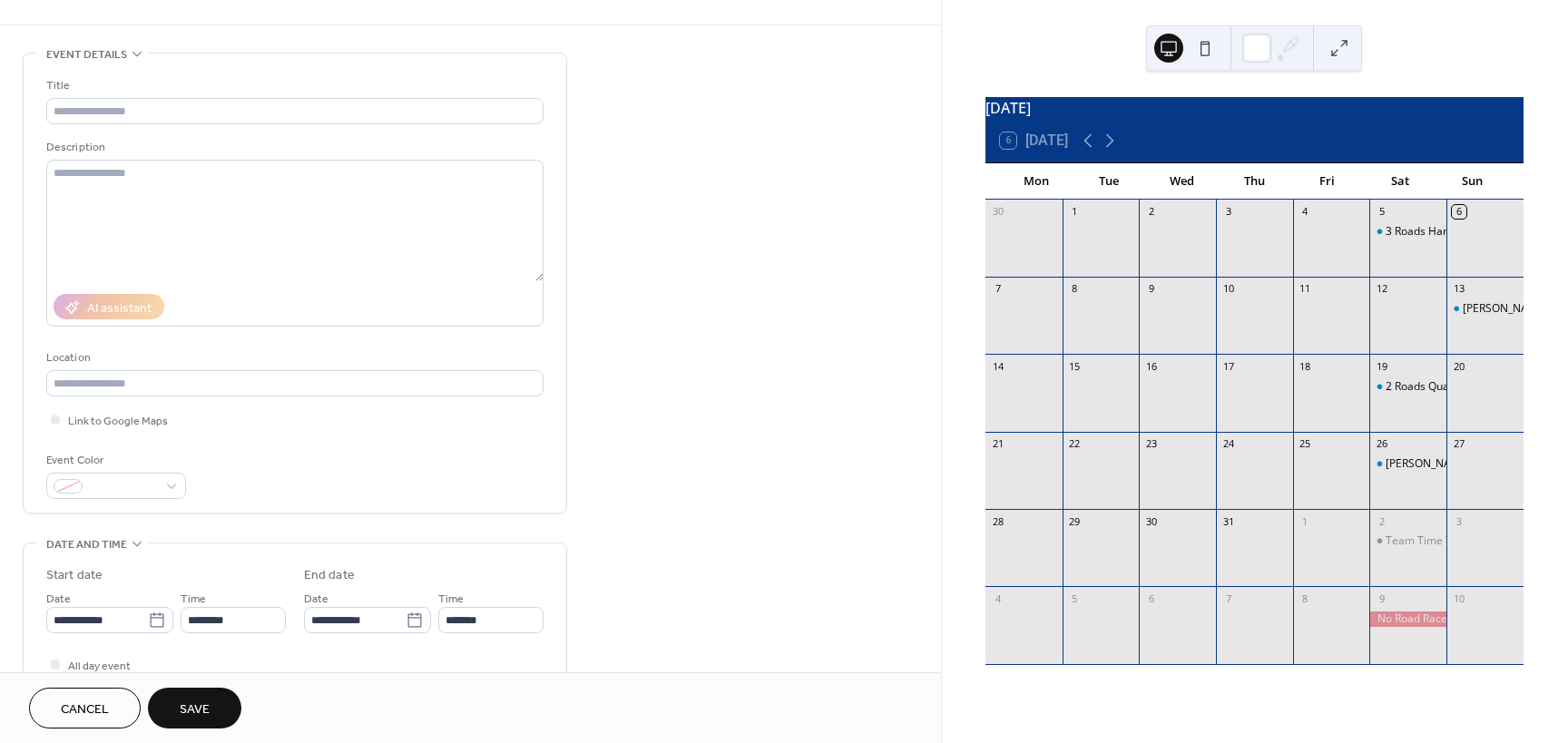 scroll, scrollTop: 0, scrollLeft: 0, axis: both 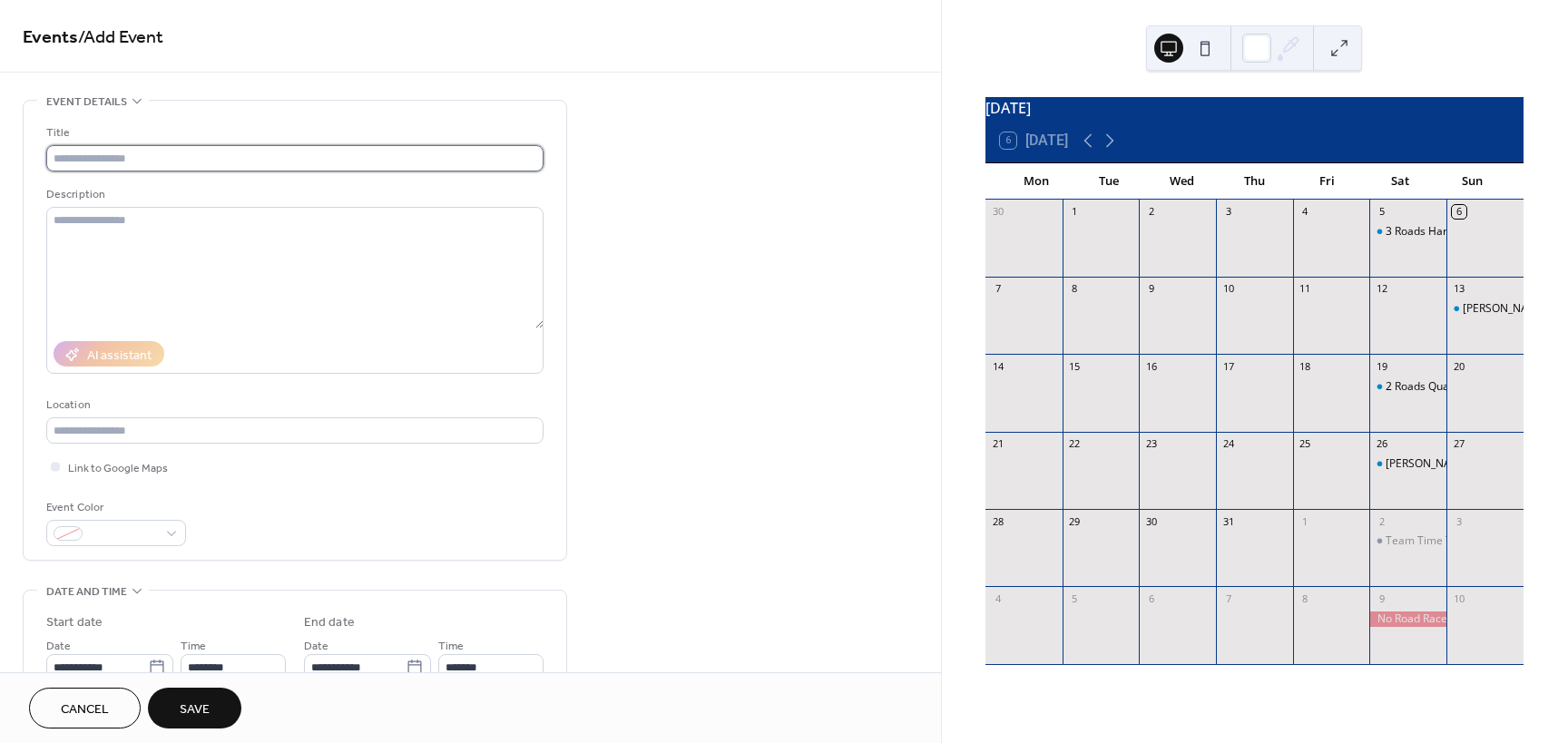 click at bounding box center [295, 158] 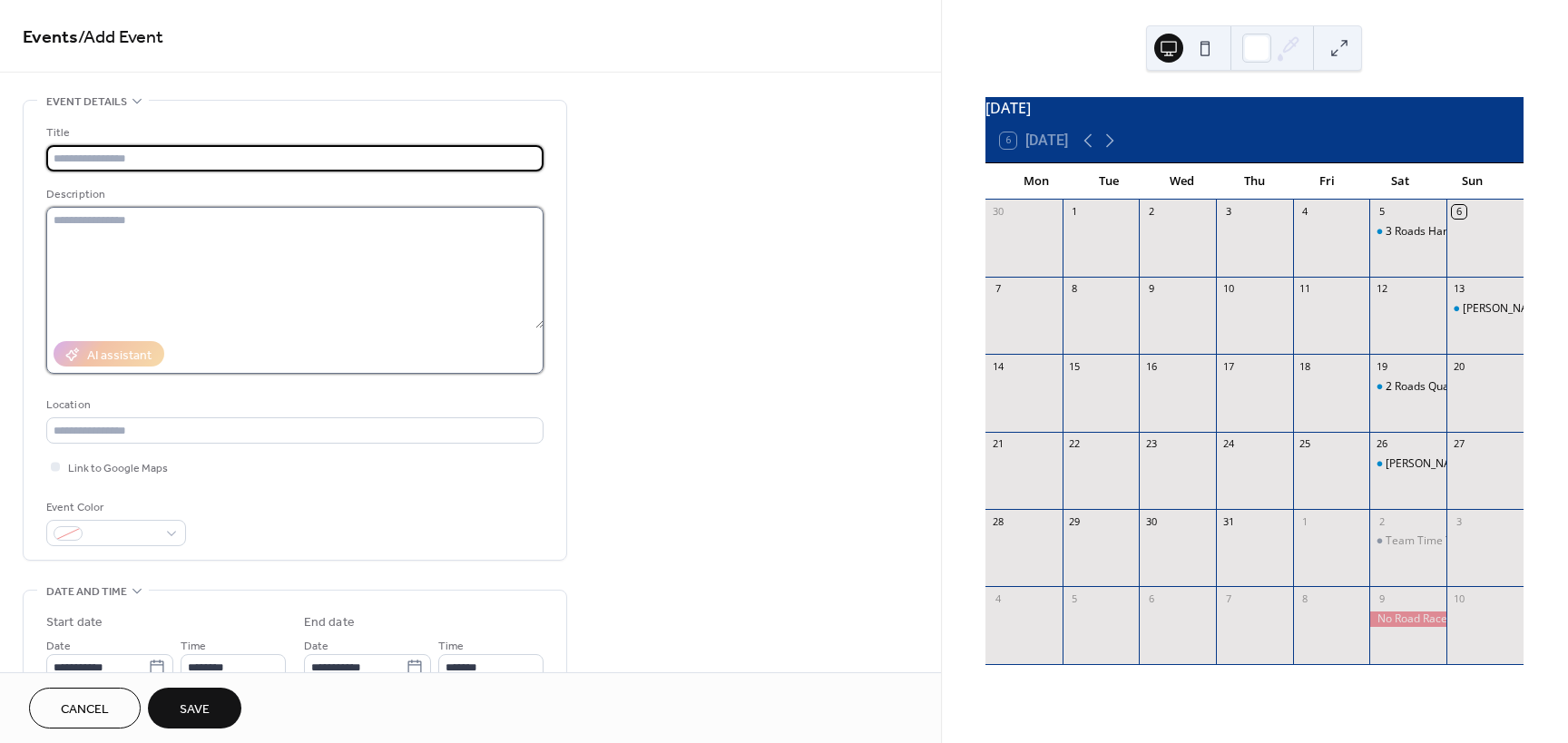click at bounding box center (295, 268) 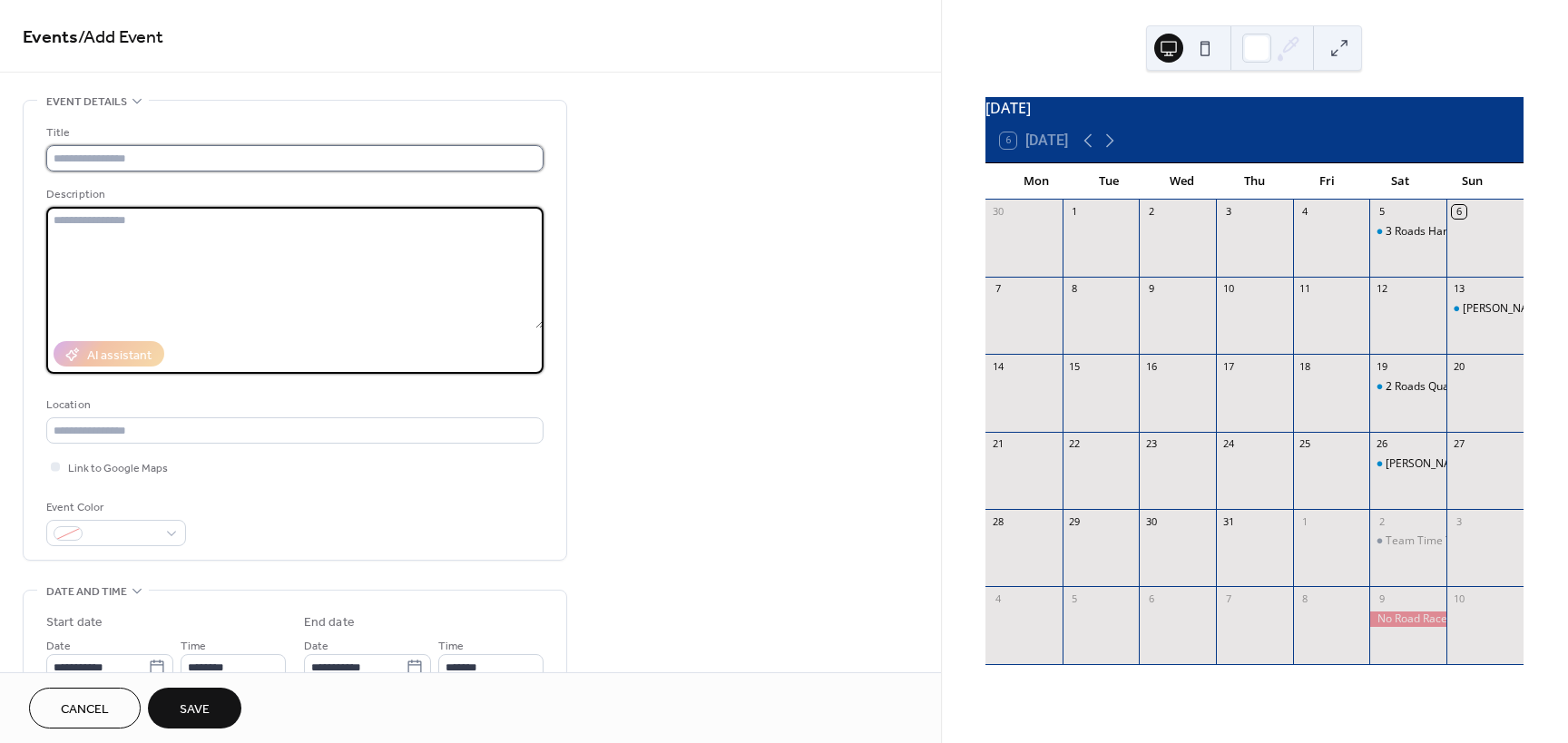 click at bounding box center (295, 158) 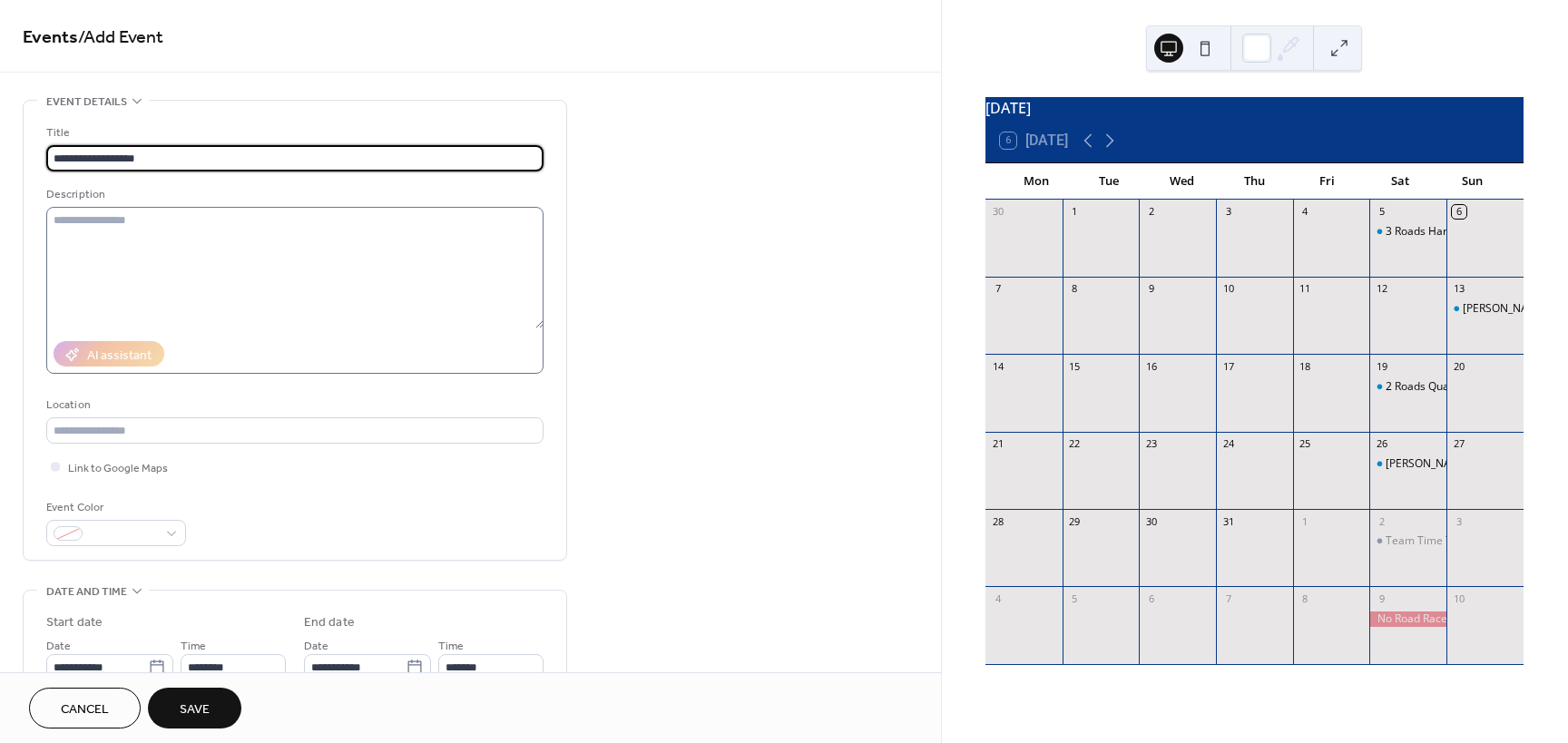 type on "**********" 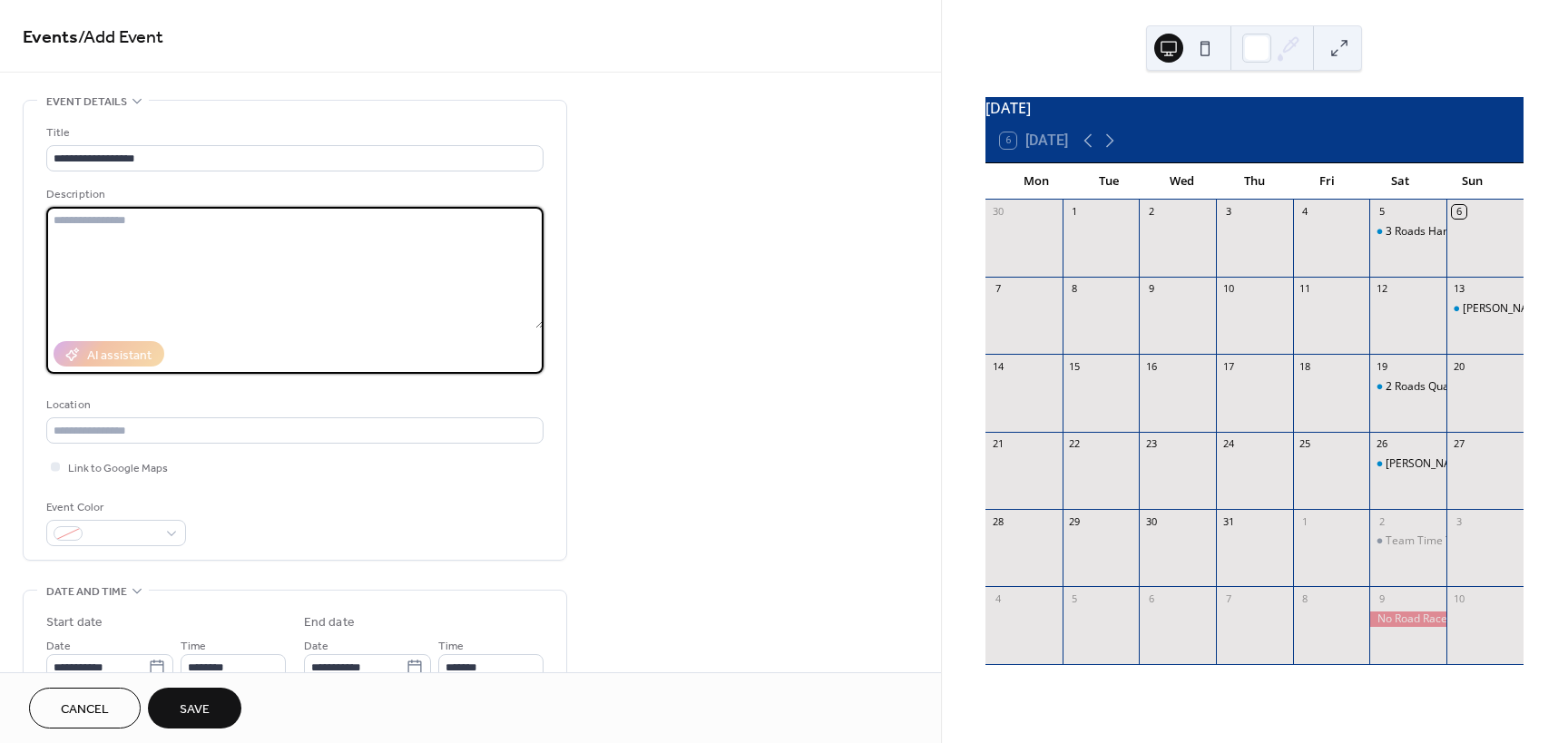 click at bounding box center (295, 268) 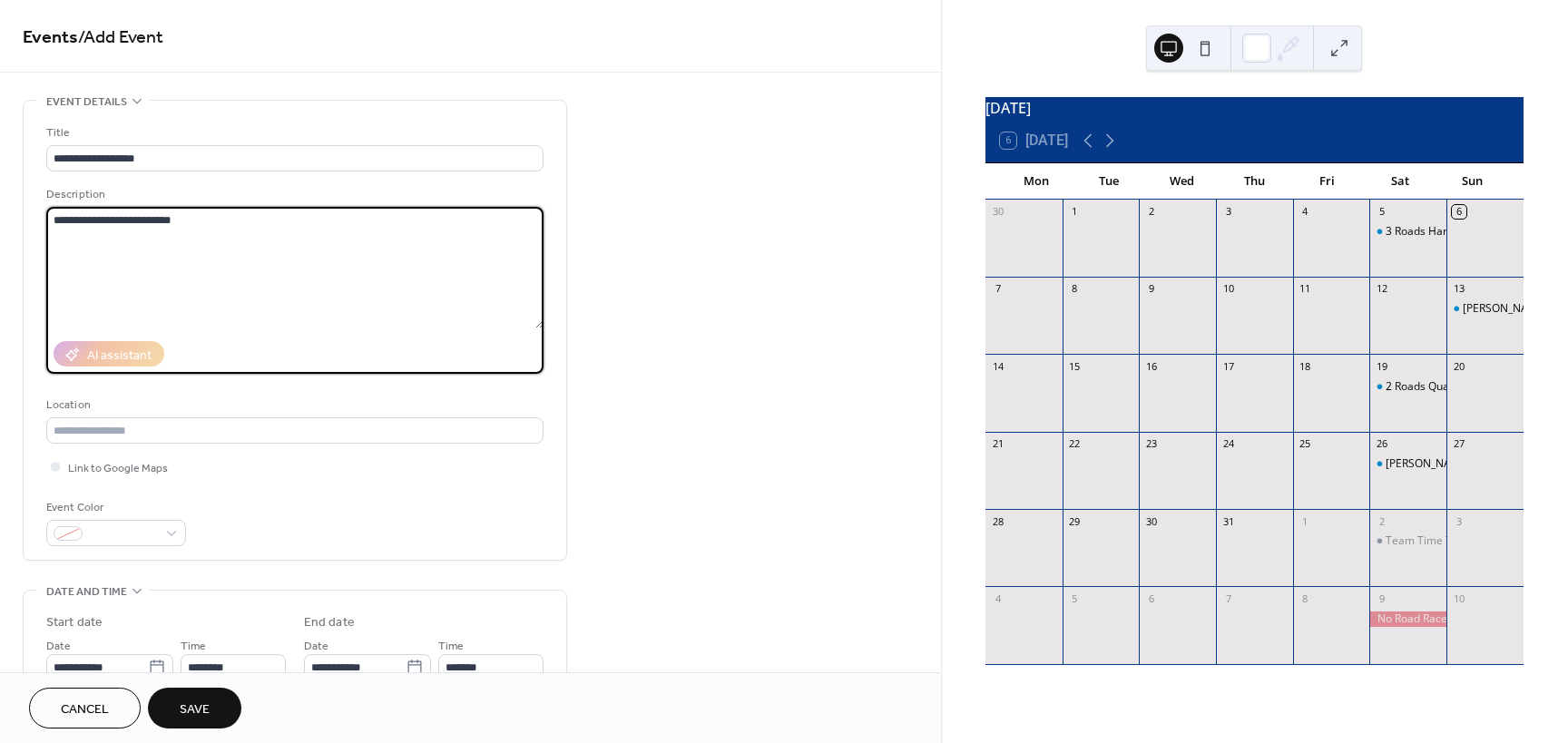 click on "**********" at bounding box center (295, 268) 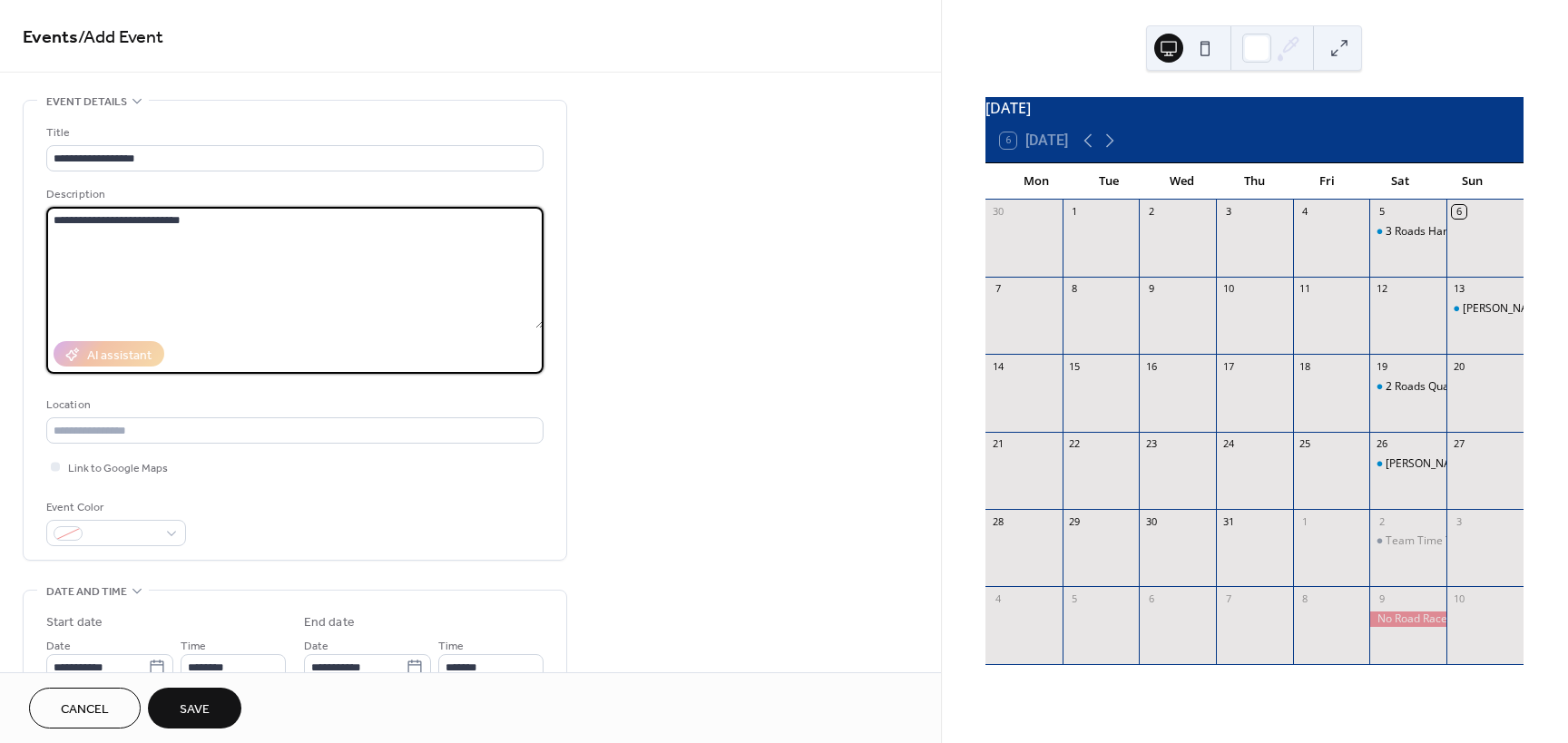 paste on "**********" 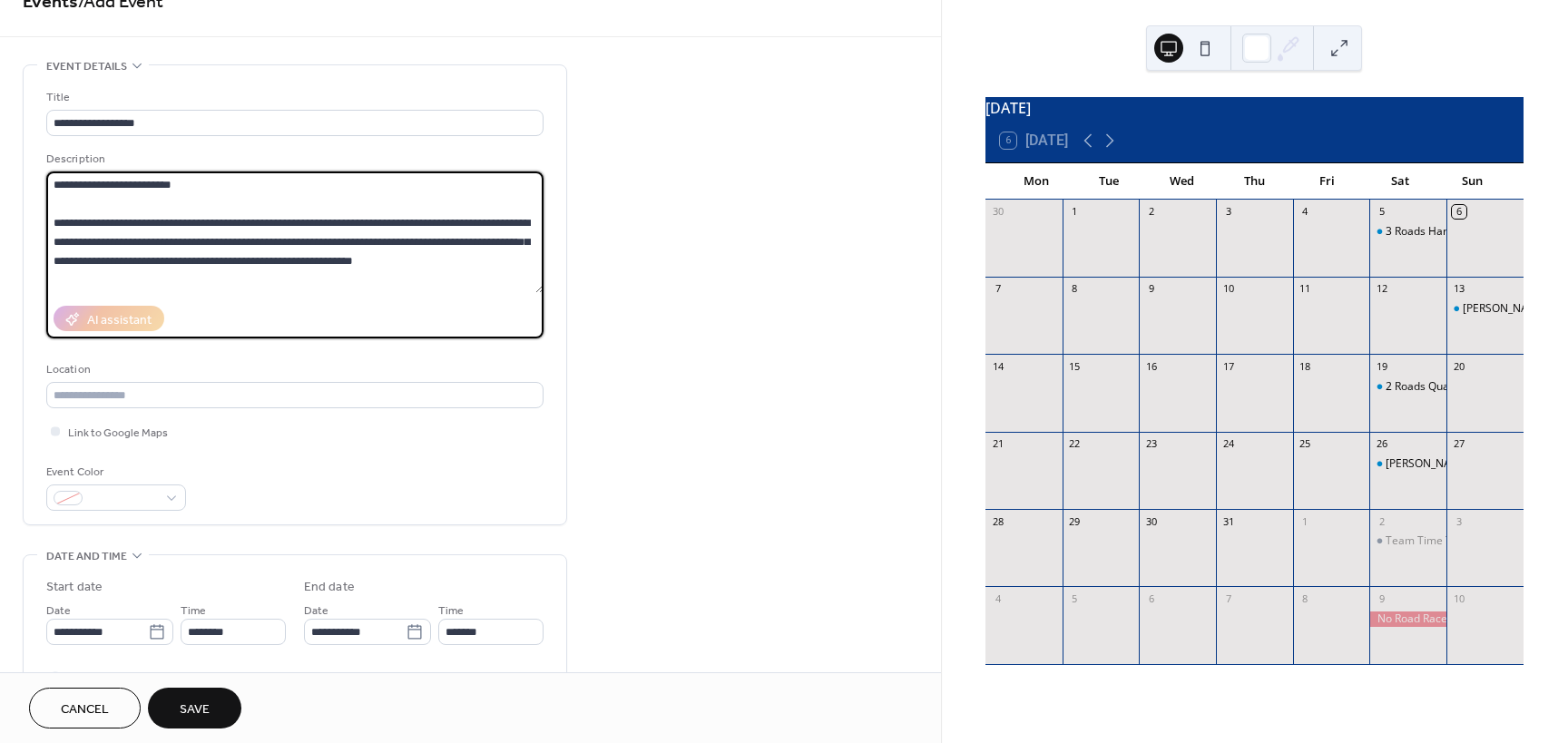 scroll, scrollTop: 0, scrollLeft: 0, axis: both 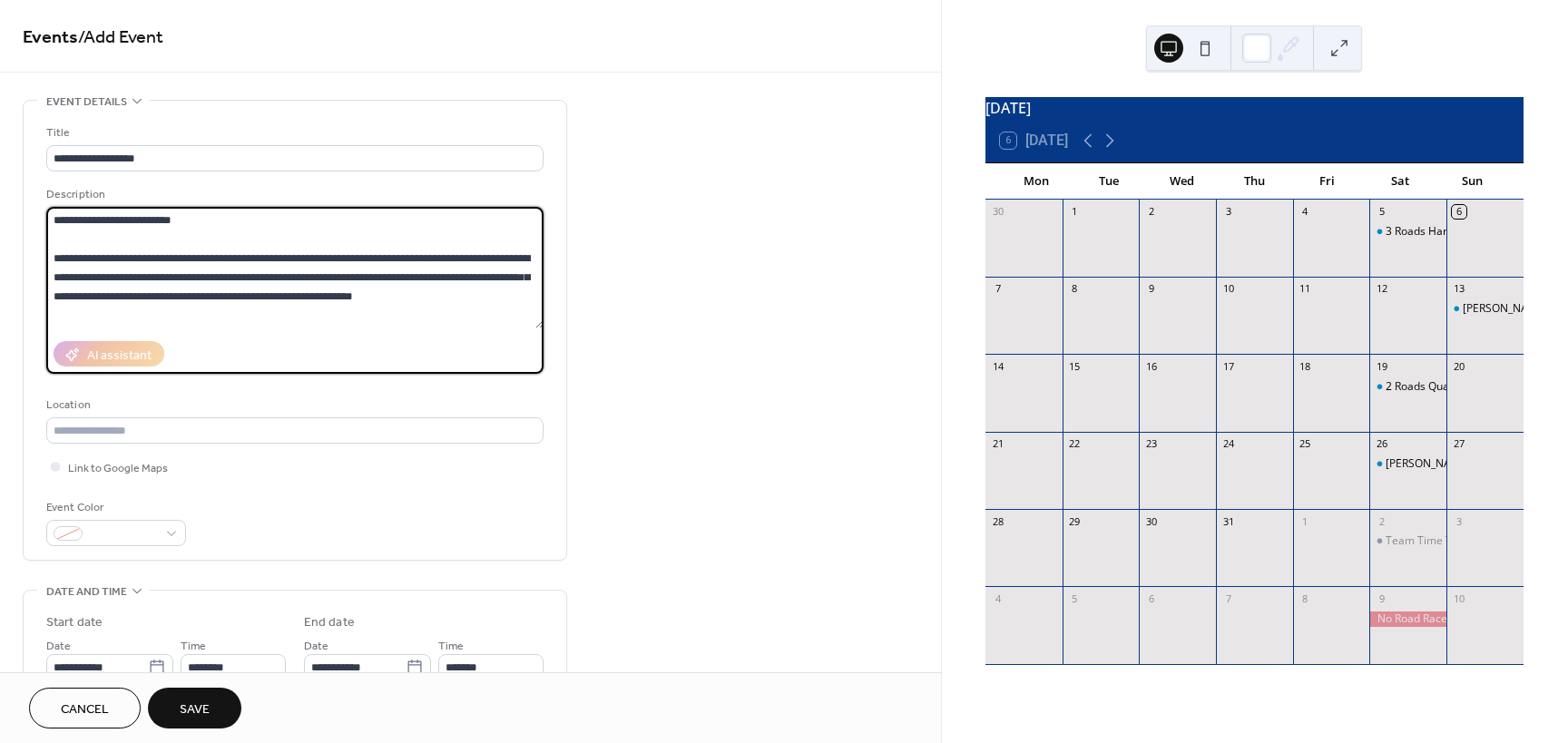 click on "**********" at bounding box center (295, 268) 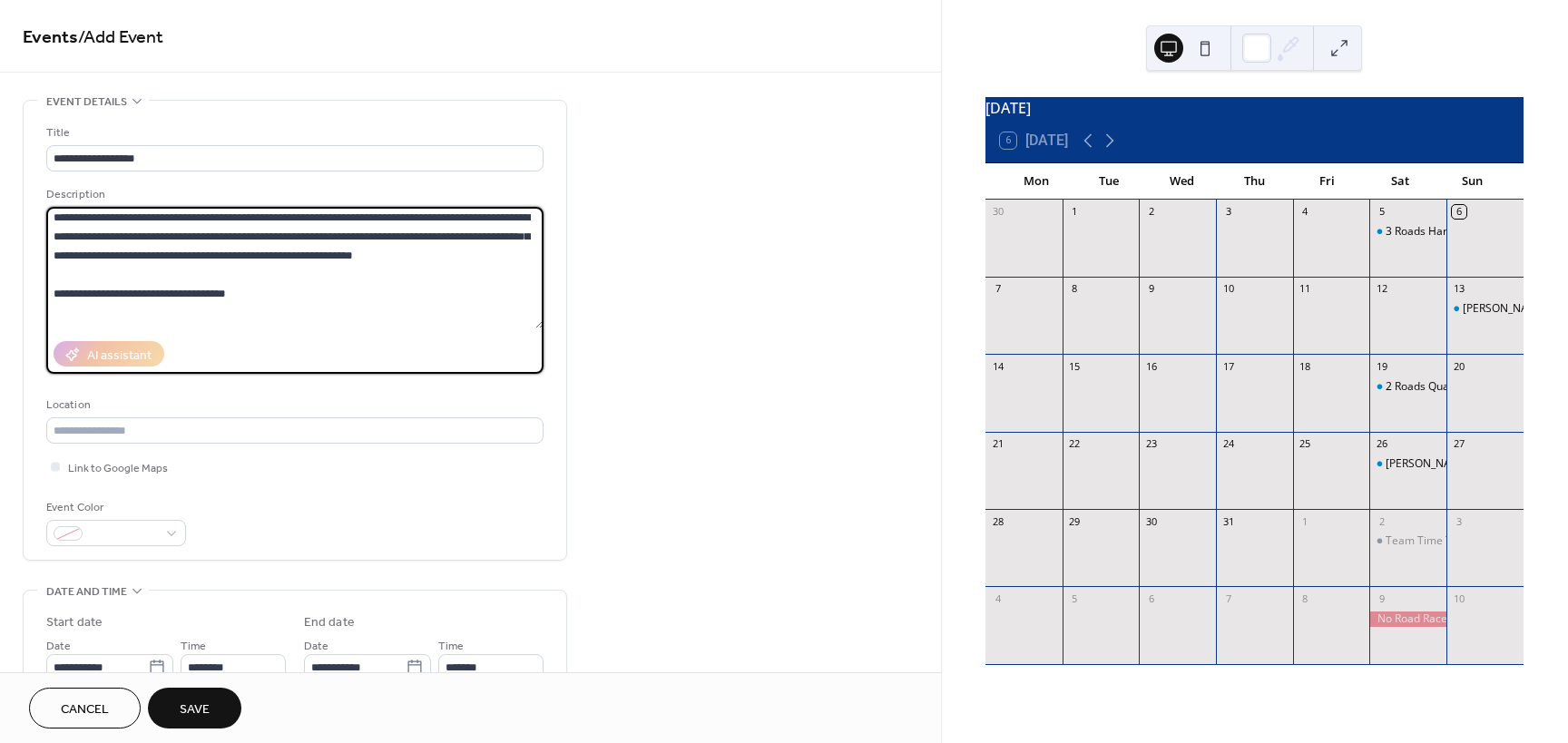 scroll, scrollTop: 3, scrollLeft: 0, axis: vertical 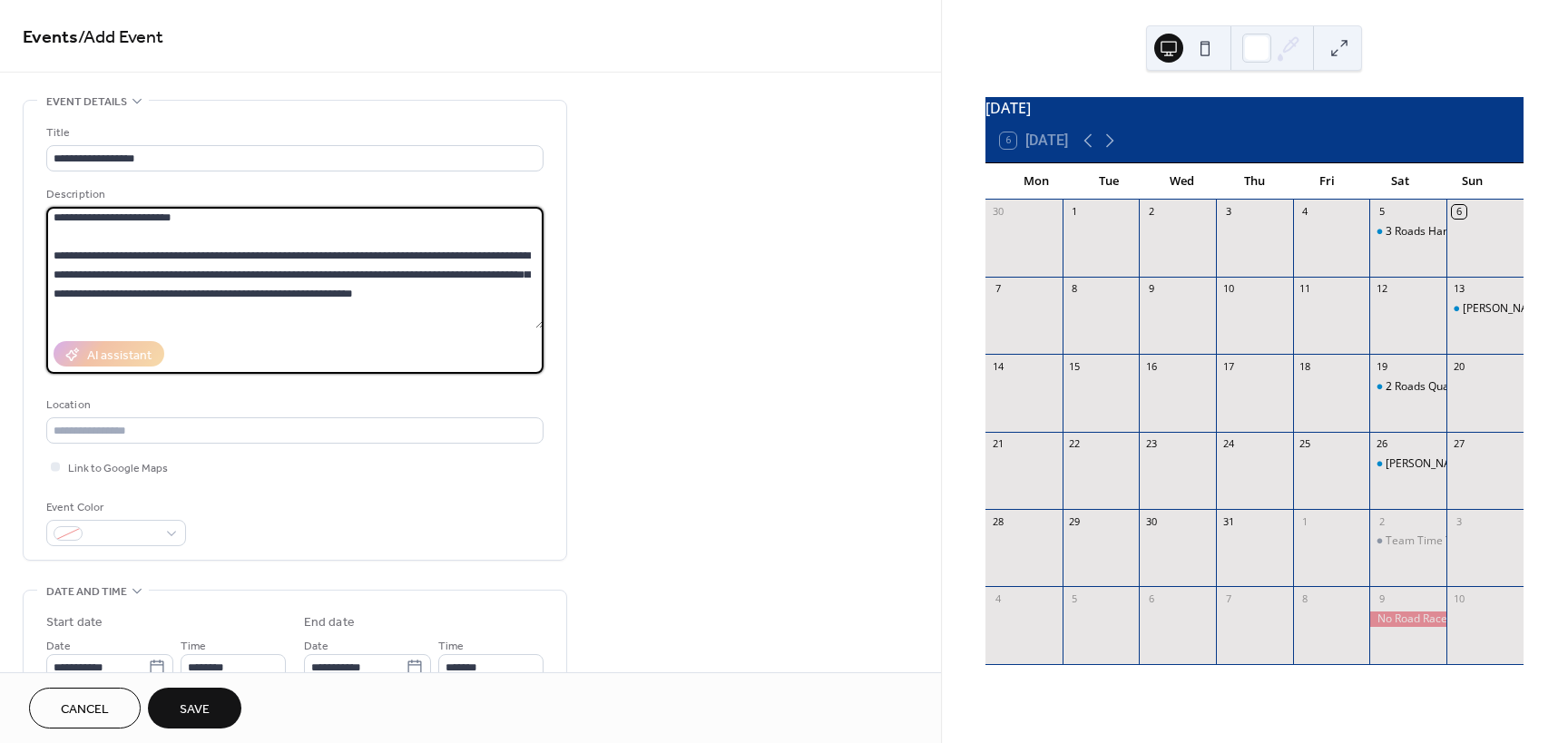type on "**********" 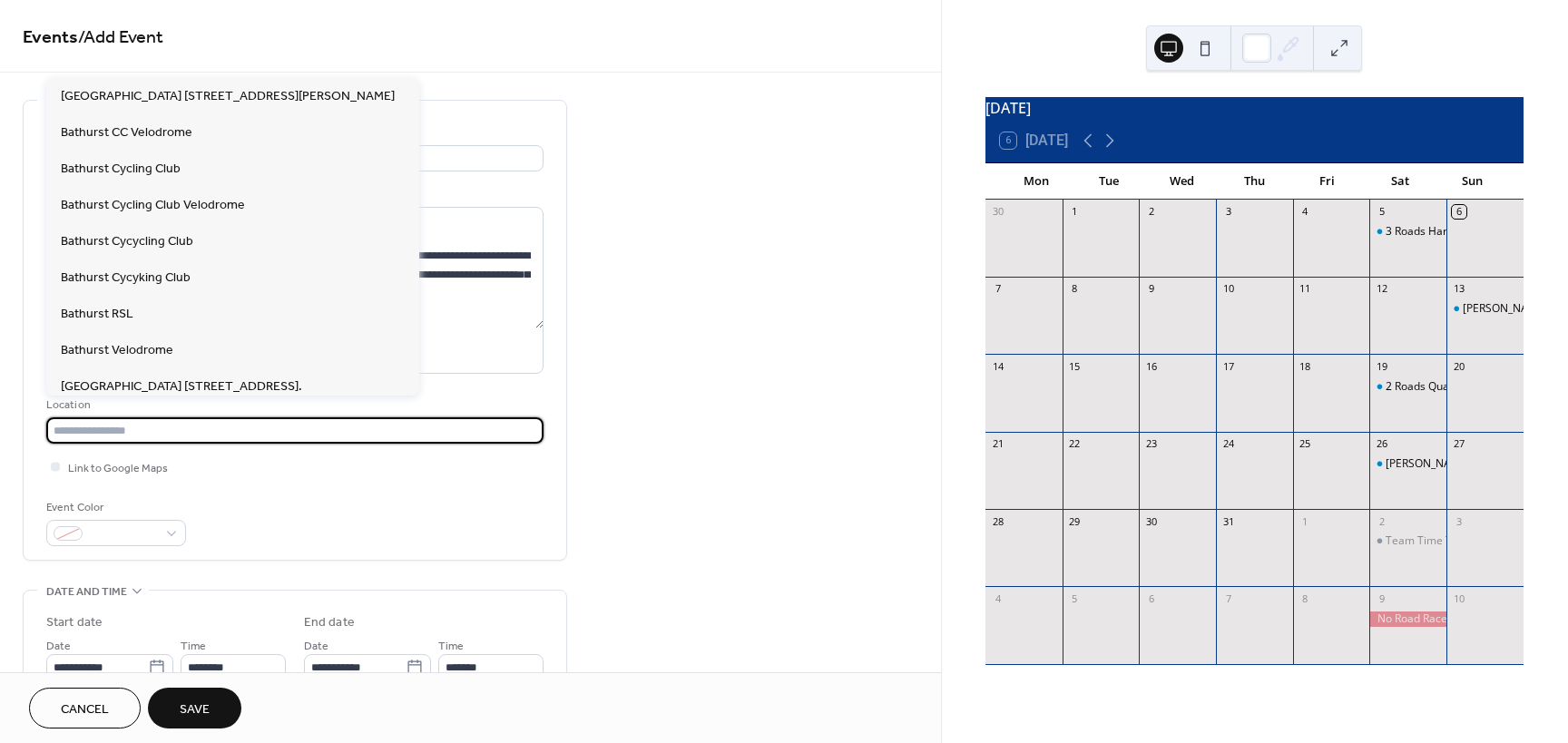 click at bounding box center (295, 430) 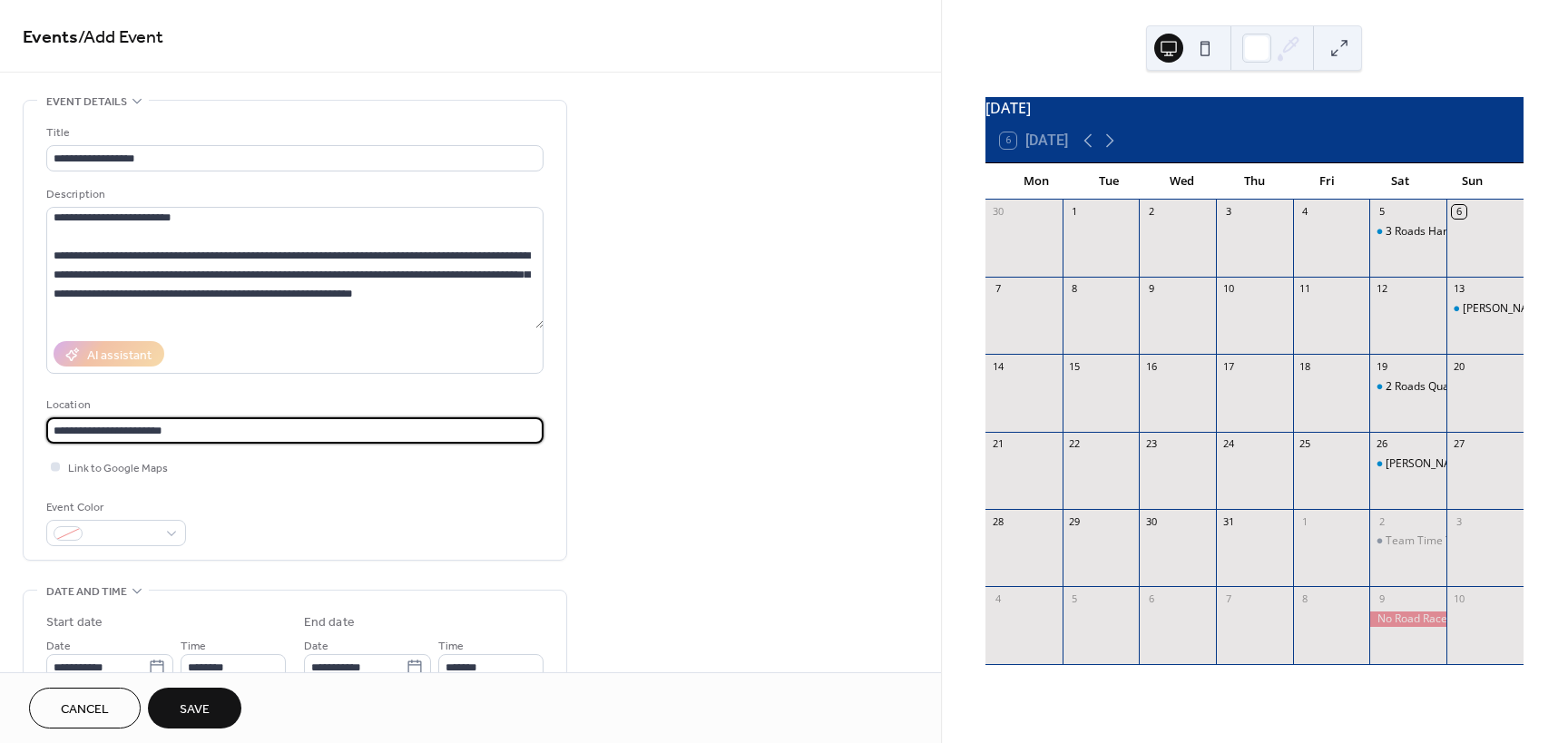 type on "**********" 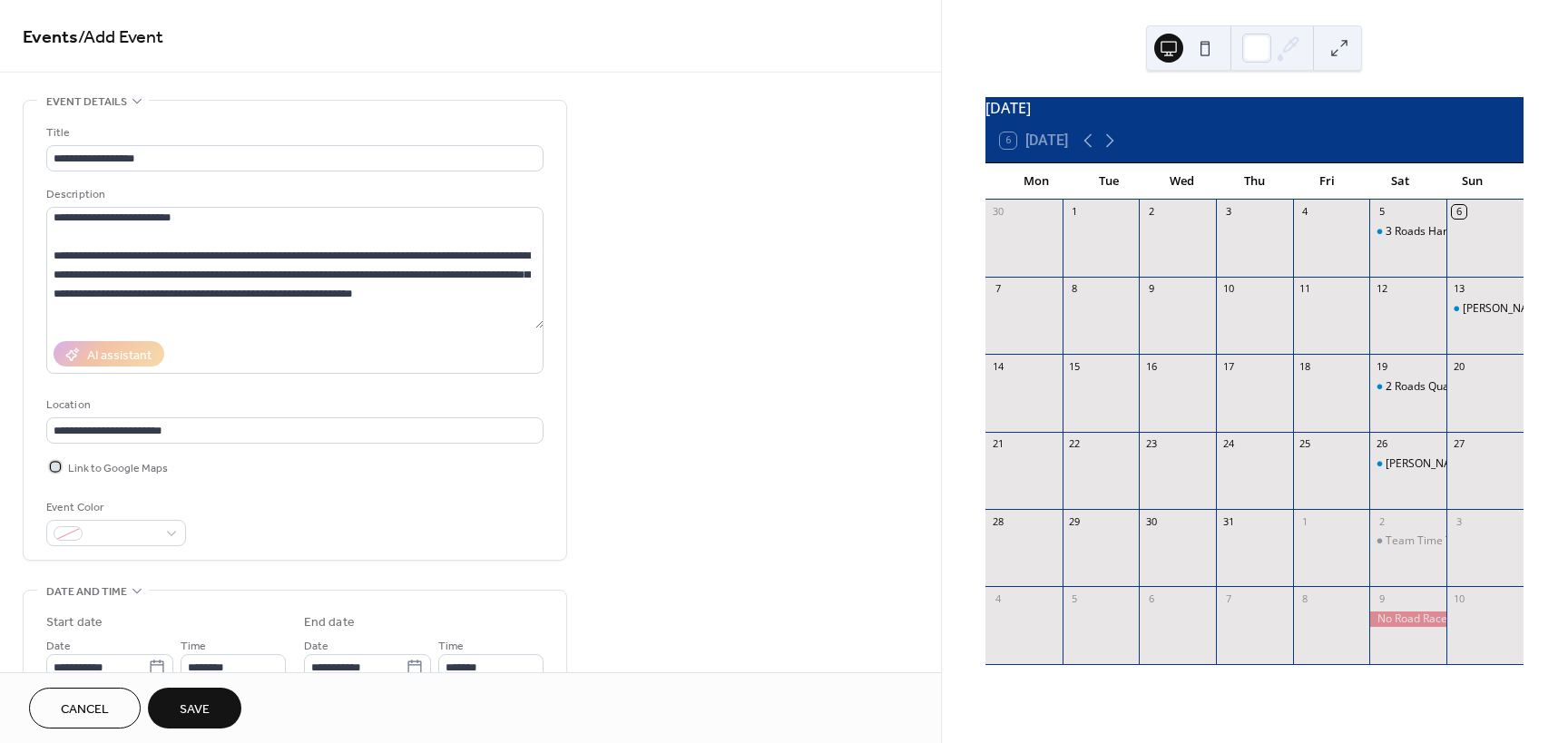 click on "Link to Google Maps" at bounding box center [118, 468] 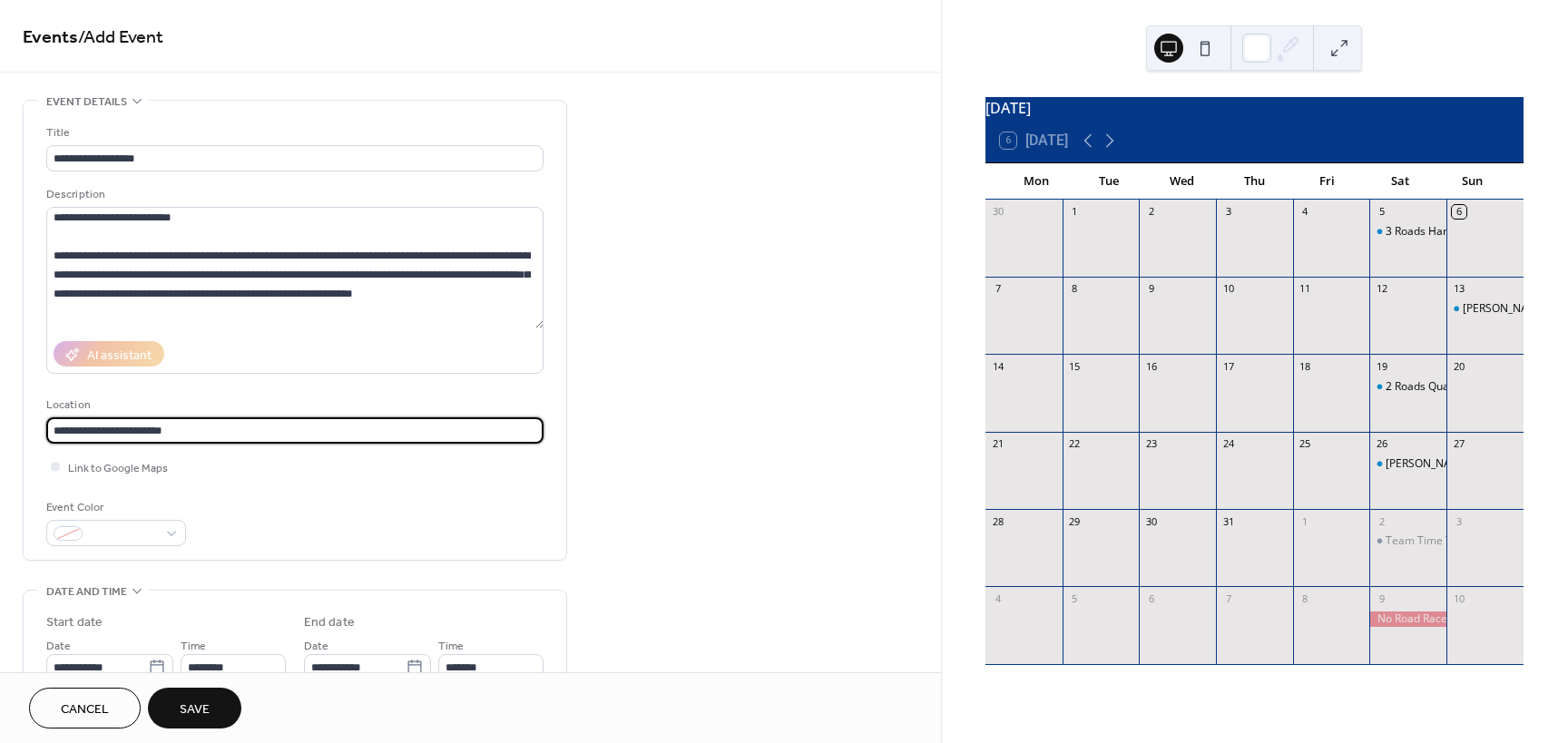 click on "**********" at bounding box center (295, 430) 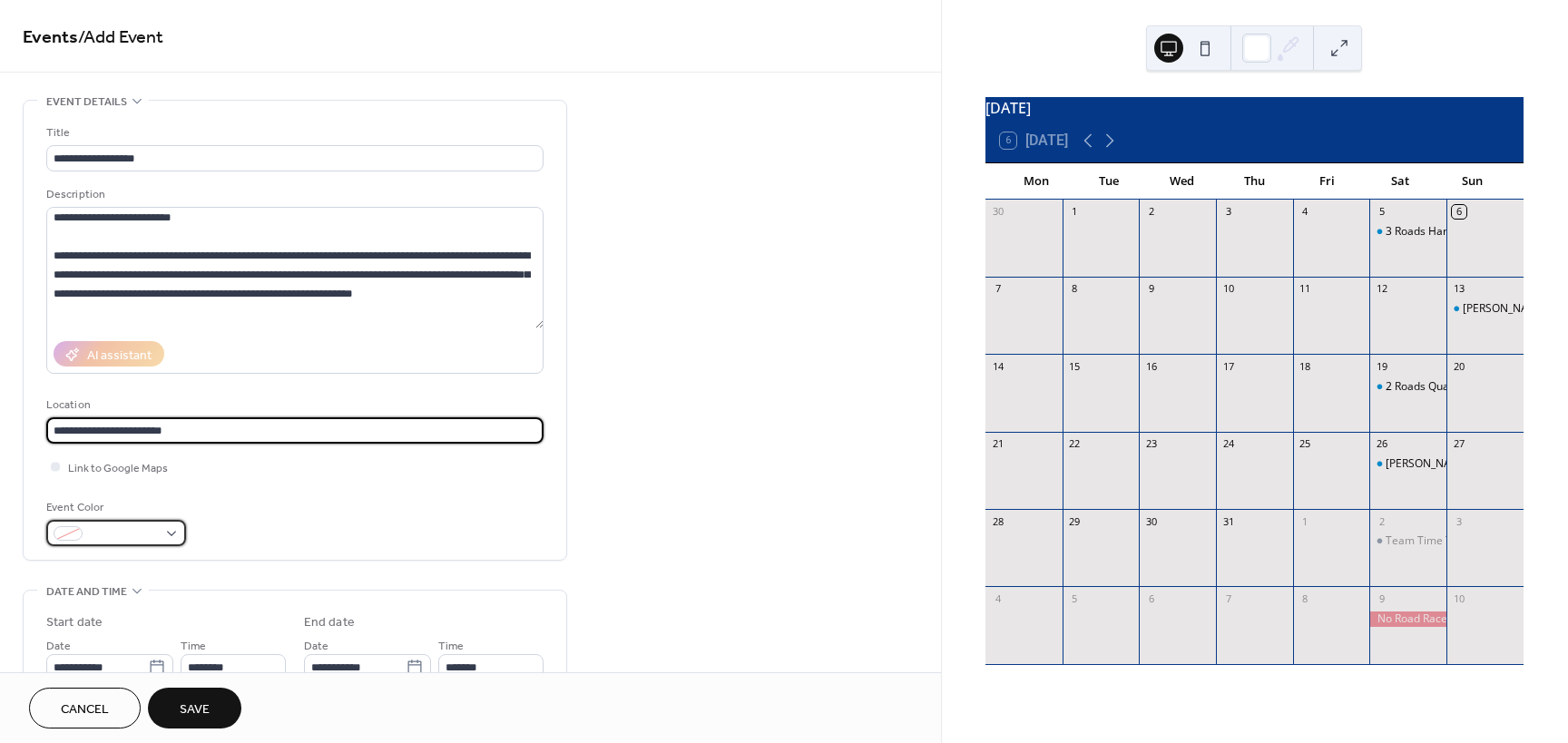type 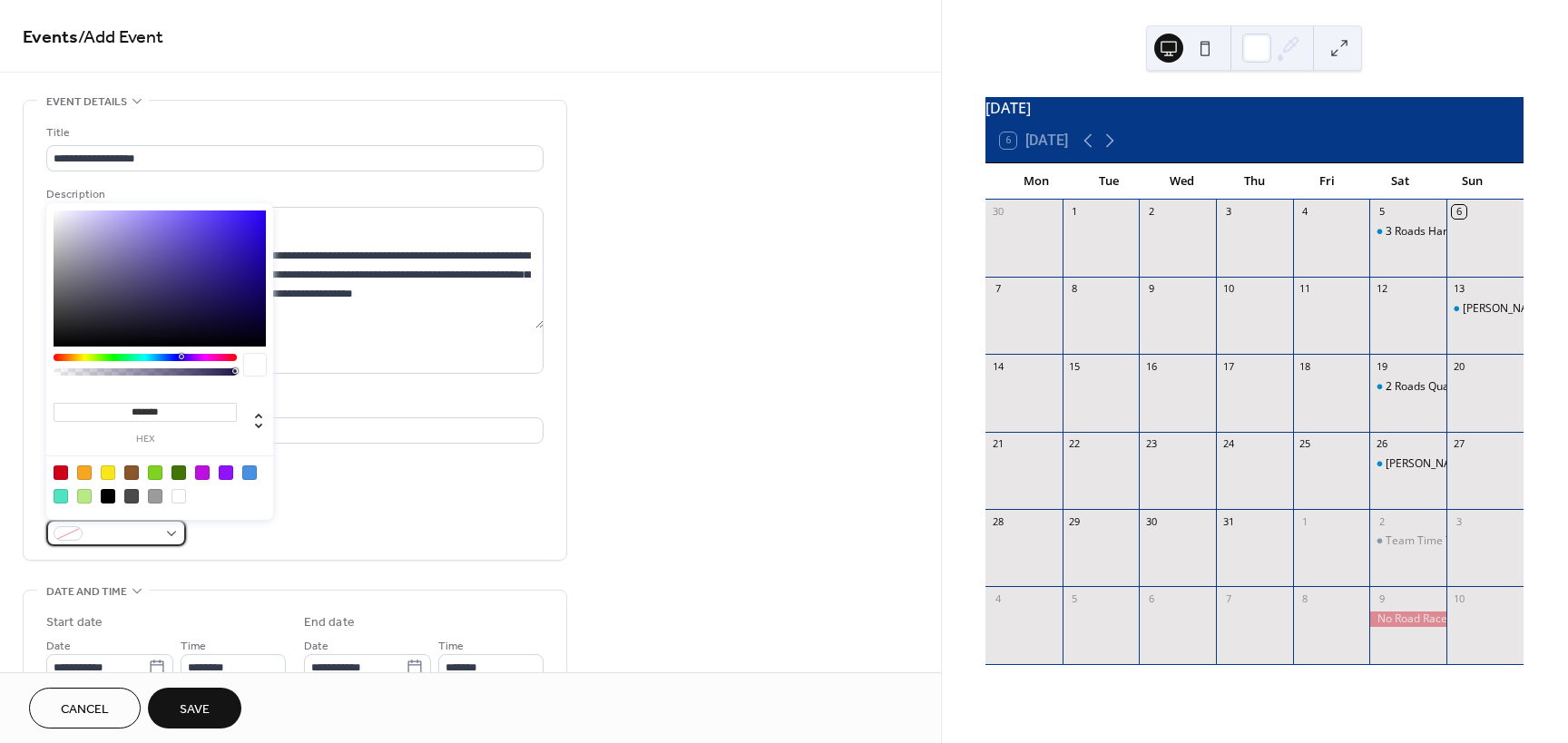 click at bounding box center (116, 533) 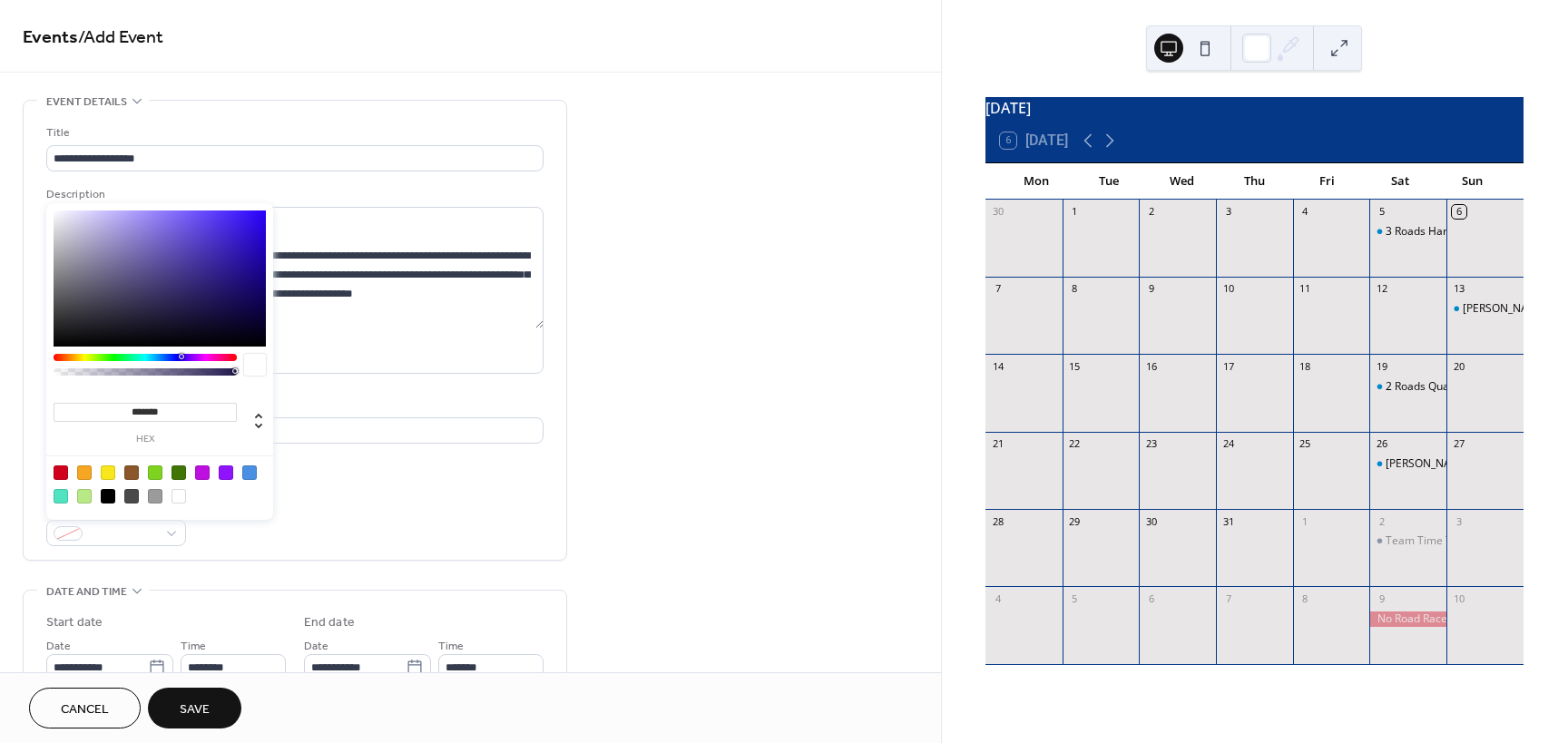 click at bounding box center (61, 496) 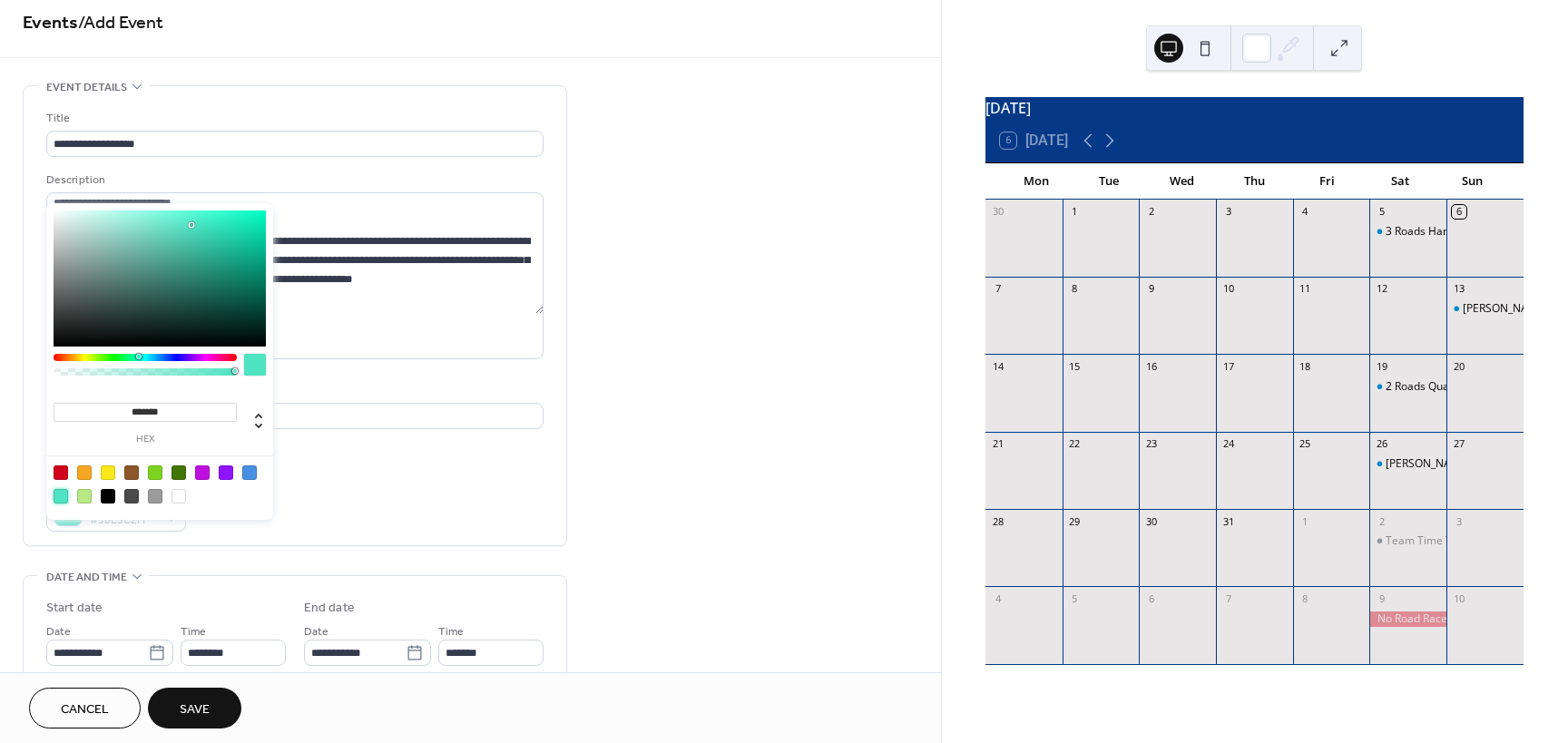 scroll, scrollTop: 0, scrollLeft: 0, axis: both 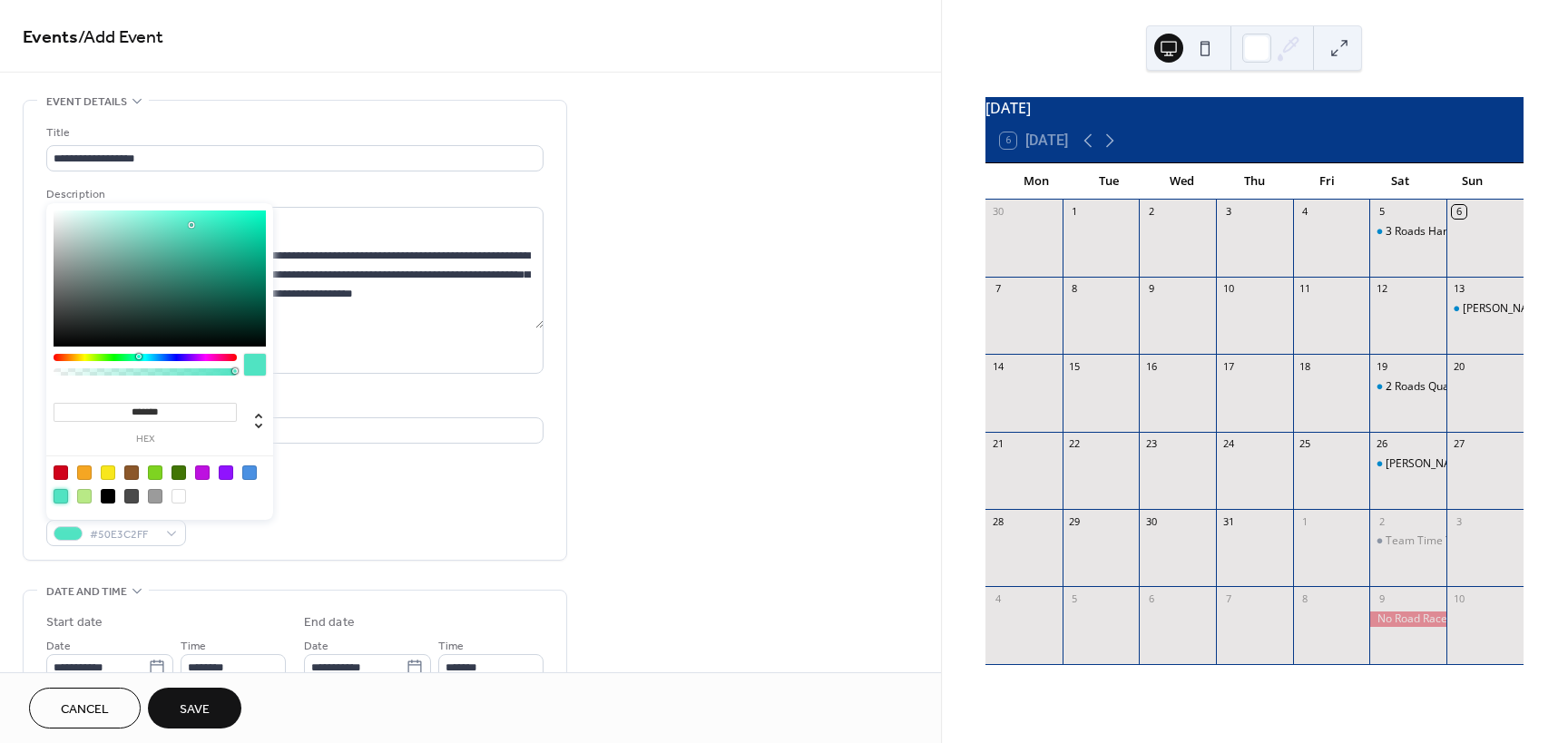 click on "Event Color #50E3C2FF" at bounding box center [295, 522] 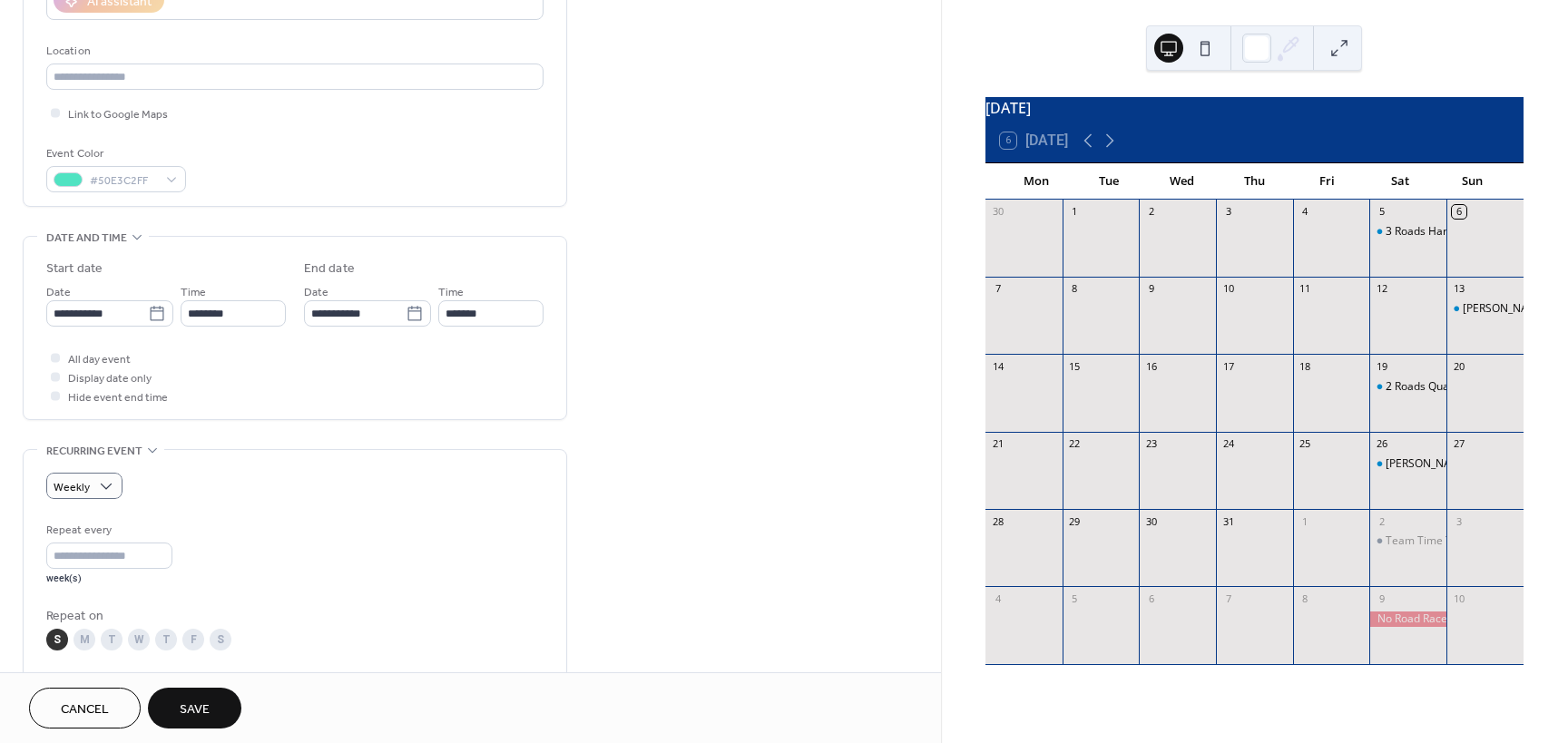 scroll, scrollTop: 363, scrollLeft: 0, axis: vertical 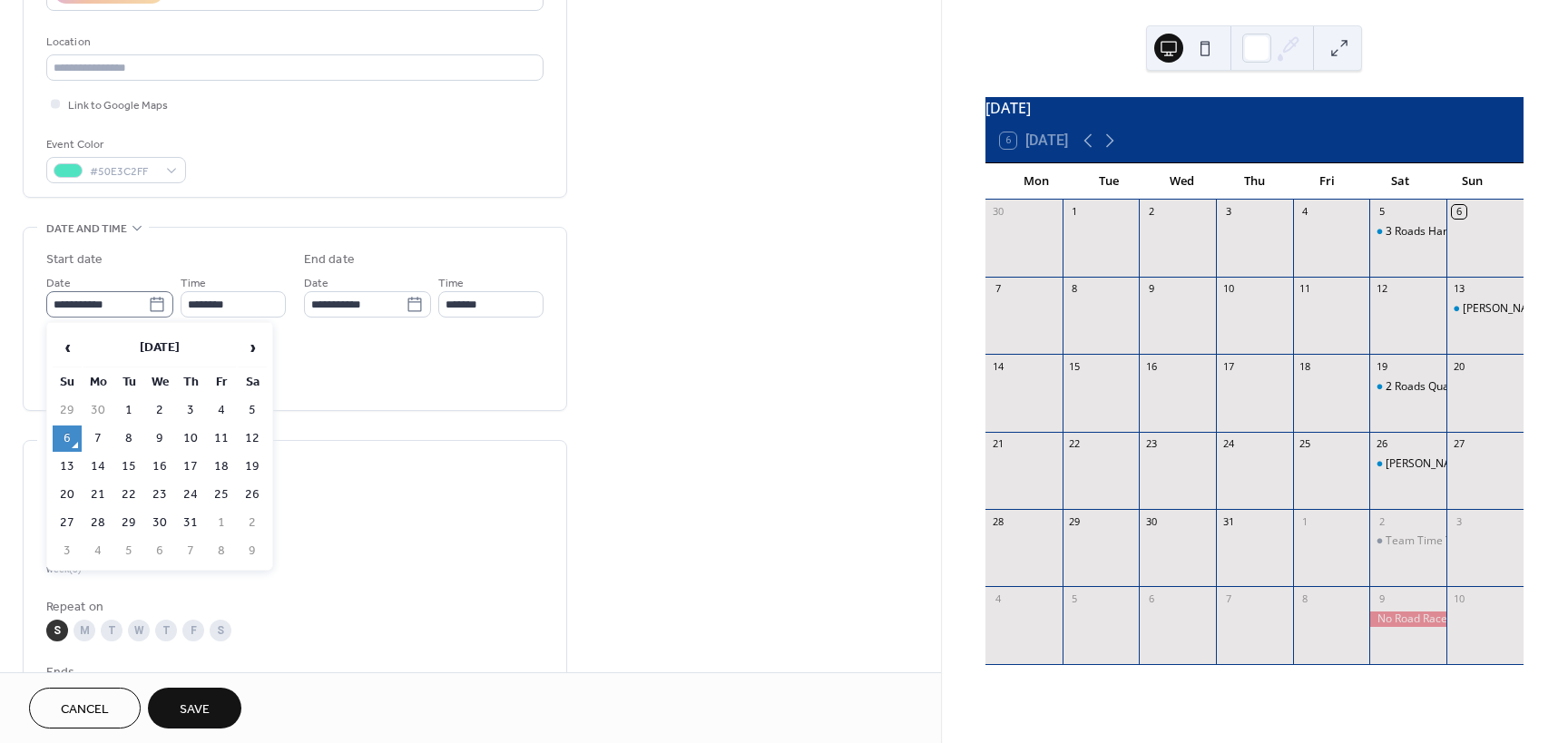 click 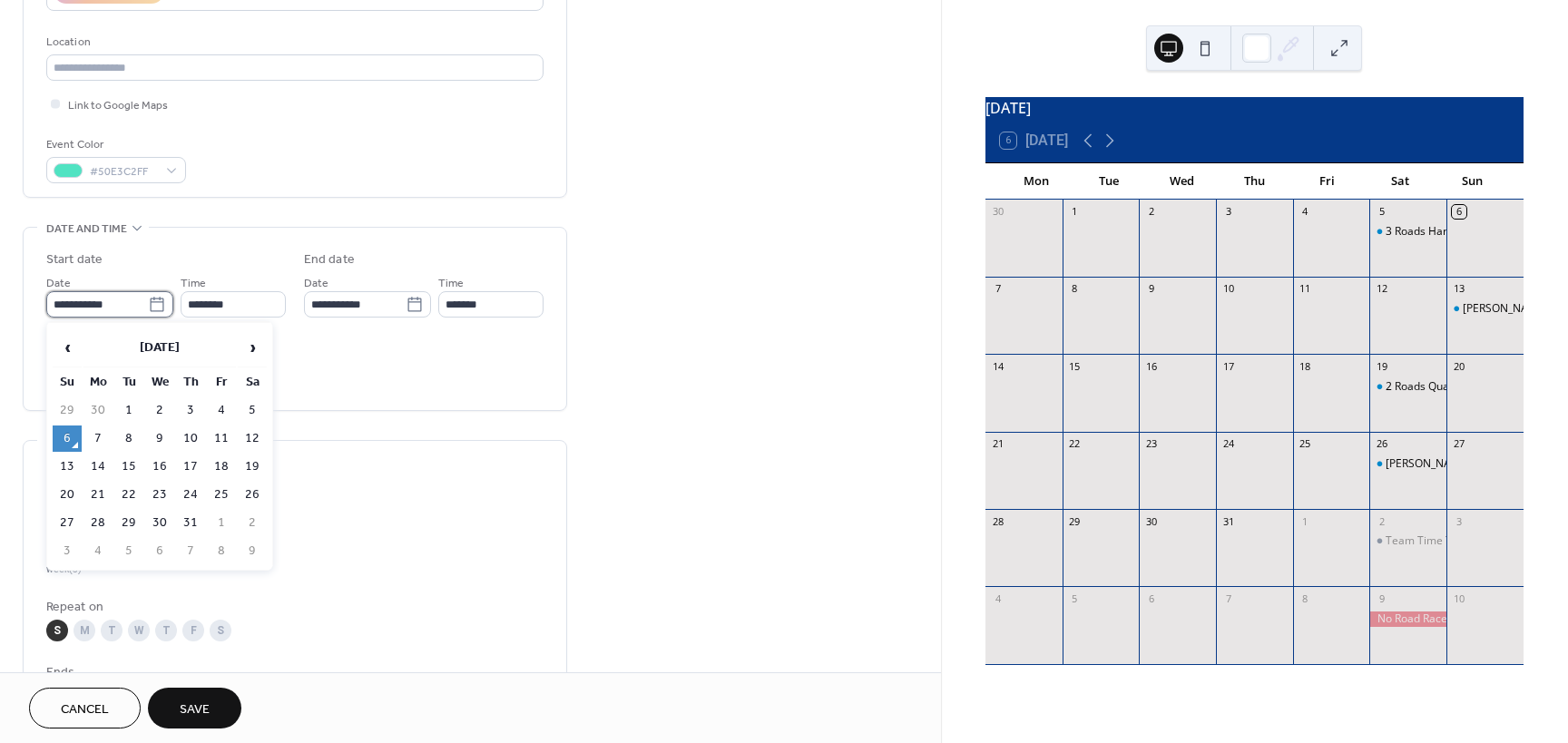 click on "**********" at bounding box center (97, 304) 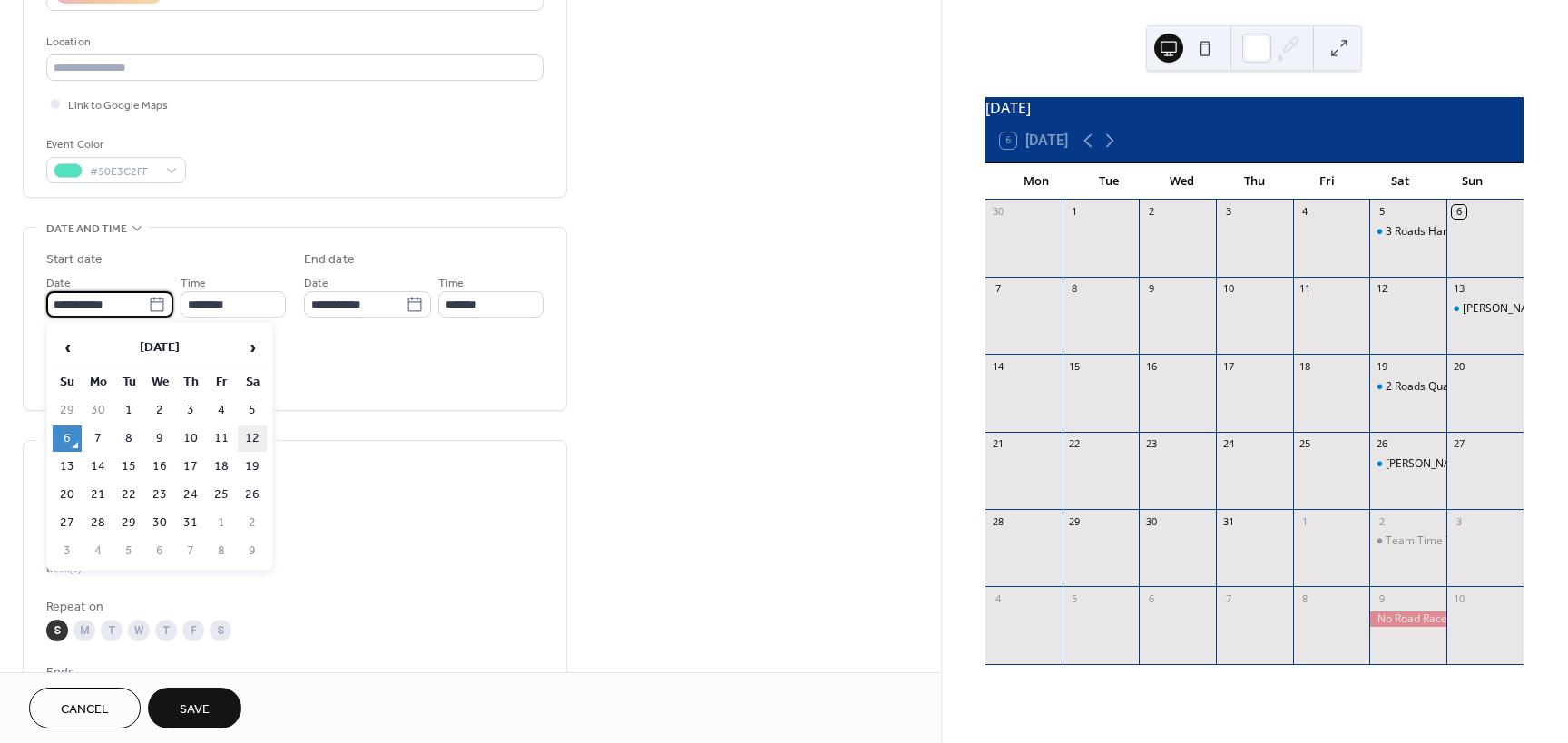 click on "12" at bounding box center (252, 438) 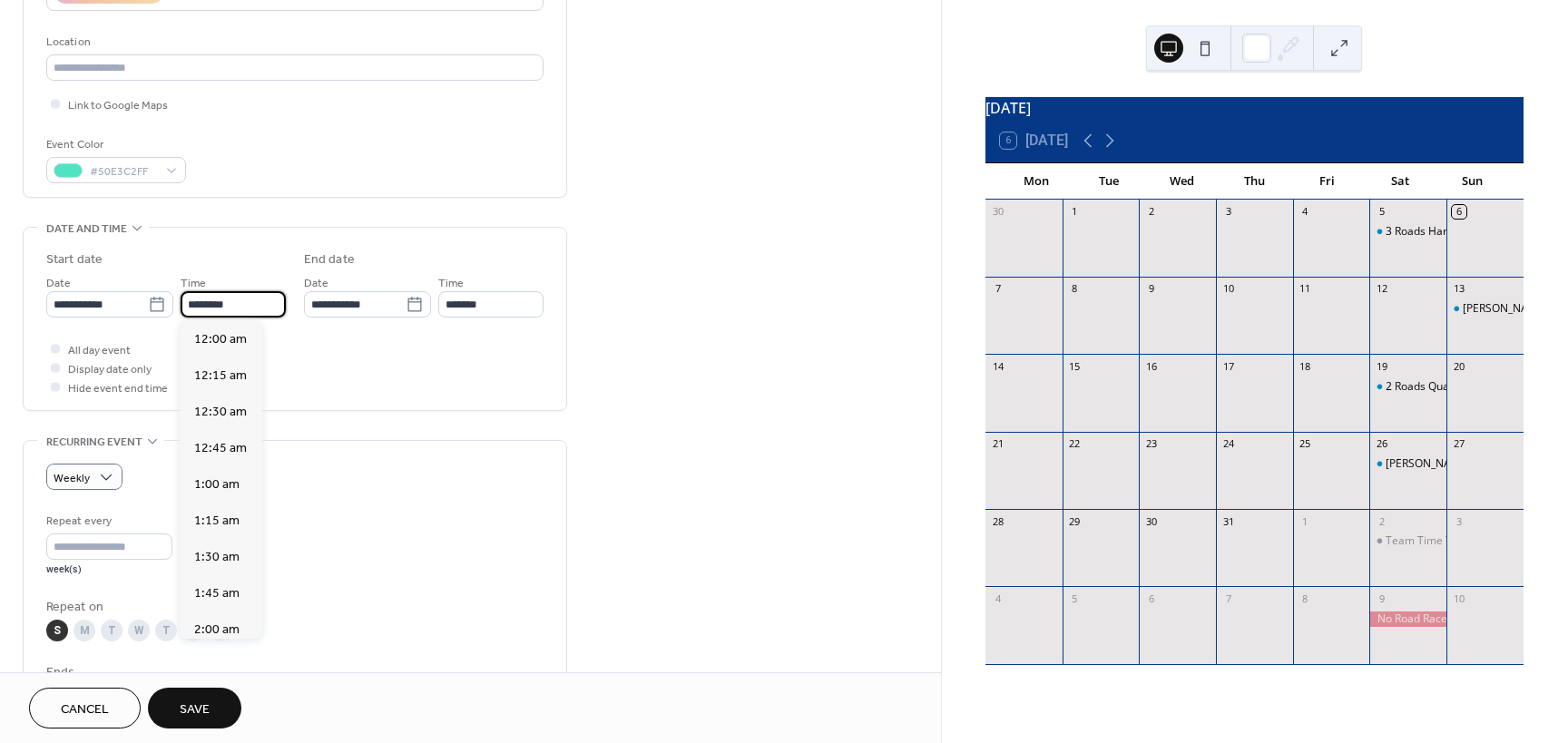 click on "********" at bounding box center [233, 304] 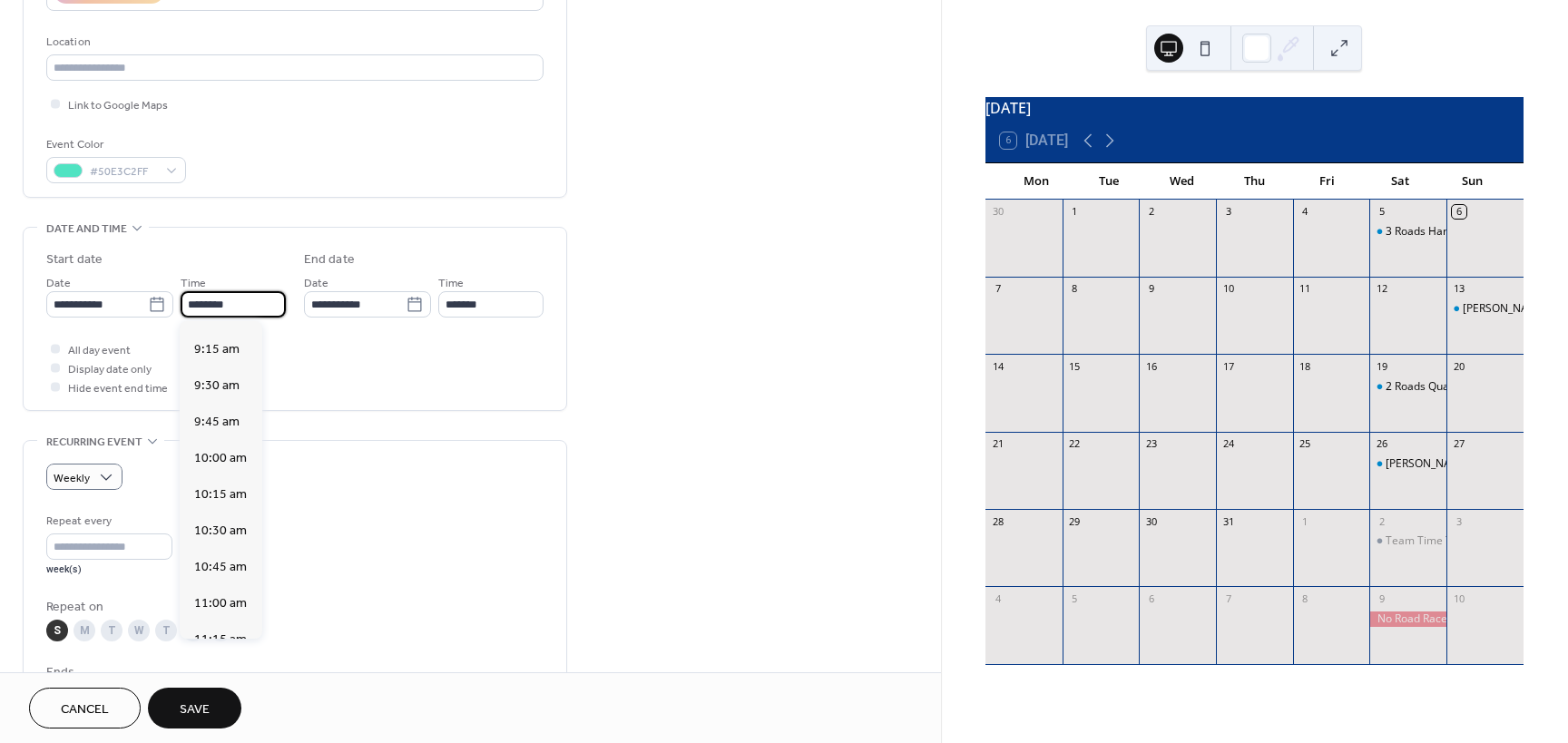 scroll, scrollTop: 1332, scrollLeft: 0, axis: vertical 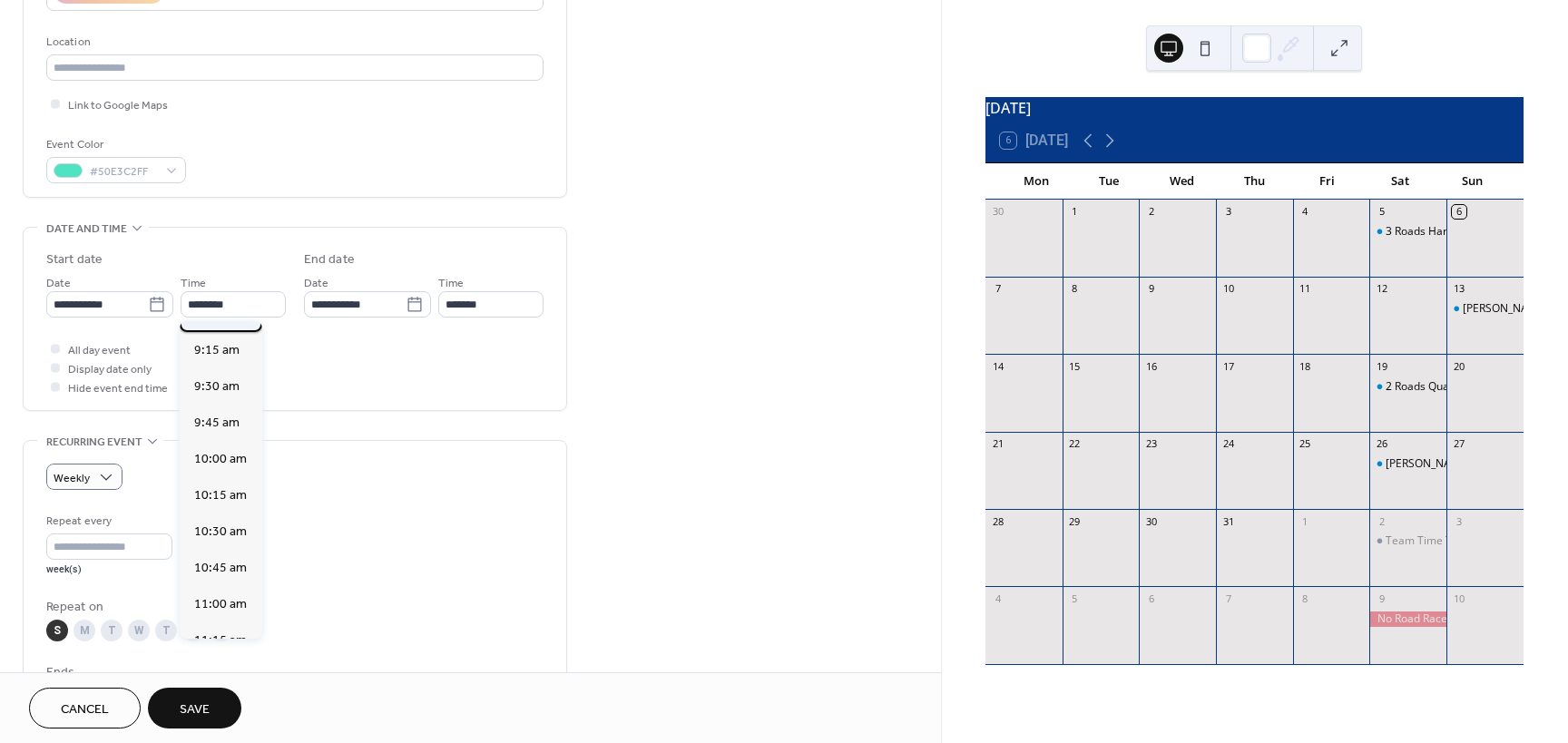 click on "9:00 am" at bounding box center [217, 314] 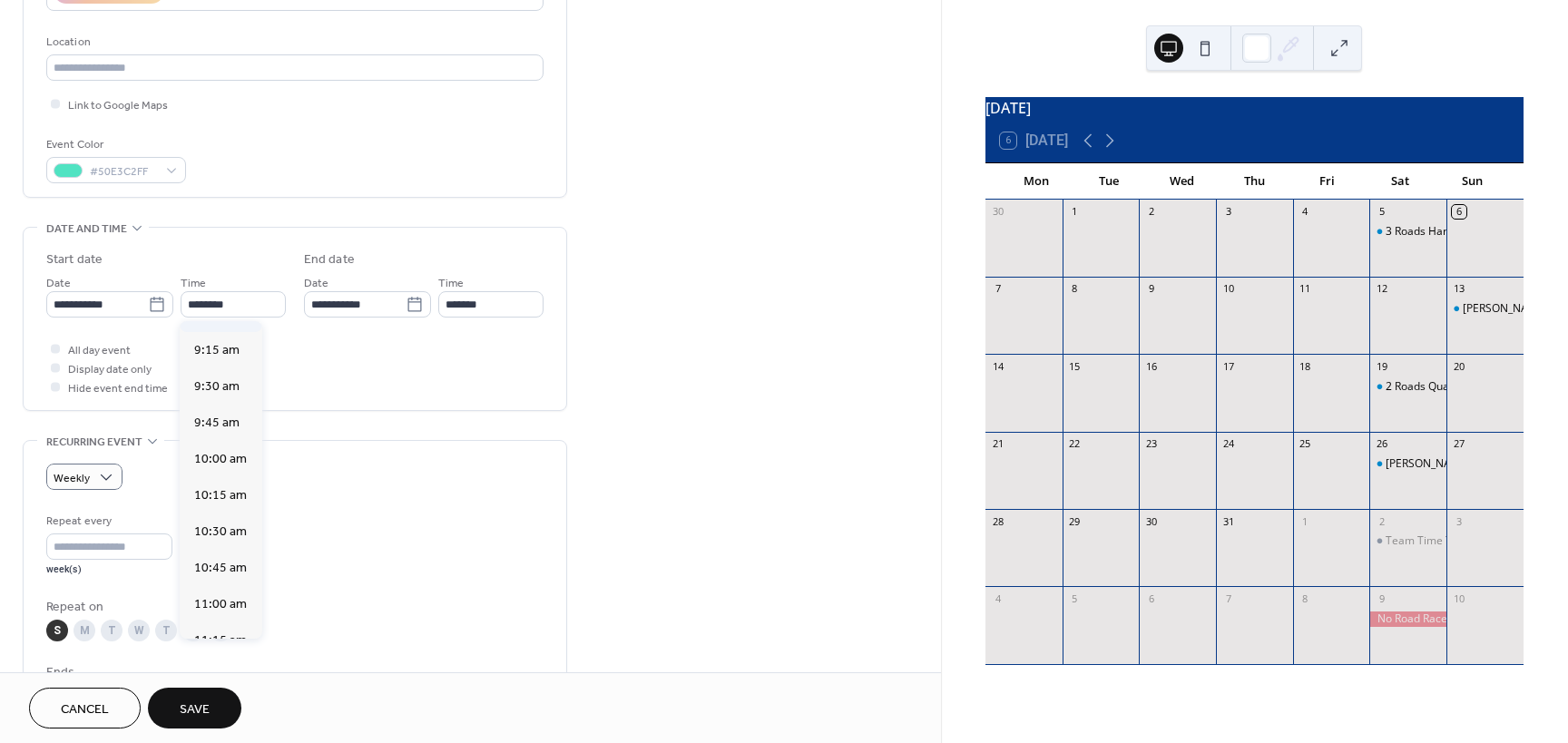 type on "*******" 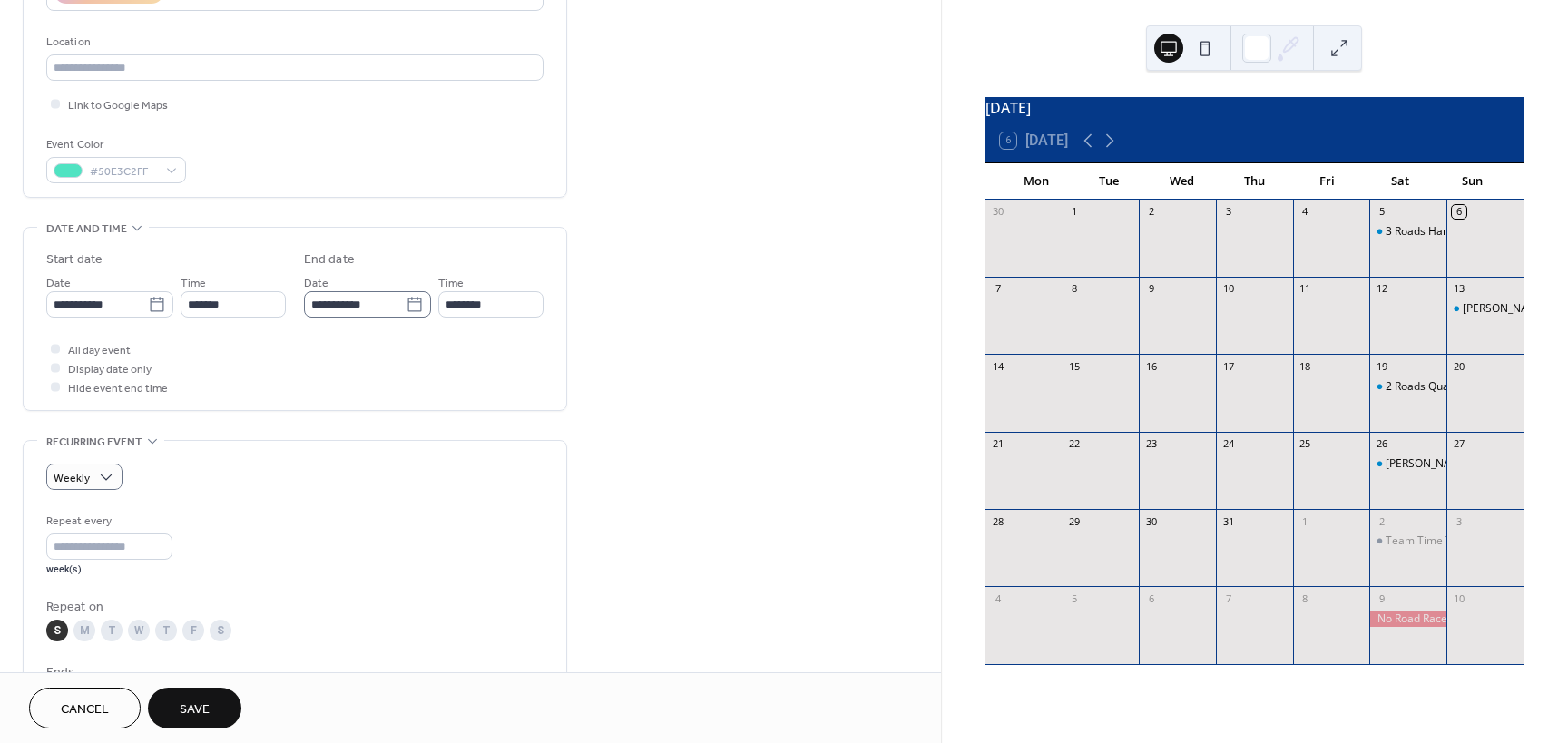 click 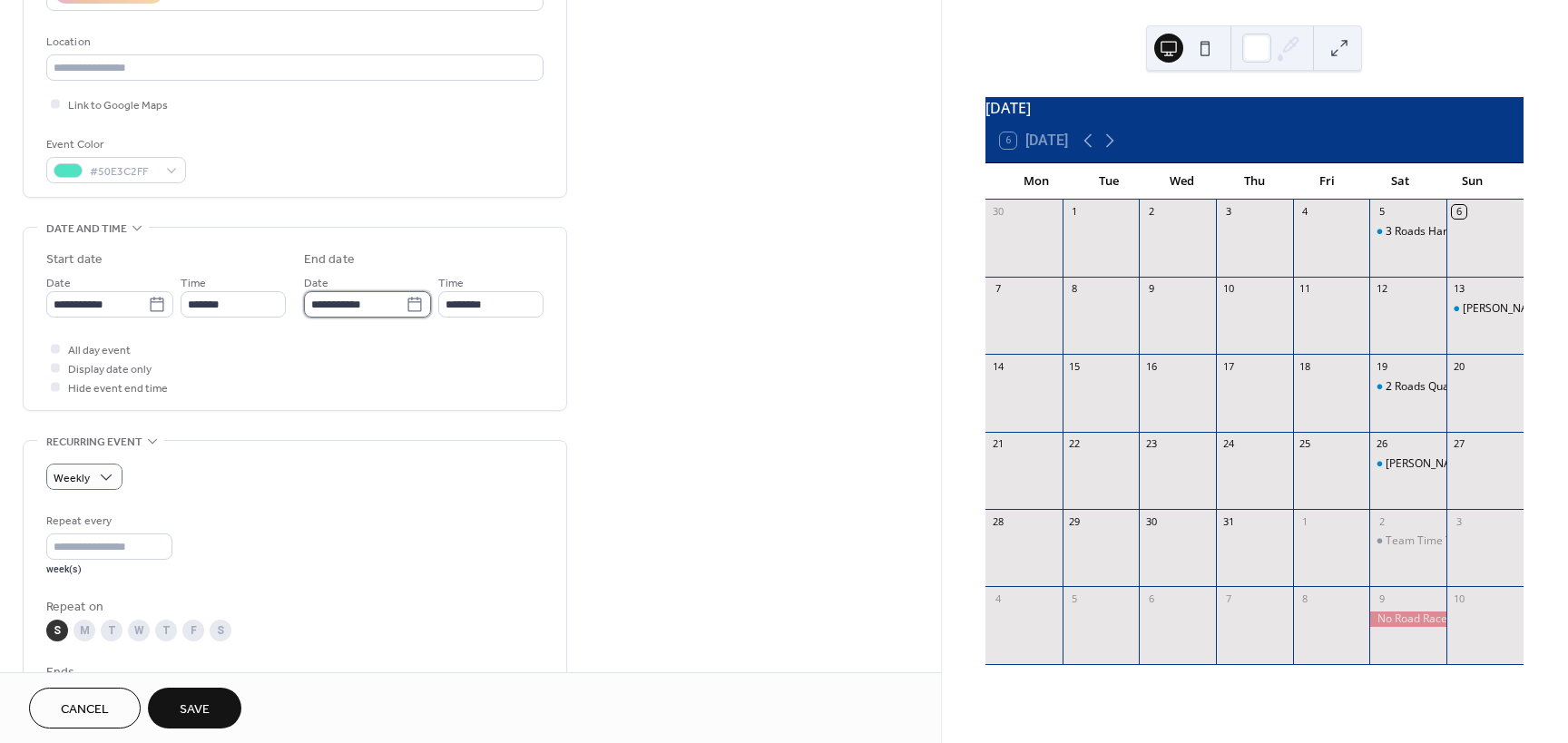 click on "**********" at bounding box center (355, 304) 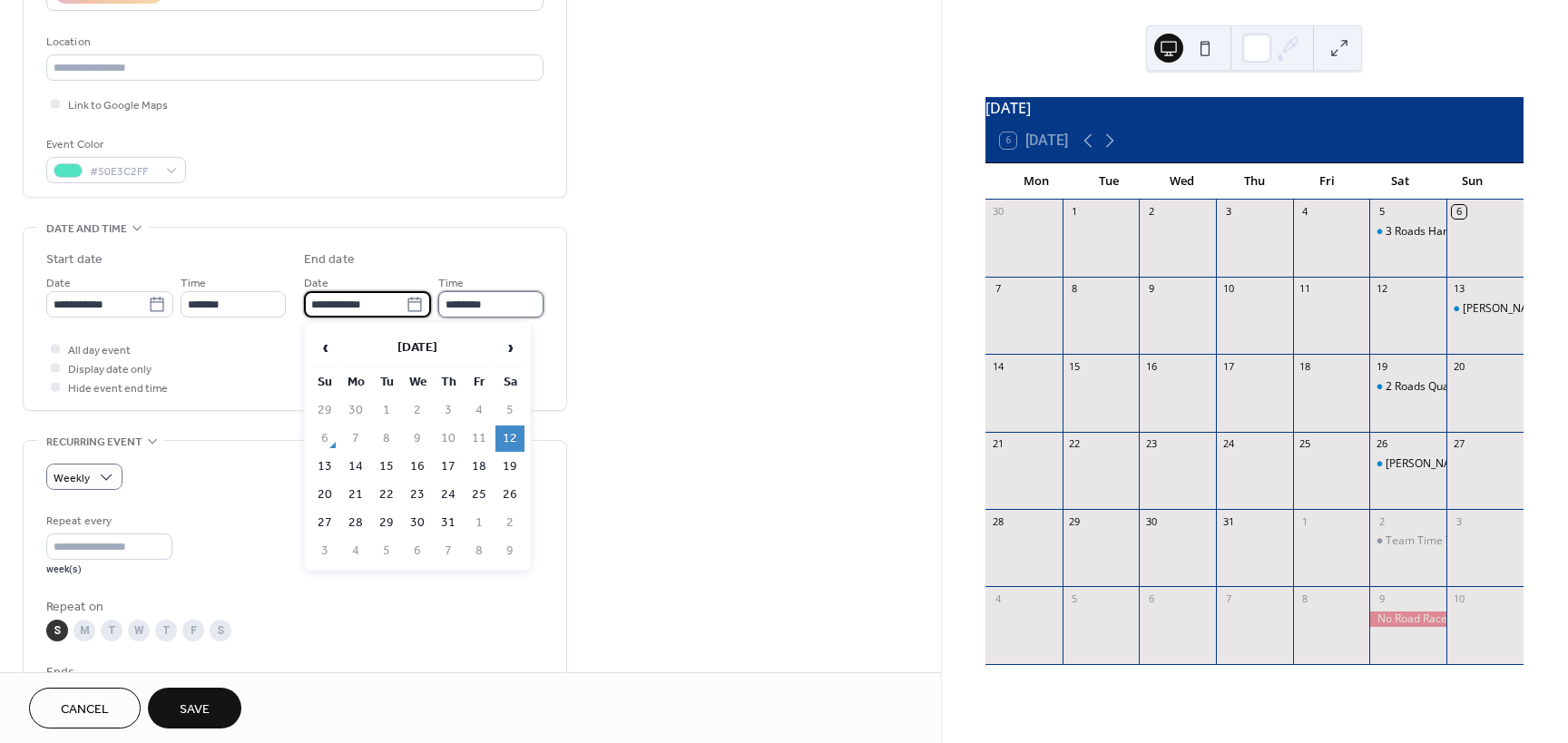 click on "********" at bounding box center (491, 304) 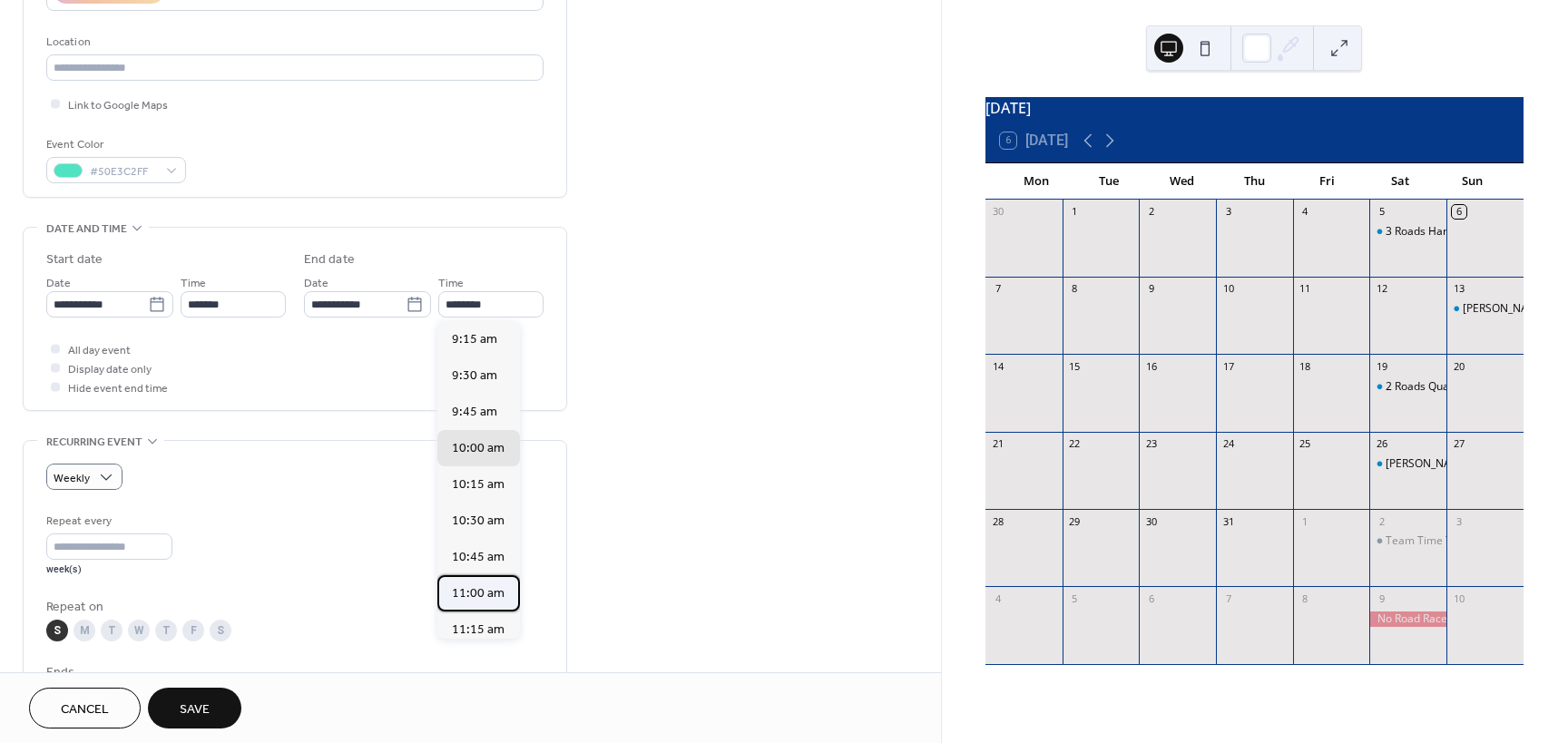 click on "11:00 am" at bounding box center (478, 593) 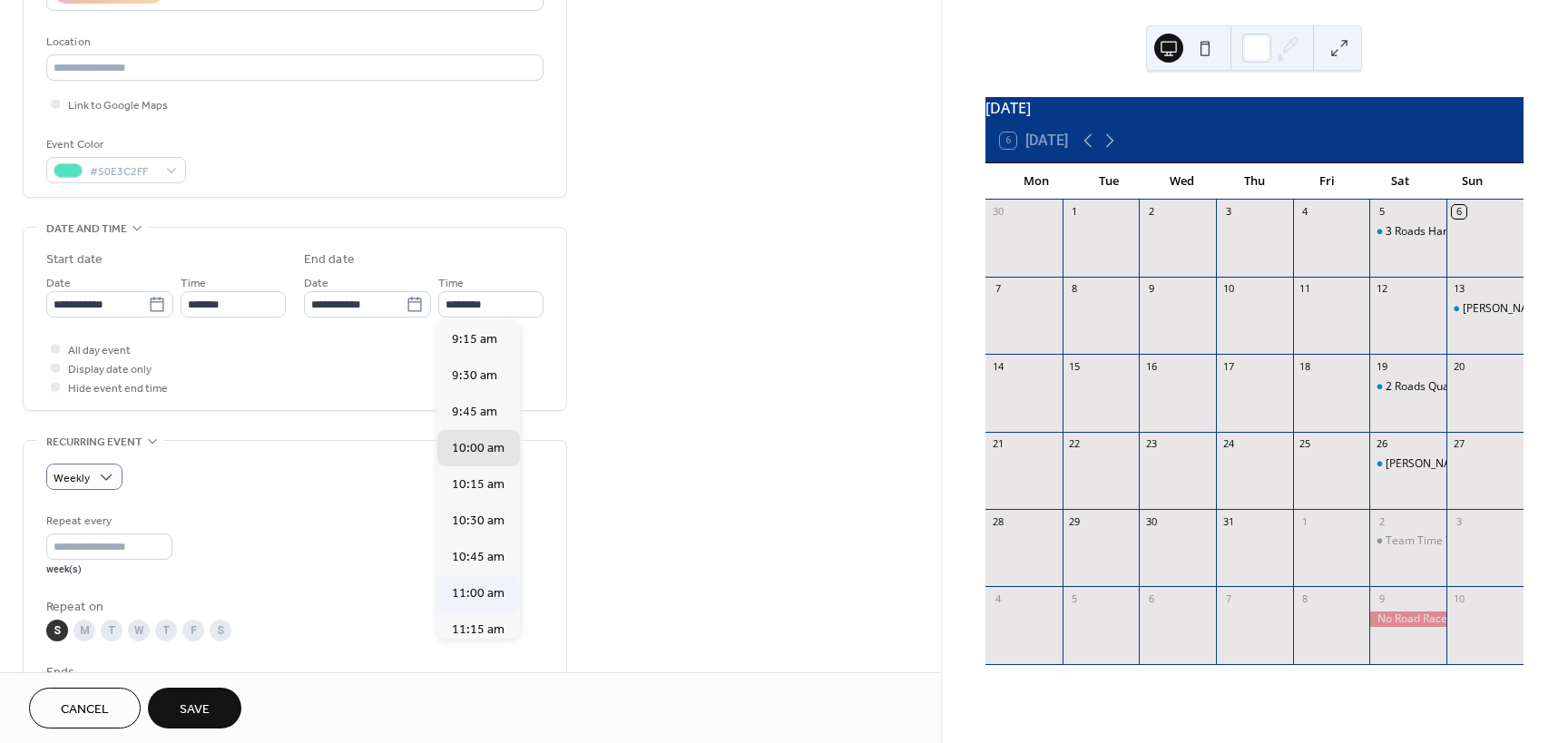 type on "********" 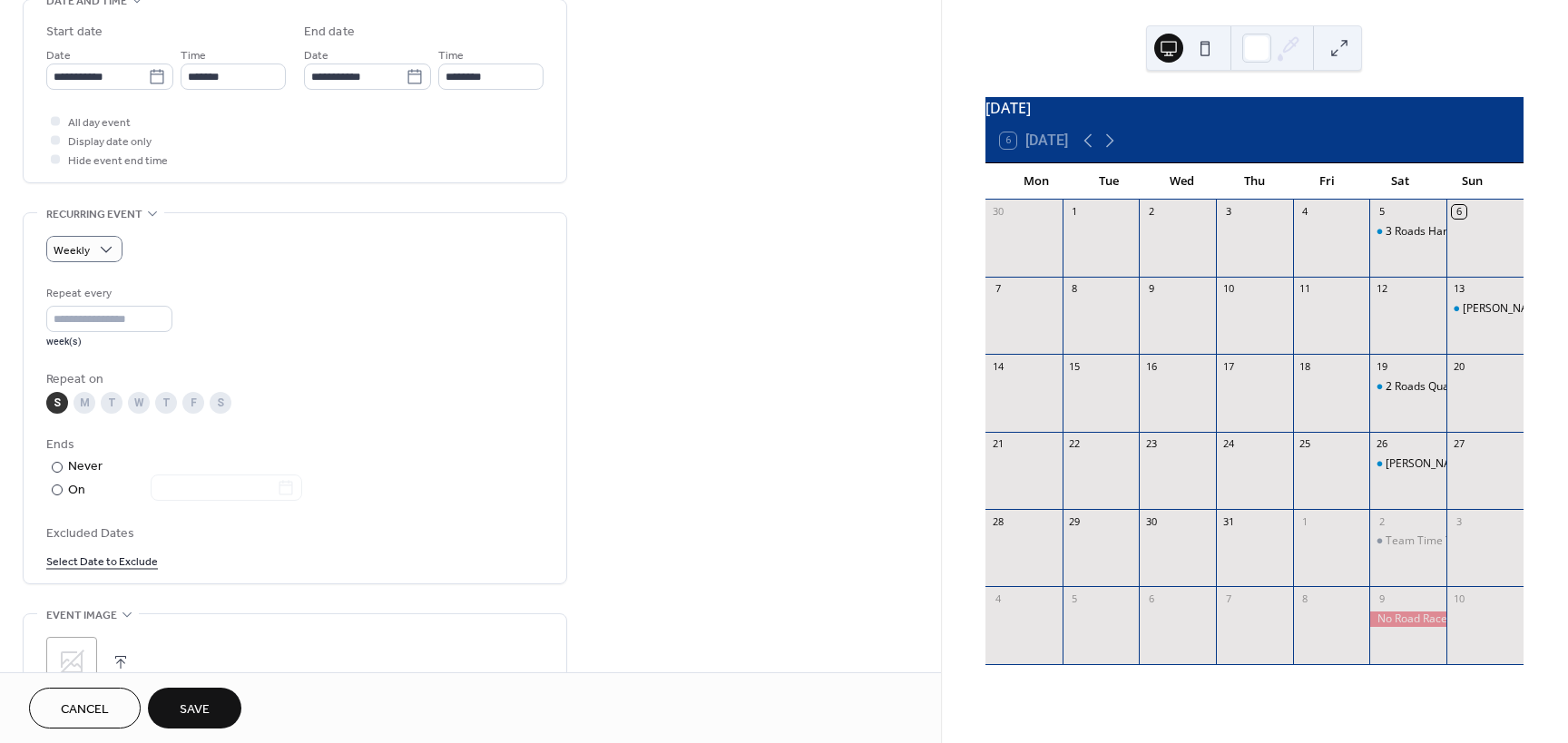 scroll, scrollTop: 635, scrollLeft: 0, axis: vertical 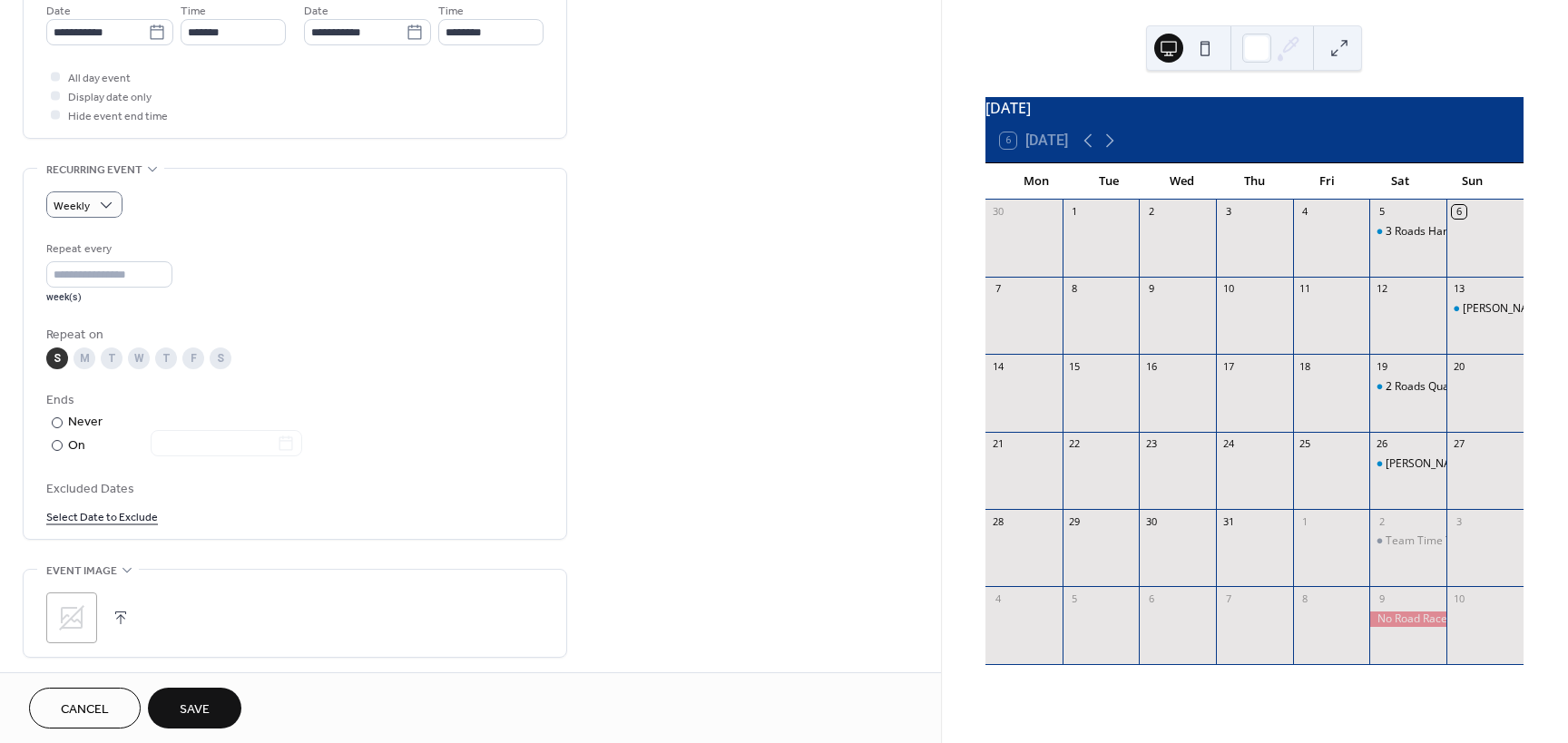 click on "S" at bounding box center [220, 358] 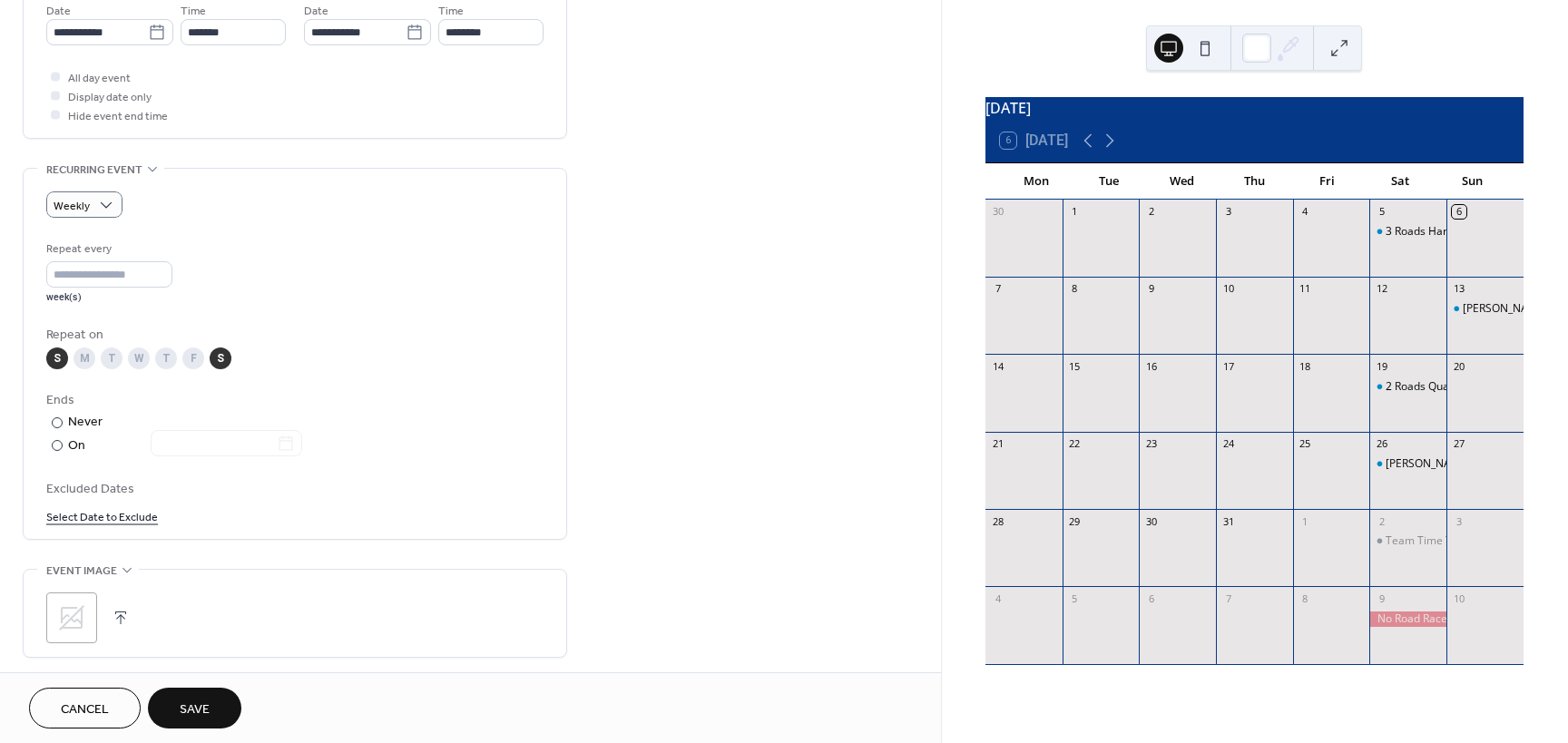 click on "Weekly Repeat every * week(s) Repeat on S M T W T F S Ends ​ Never ​ On Excluded Dates Select Date to Exclude" at bounding box center (295, 354) 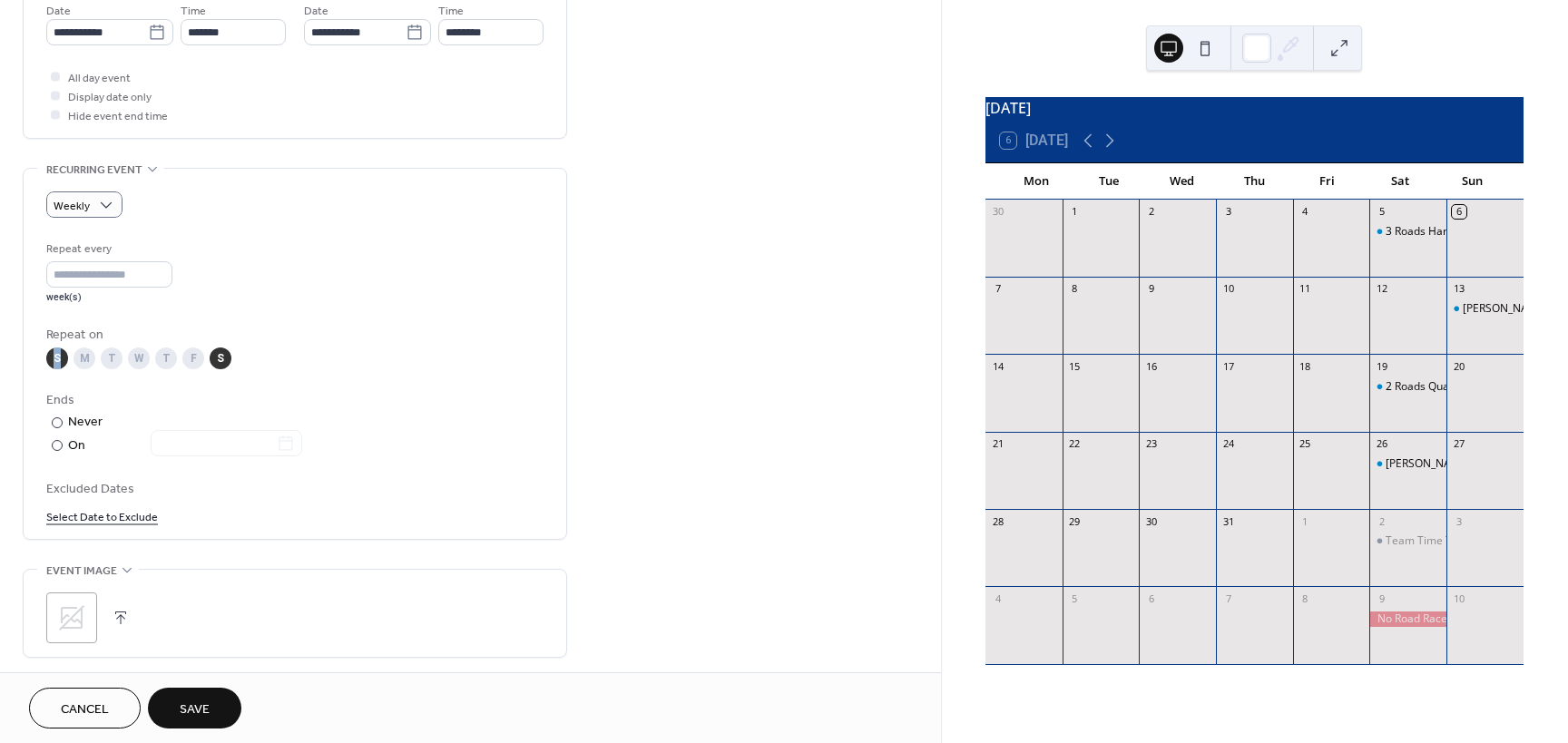 click on "S" at bounding box center (57, 358) 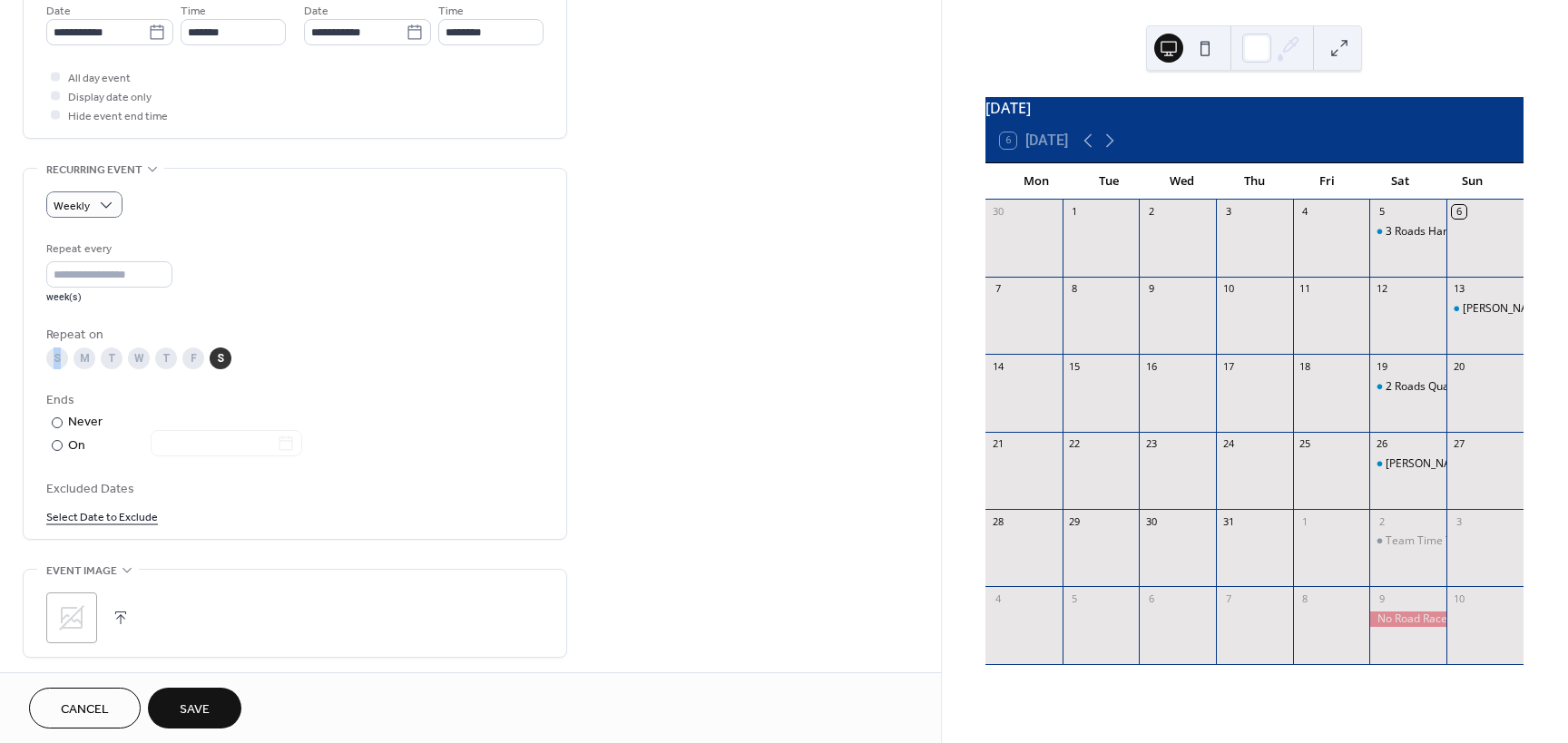 scroll, scrollTop: 726, scrollLeft: 0, axis: vertical 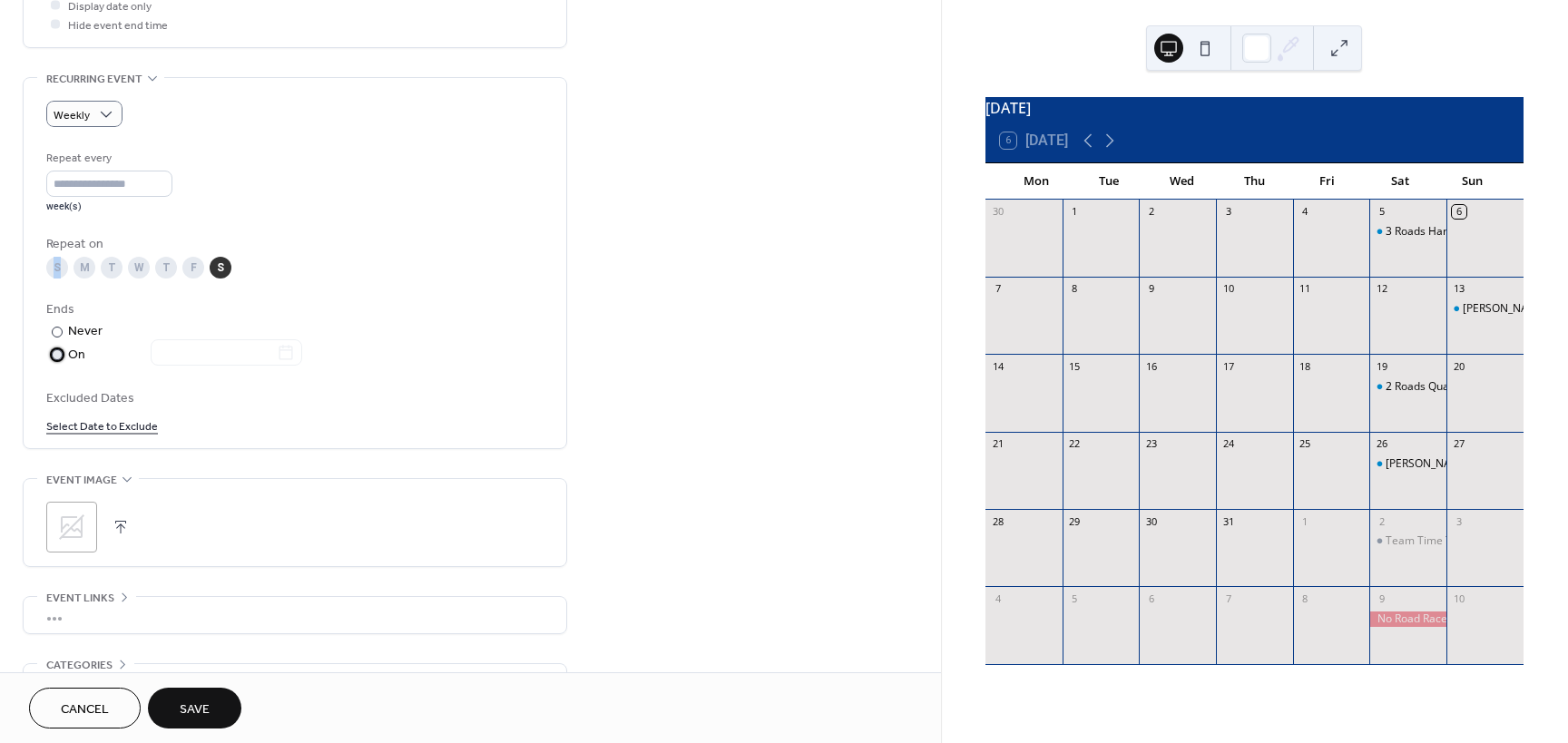 click at bounding box center (57, 355) 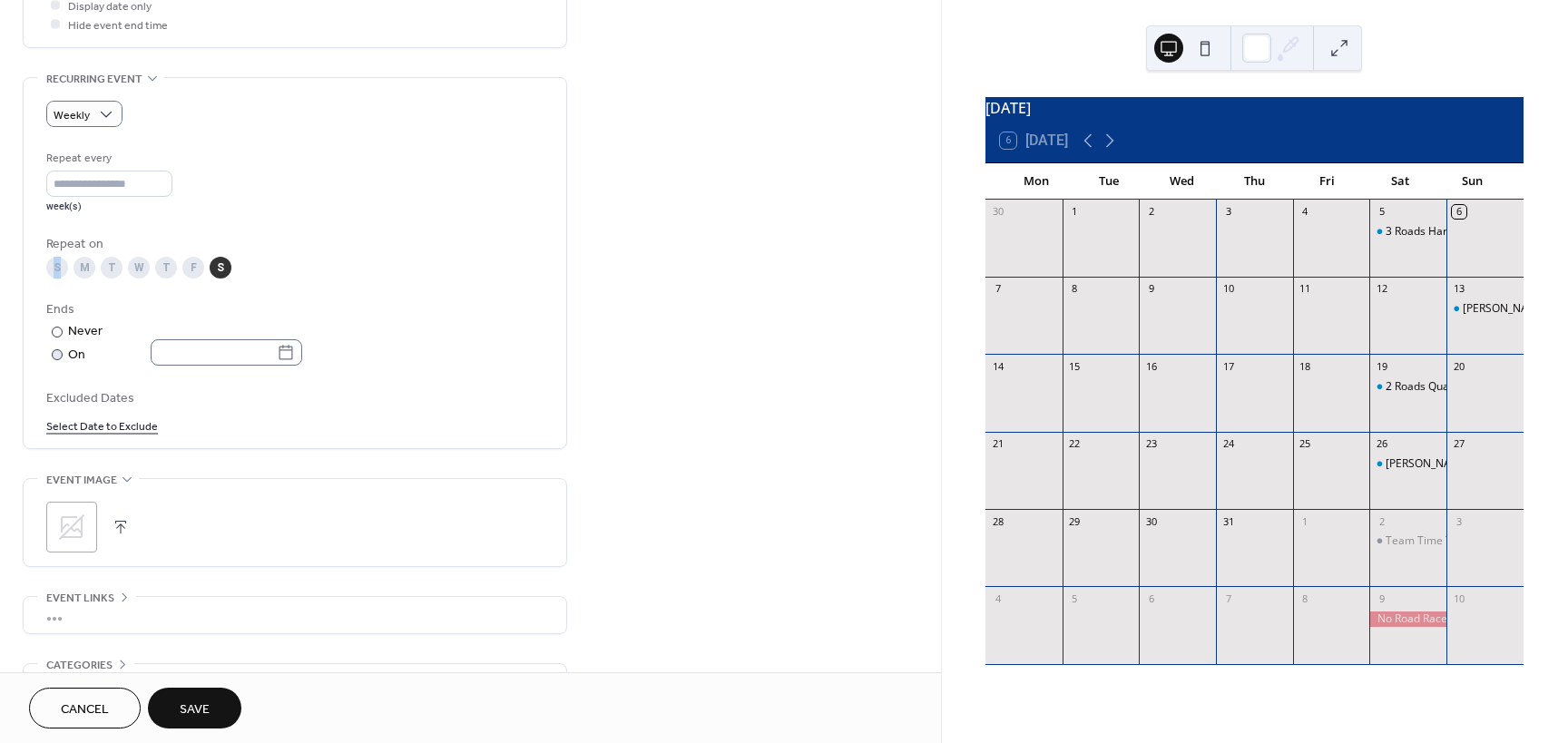 click 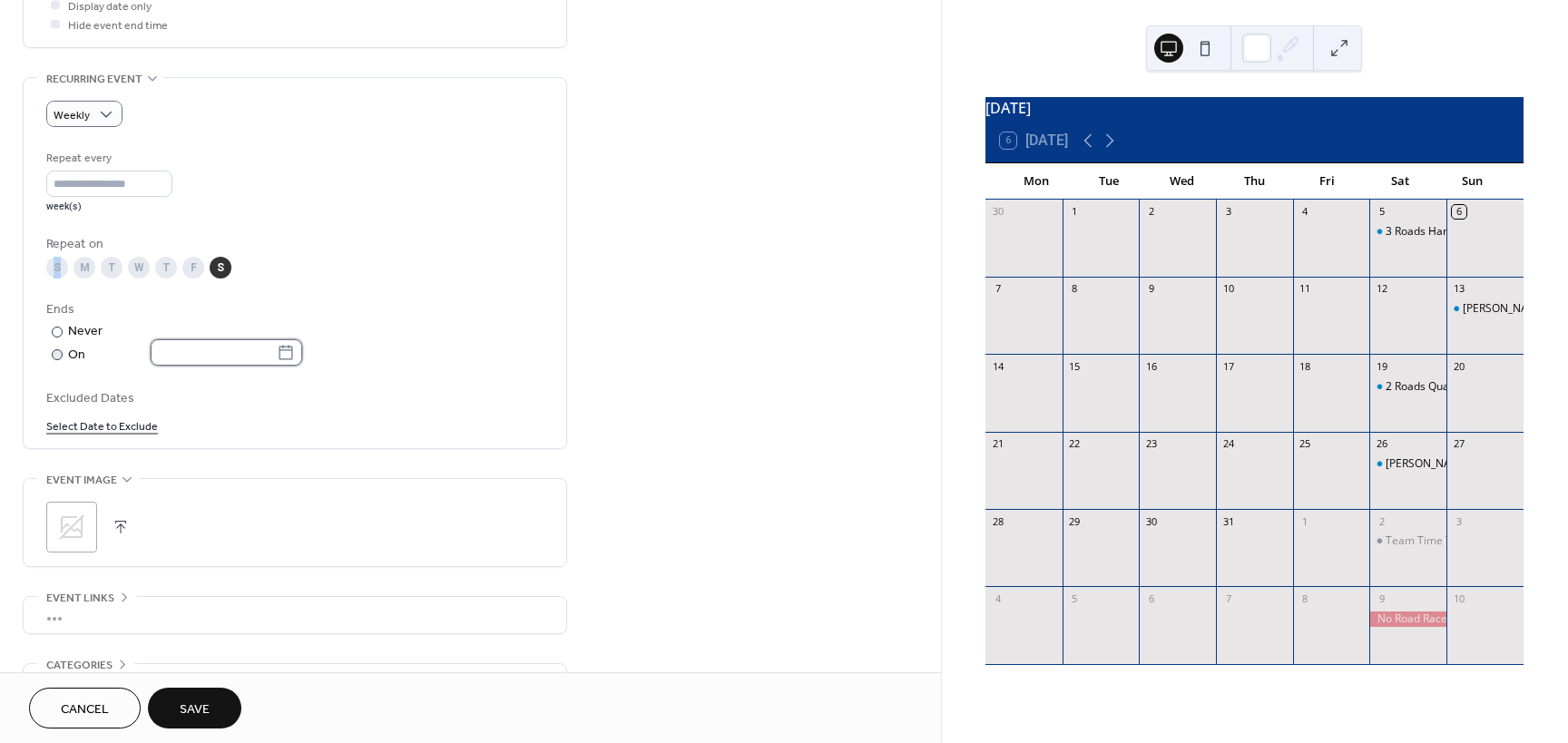 click at bounding box center (213, 352) 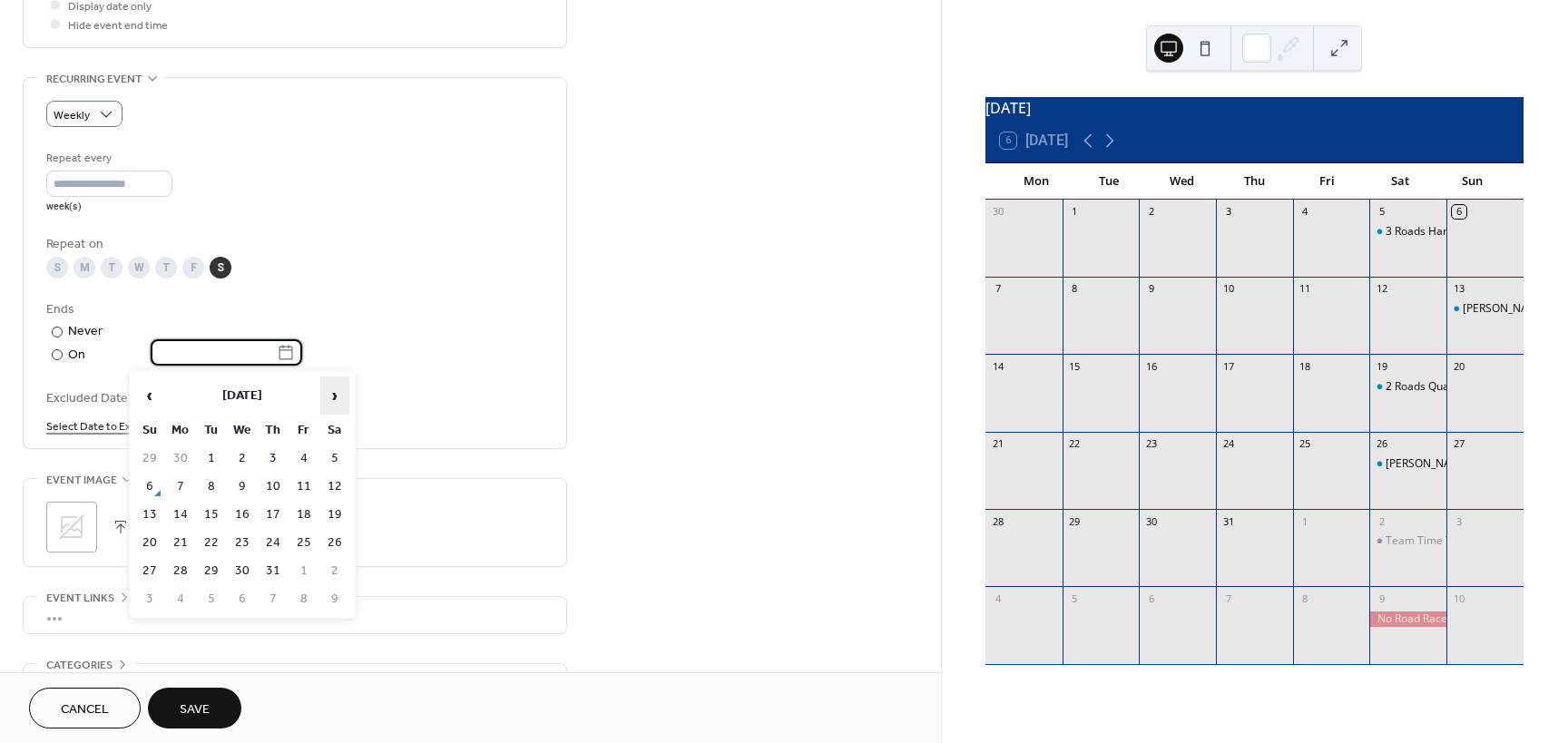 click on "›" at bounding box center [335, 396] 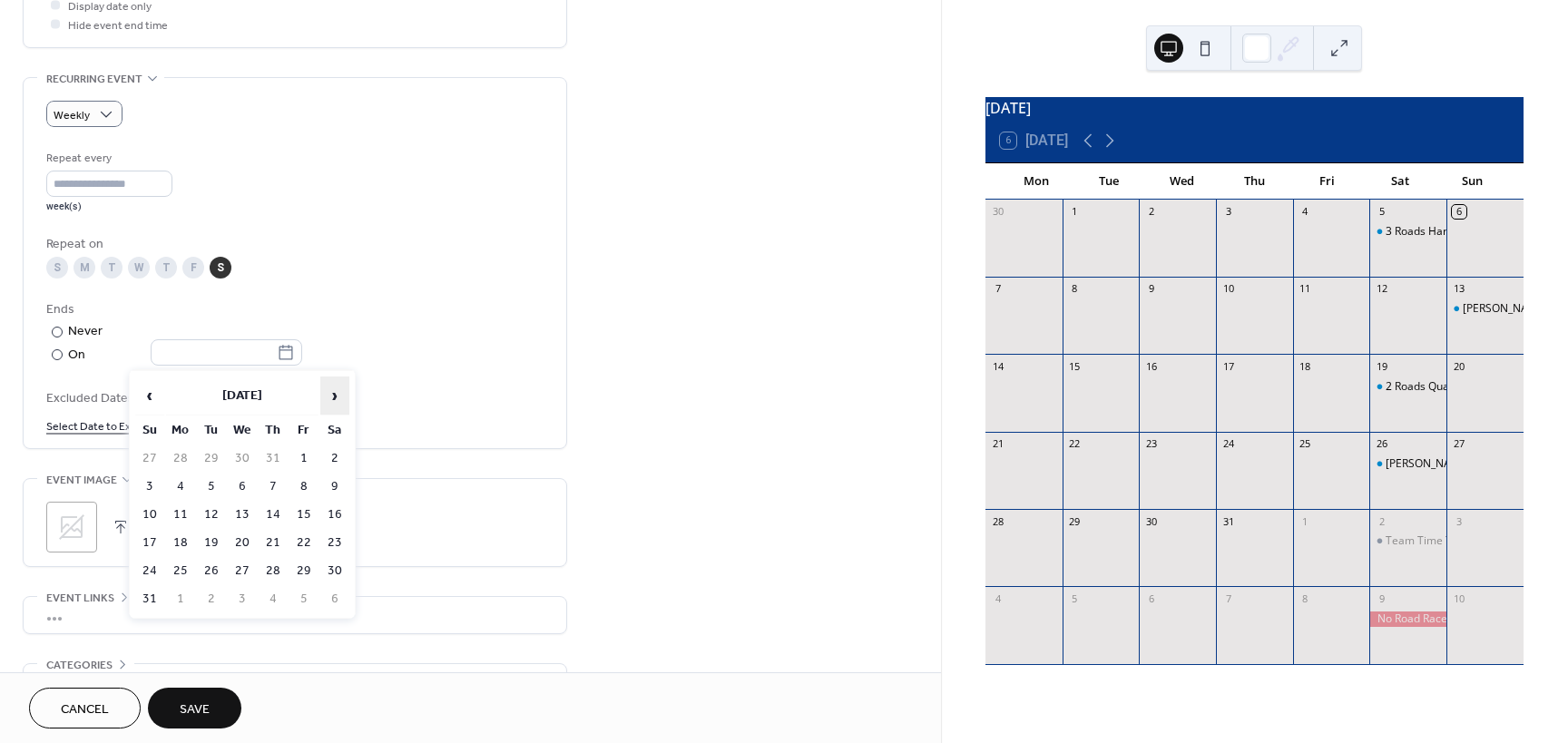 click on "›" at bounding box center [335, 396] 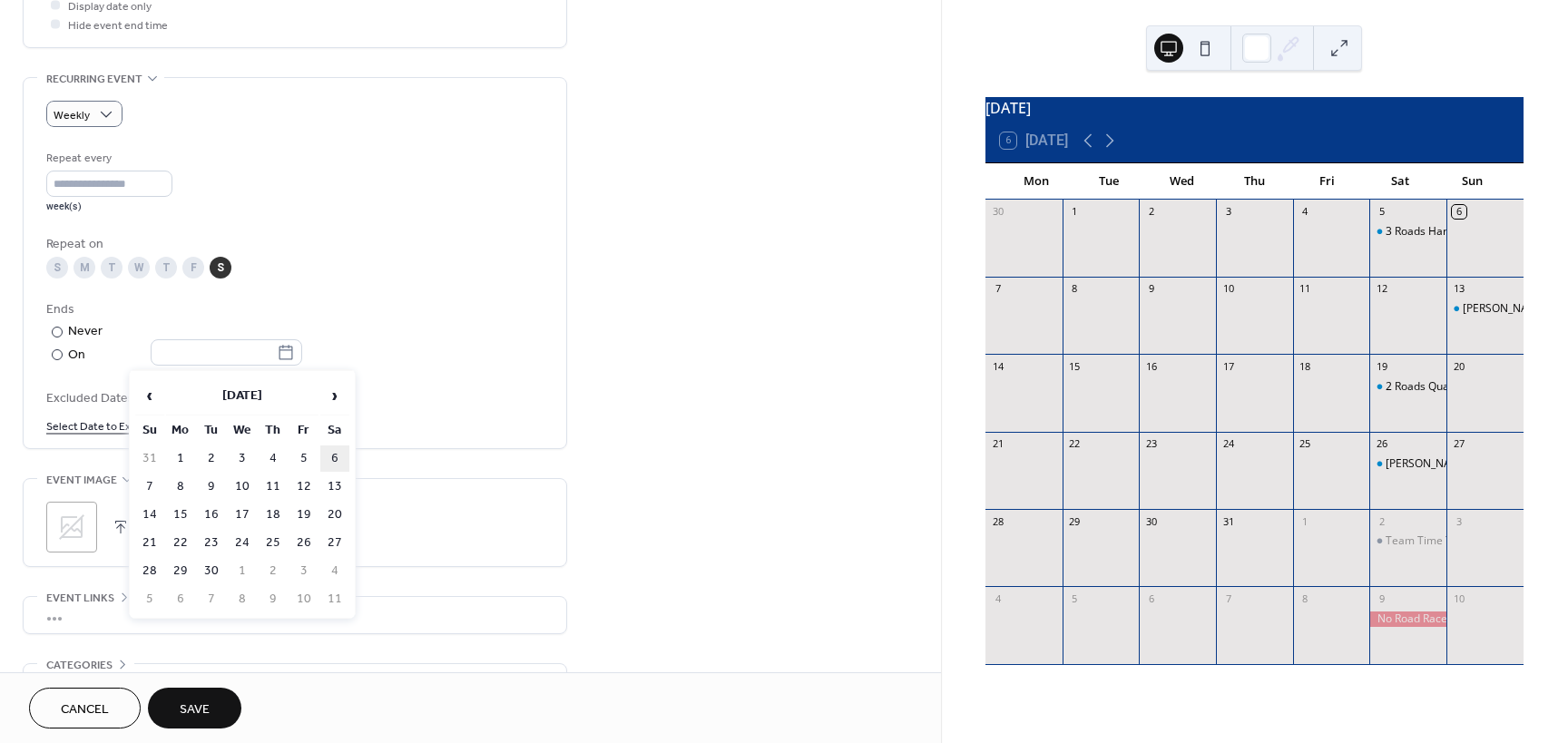 click on "6" at bounding box center [335, 458] 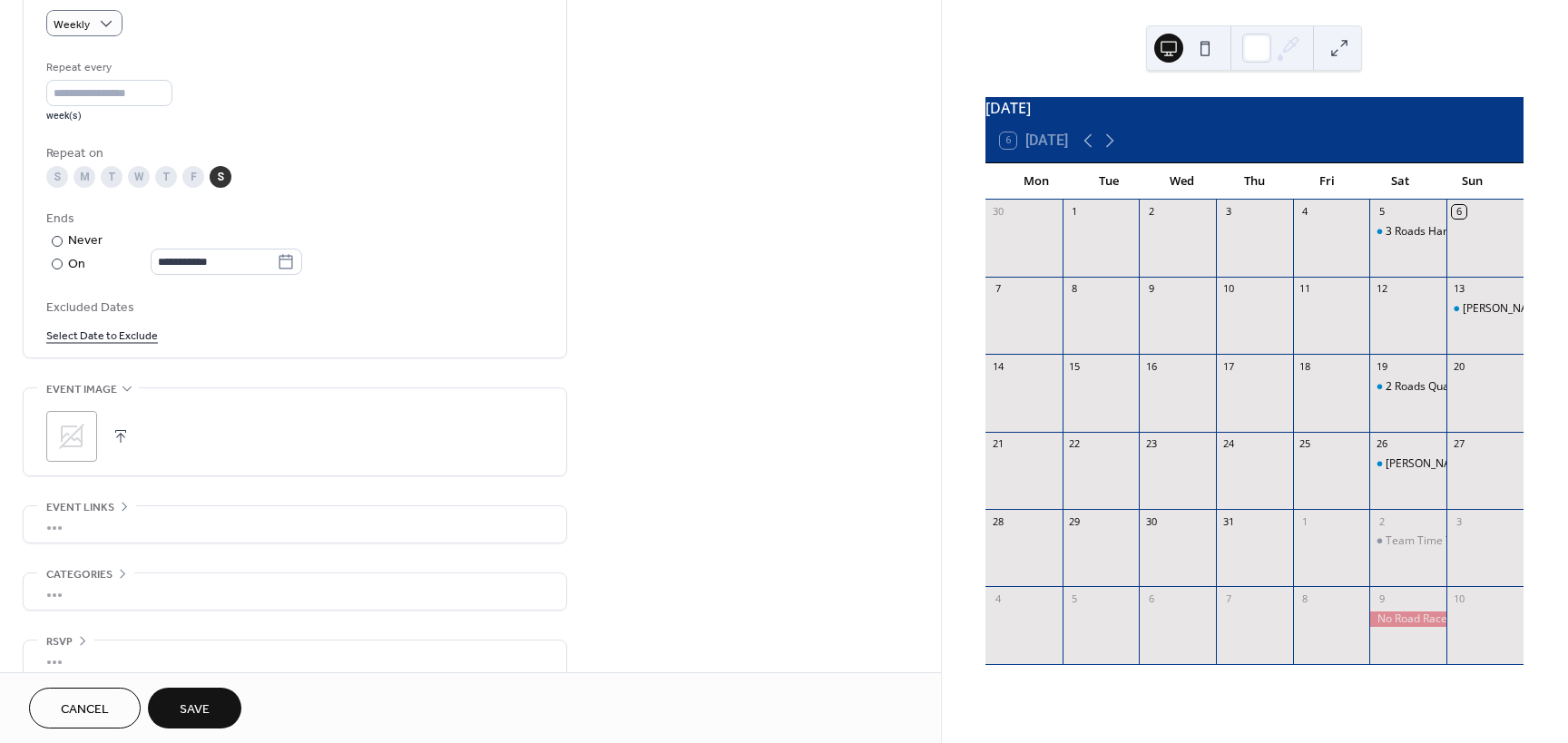 scroll, scrollTop: 840, scrollLeft: 0, axis: vertical 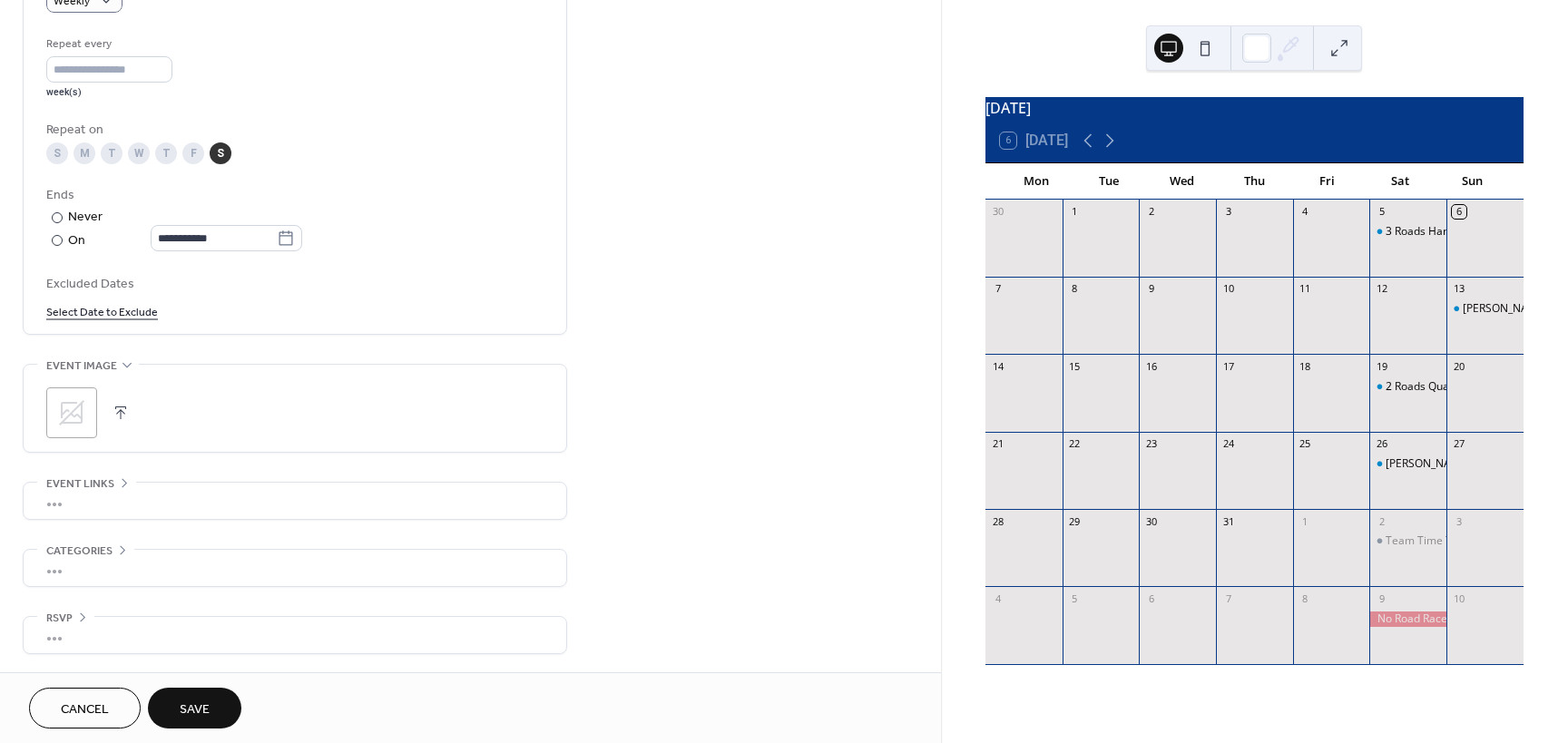 click 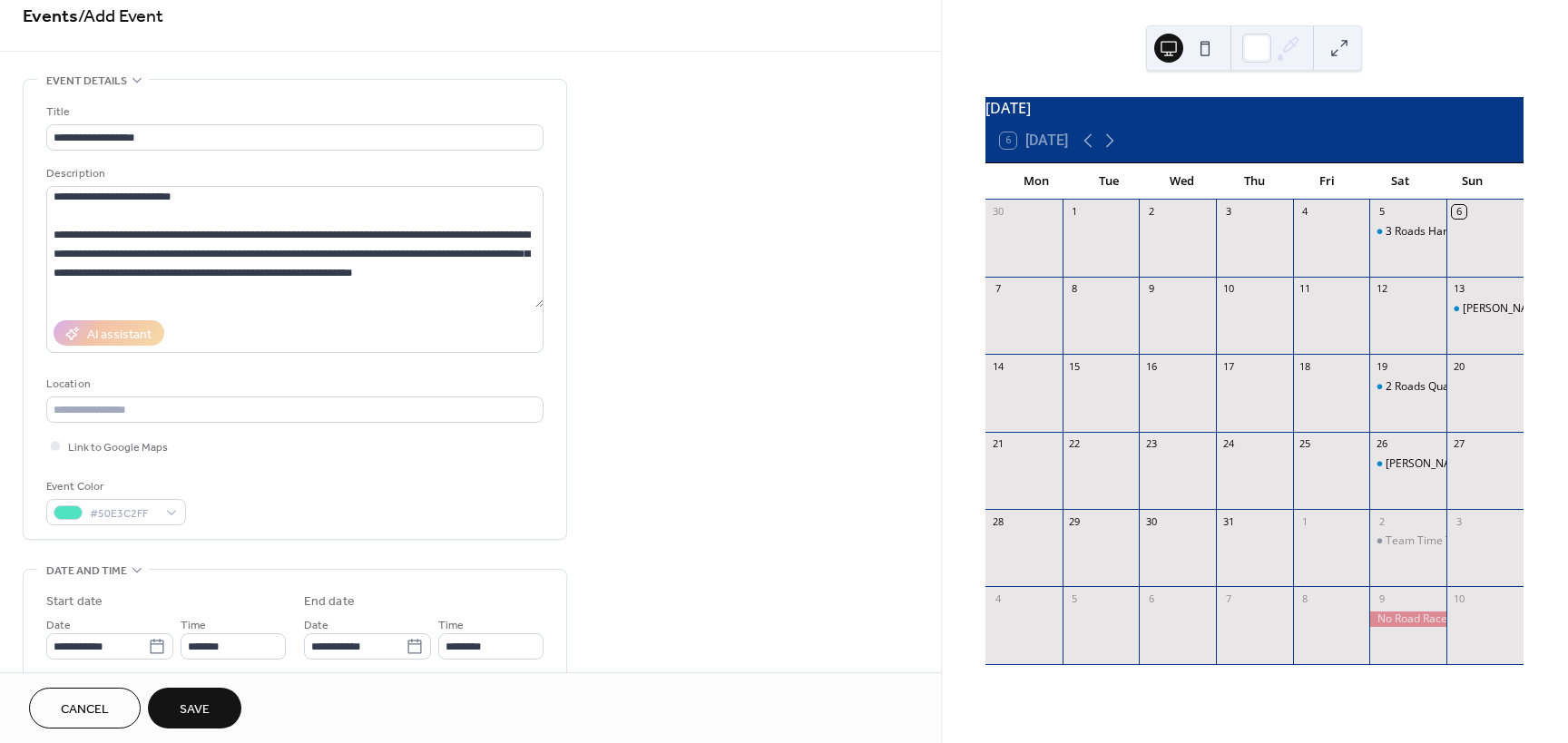 scroll, scrollTop: 0, scrollLeft: 0, axis: both 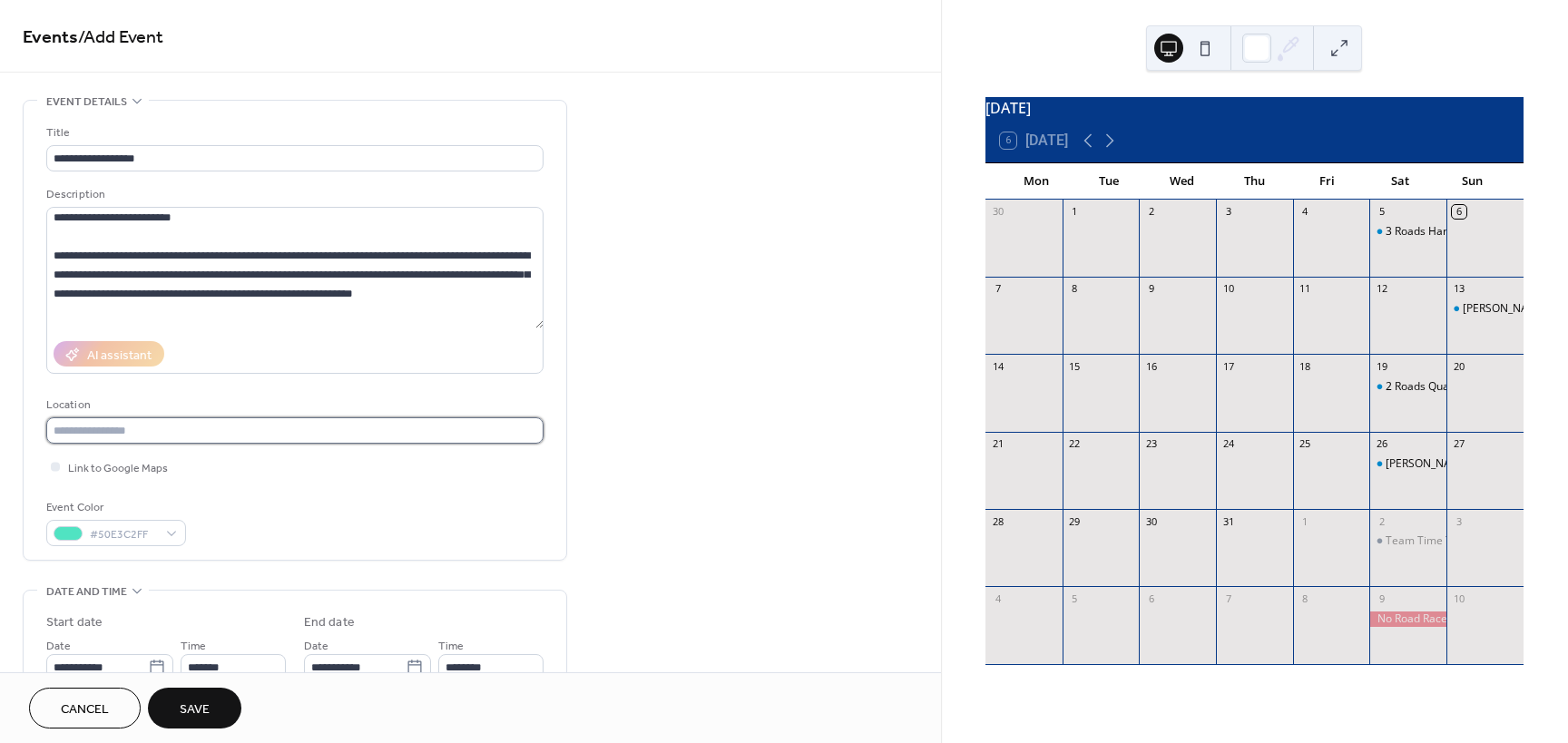 click at bounding box center (295, 430) 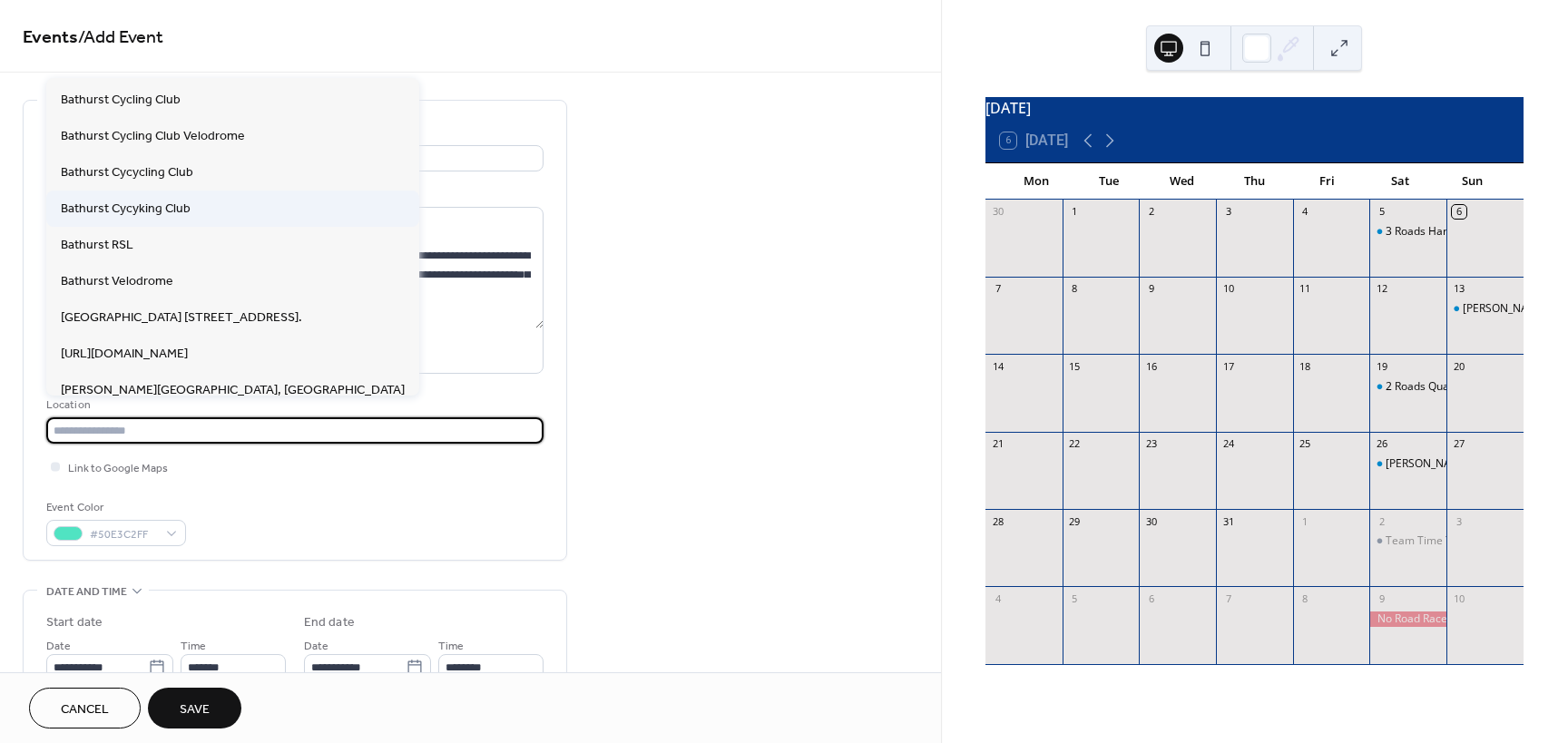 scroll, scrollTop: 272, scrollLeft: 0, axis: vertical 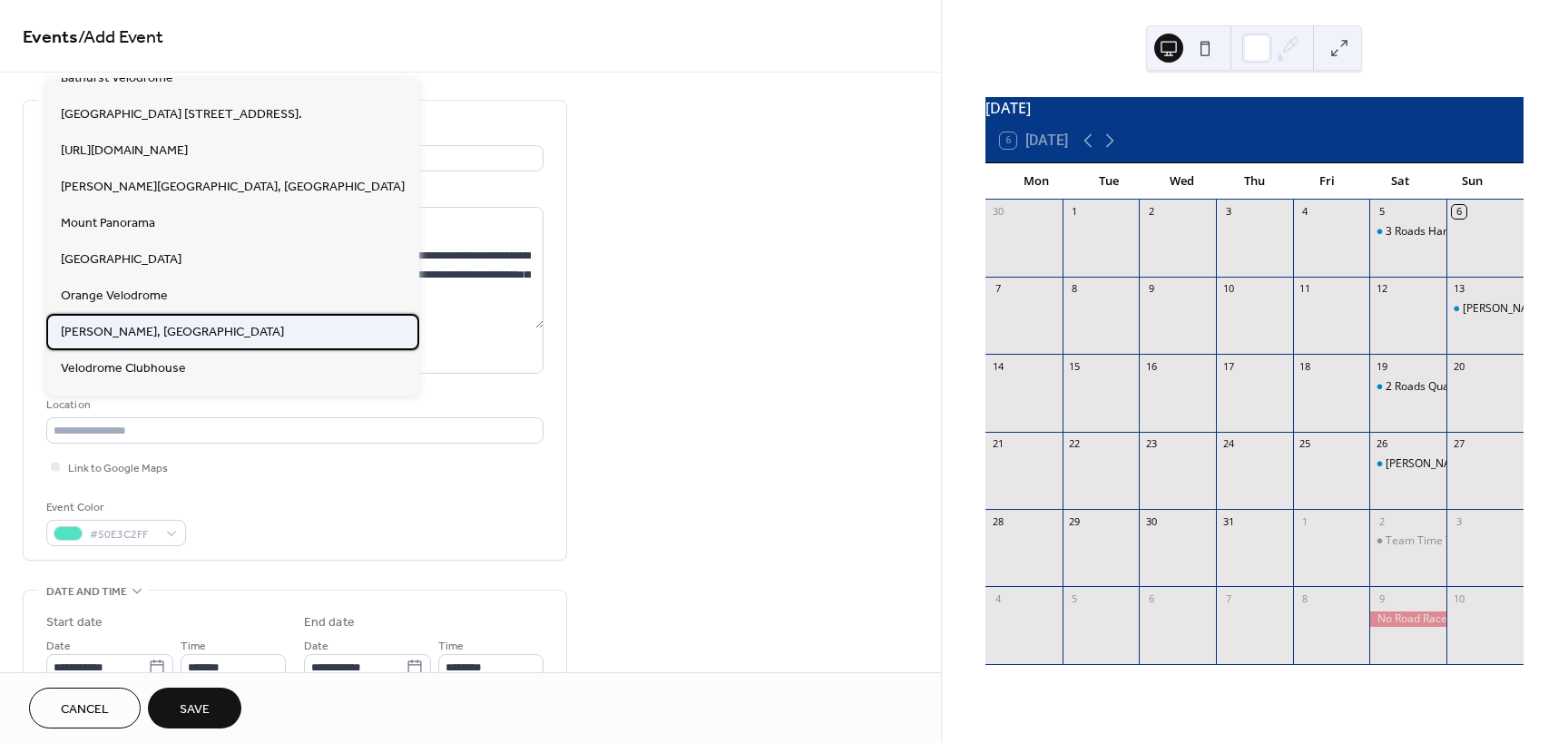 click on "Sulman Park, Mt Panorma" at bounding box center [172, 332] 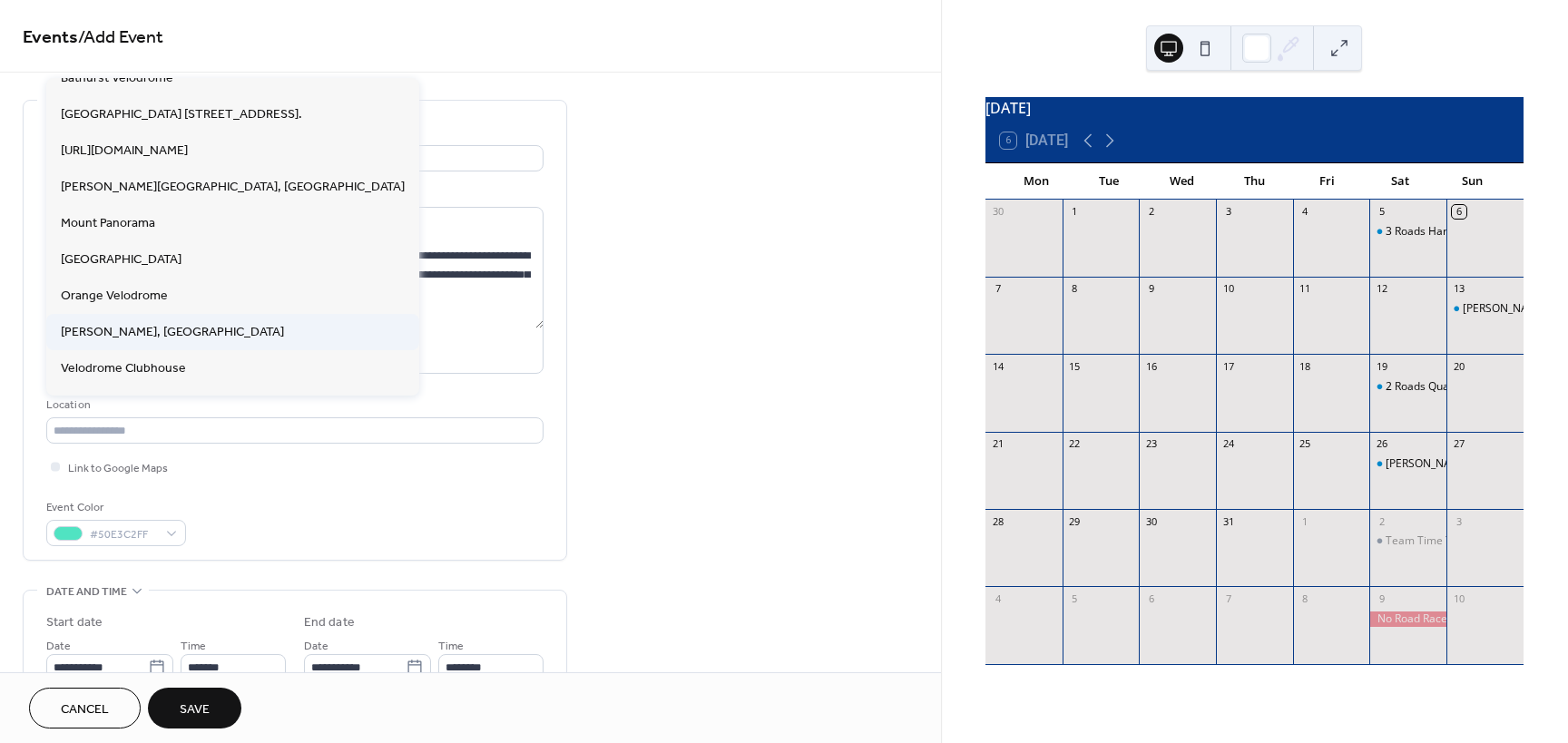 type on "**********" 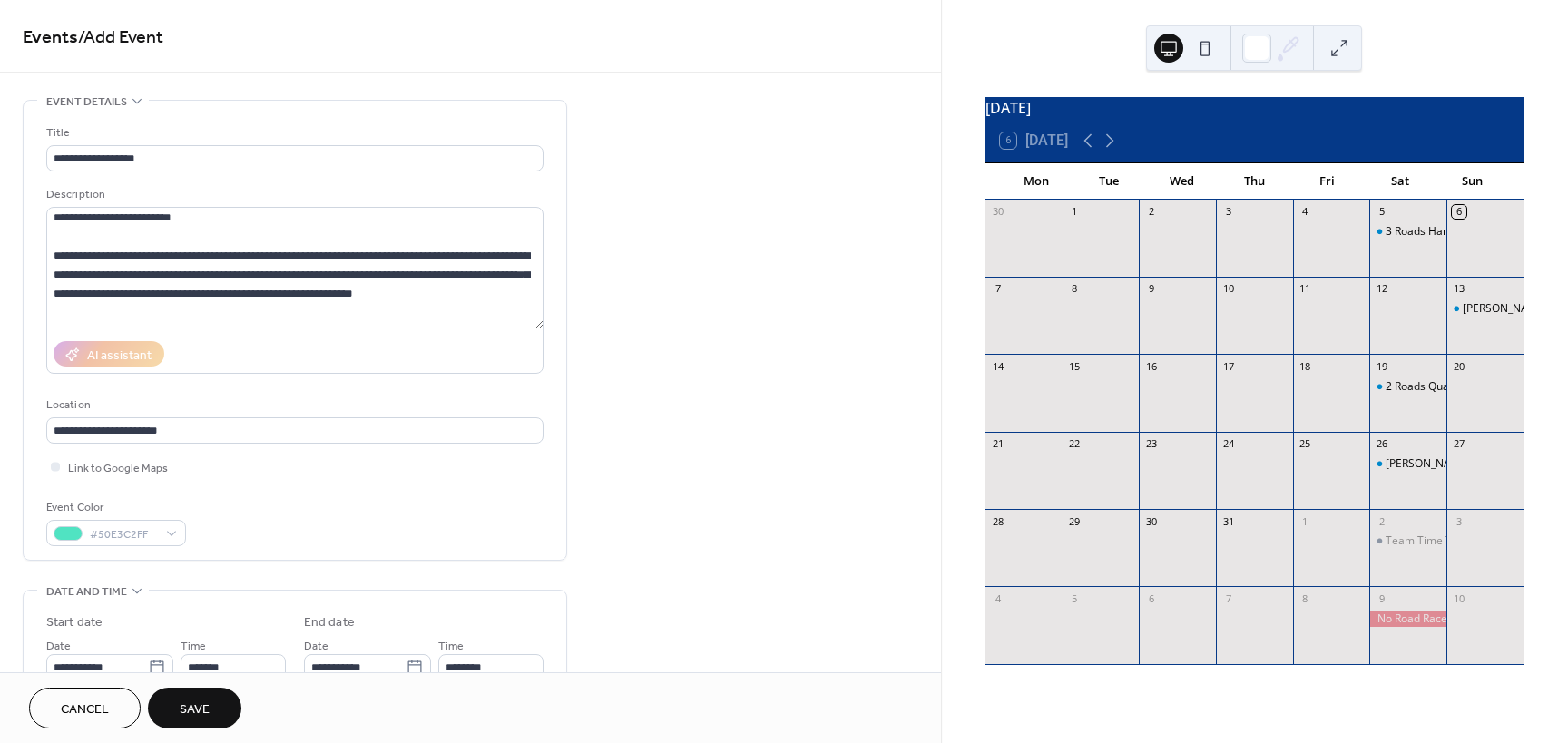 scroll, scrollTop: 91, scrollLeft: 0, axis: vertical 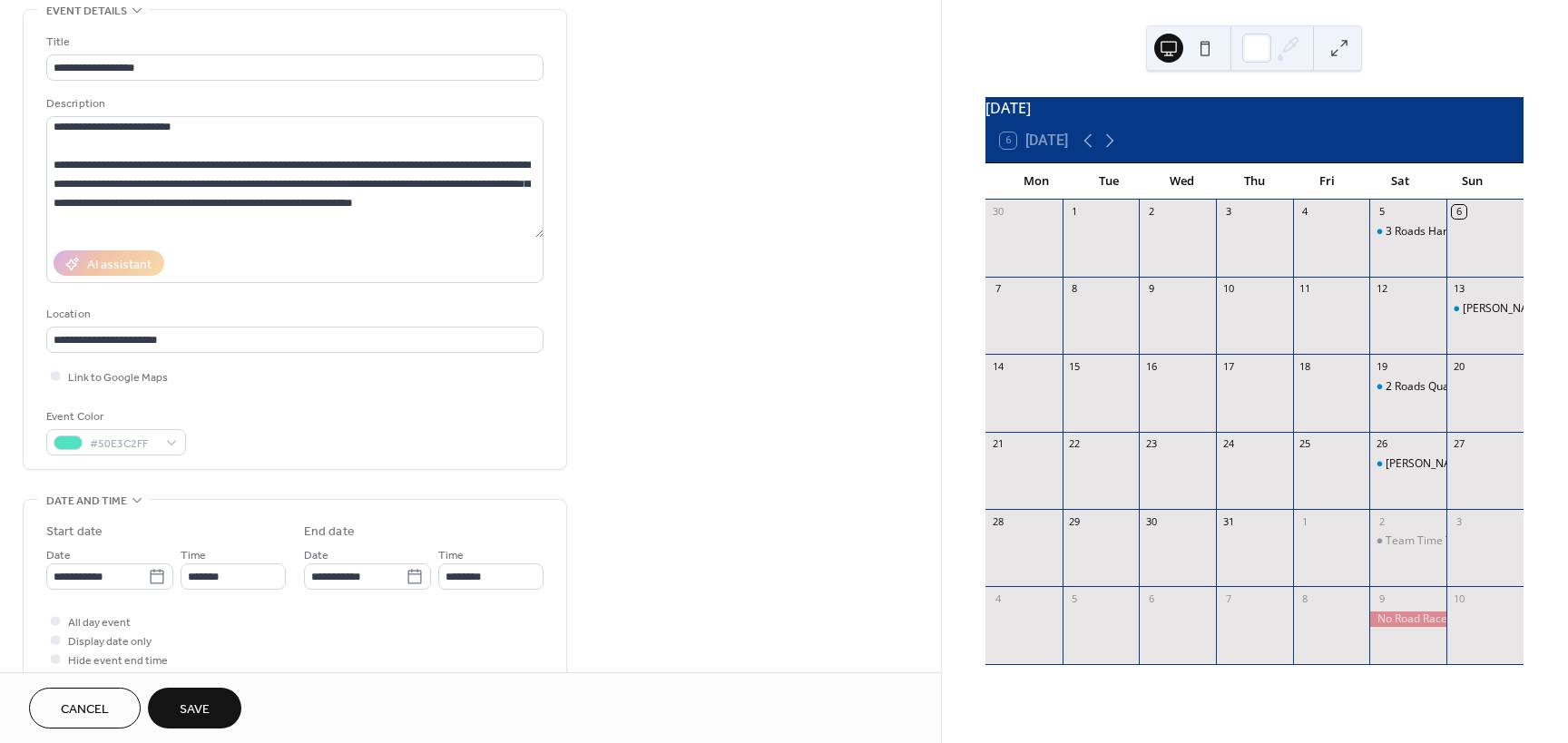 click on "Save" at bounding box center [194, 708] 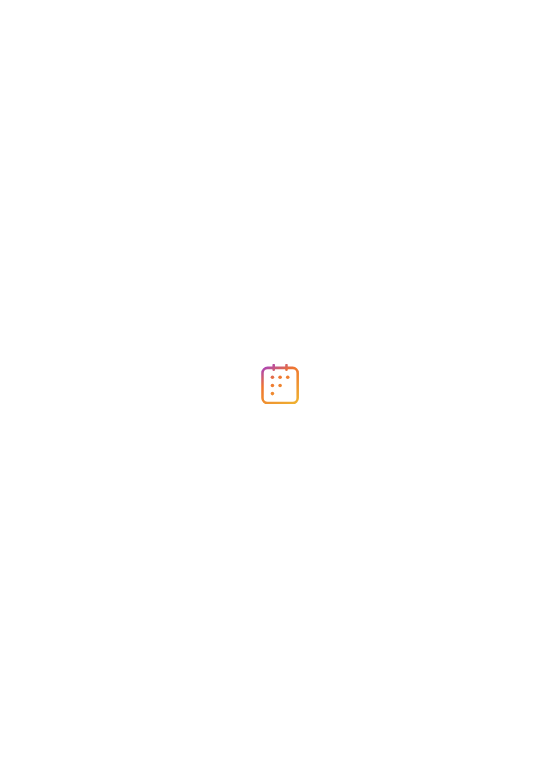 scroll, scrollTop: 0, scrollLeft: 0, axis: both 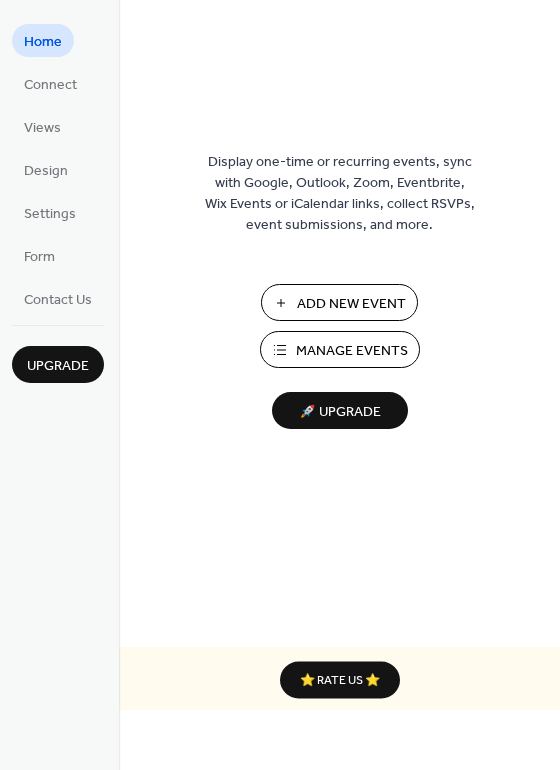 click on "Manage Events" at bounding box center (352, 351) 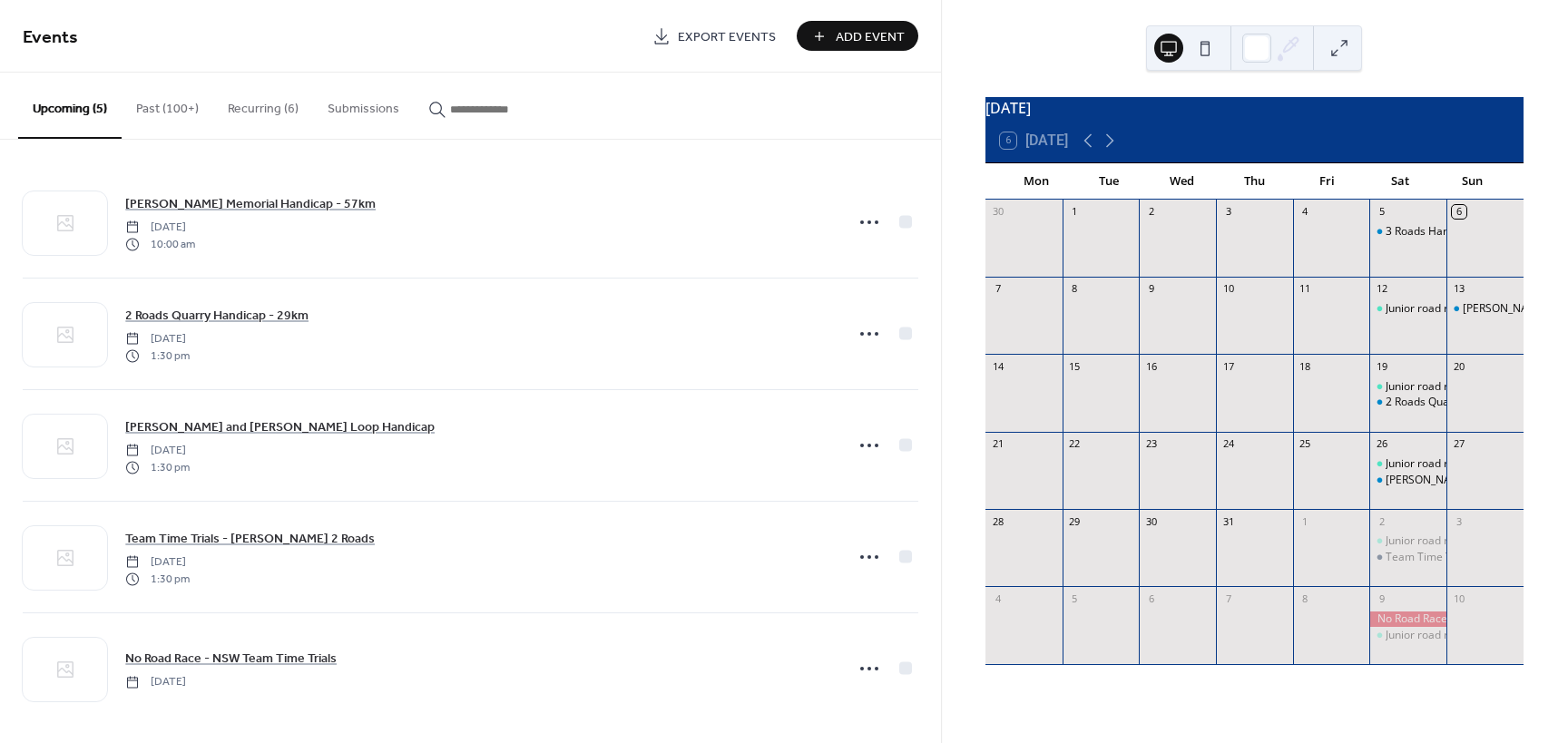 scroll, scrollTop: 0, scrollLeft: 0, axis: both 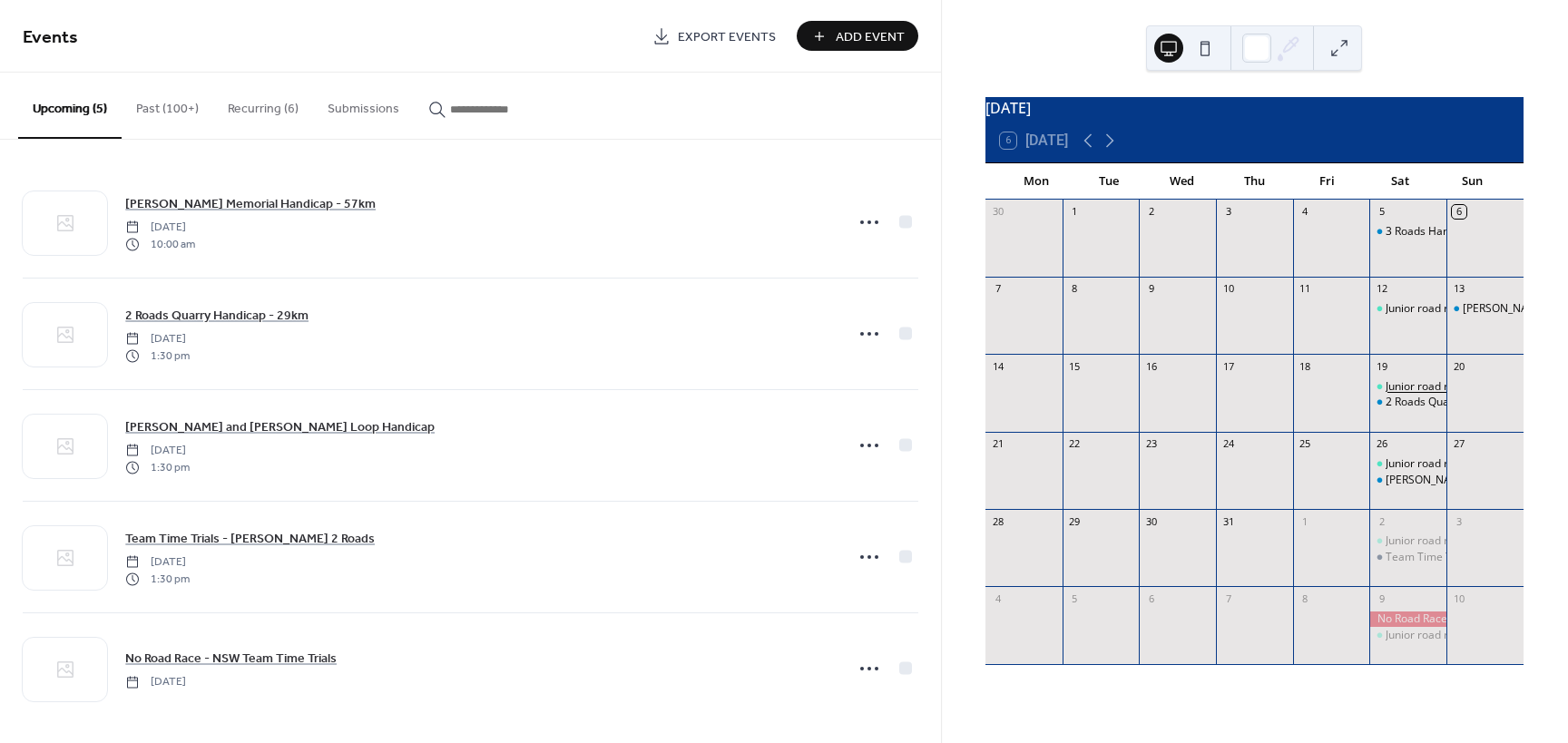 click on "Junior road racing" at bounding box center (1430, 386) 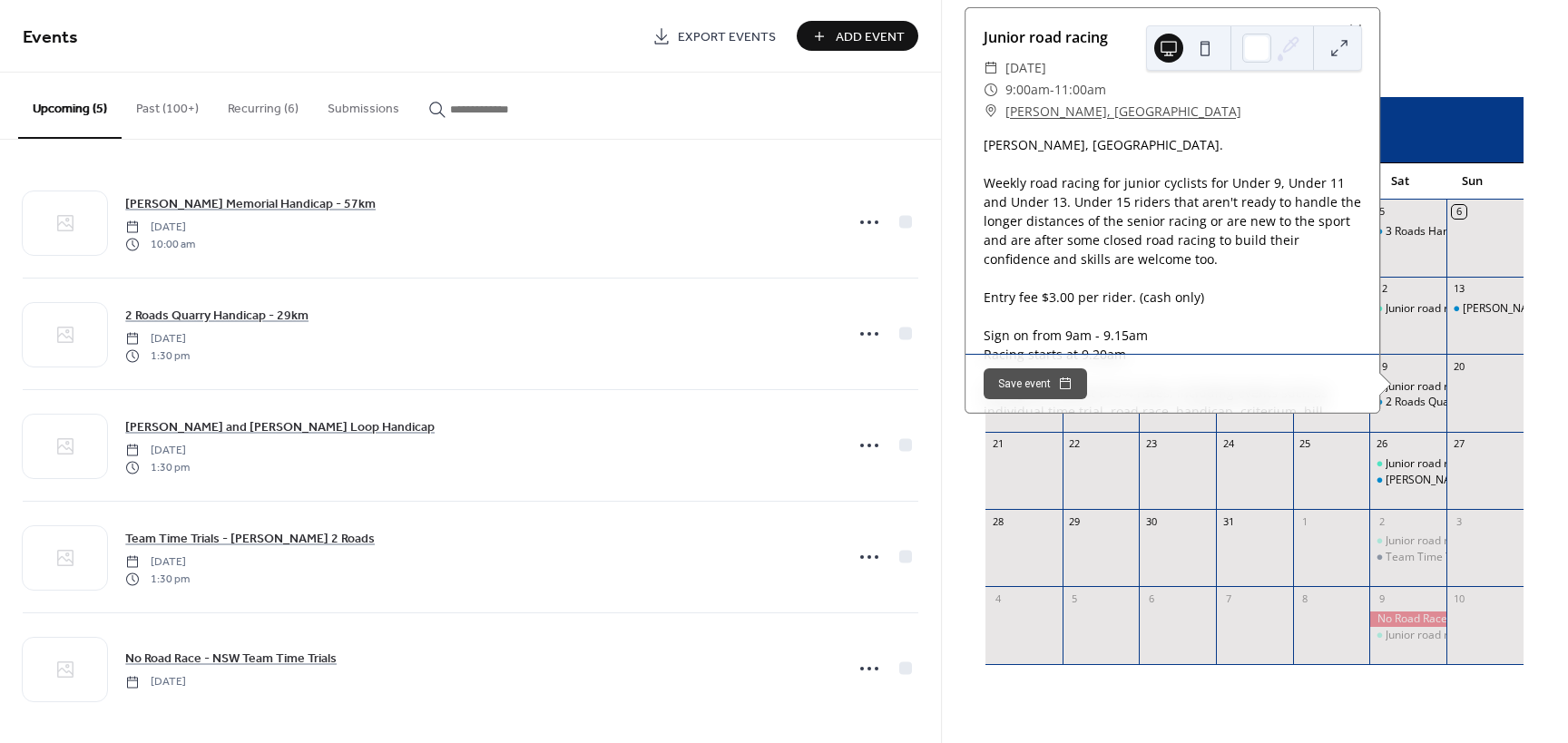 scroll, scrollTop: 181, scrollLeft: 0, axis: vertical 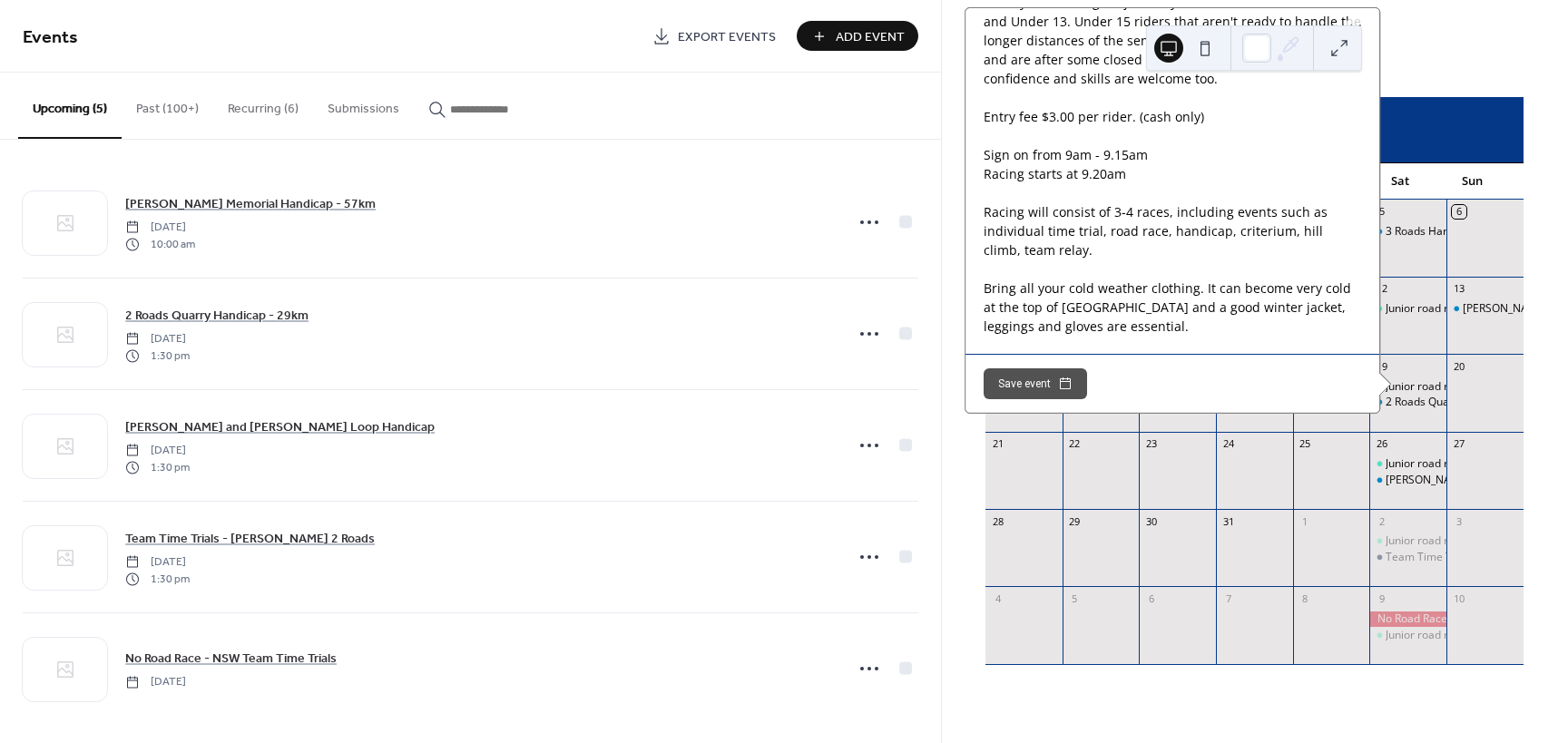 click on "[PERSON_NAME], [GEOGRAPHIC_DATA].  Weekly road racing for junior cyclists for Under 9, Under 11 and Under 13. Under 15 riders that aren't ready to handle the longer distances of the senior racing or are new to the sport and are after some closed road racing to build their confidence and skills are welcome too. Entry fee $3.00 per rider. (cash only) Sign on from 9am - 9.15am Racing starts at 9.20am Racing will consist of 3-4 races, including events such as individual time trial, road race, handicap, criterium, hill climb, team relay. Bring all your cold weather clothing. It can become very cold at the top of [GEOGRAPHIC_DATA] and a good winter jacket, leggings and gloves are essential." at bounding box center (1172, 145) 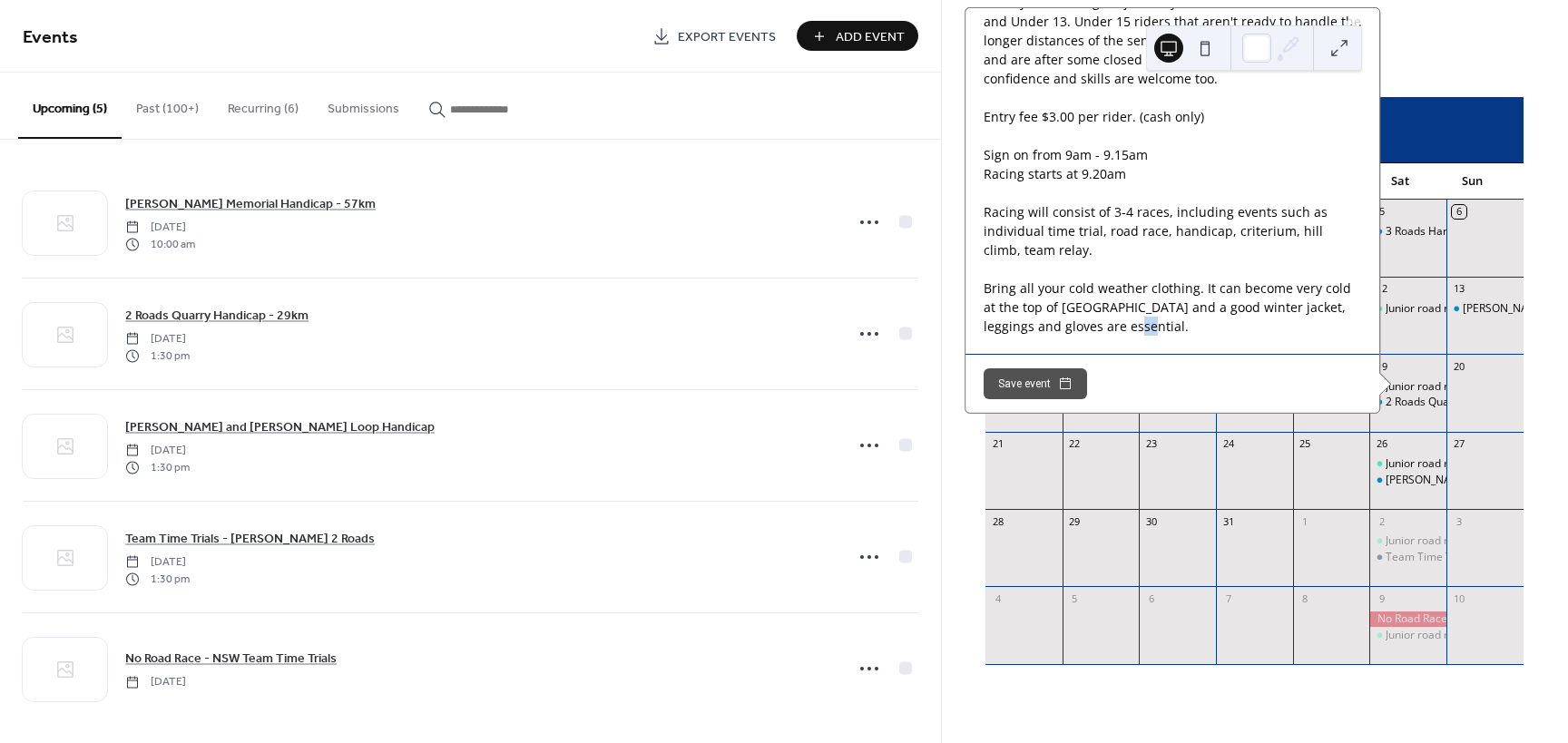 drag, startPoint x: 1104, startPoint y: 335, endPoint x: 1091, endPoint y: 330, distance: 13.928388 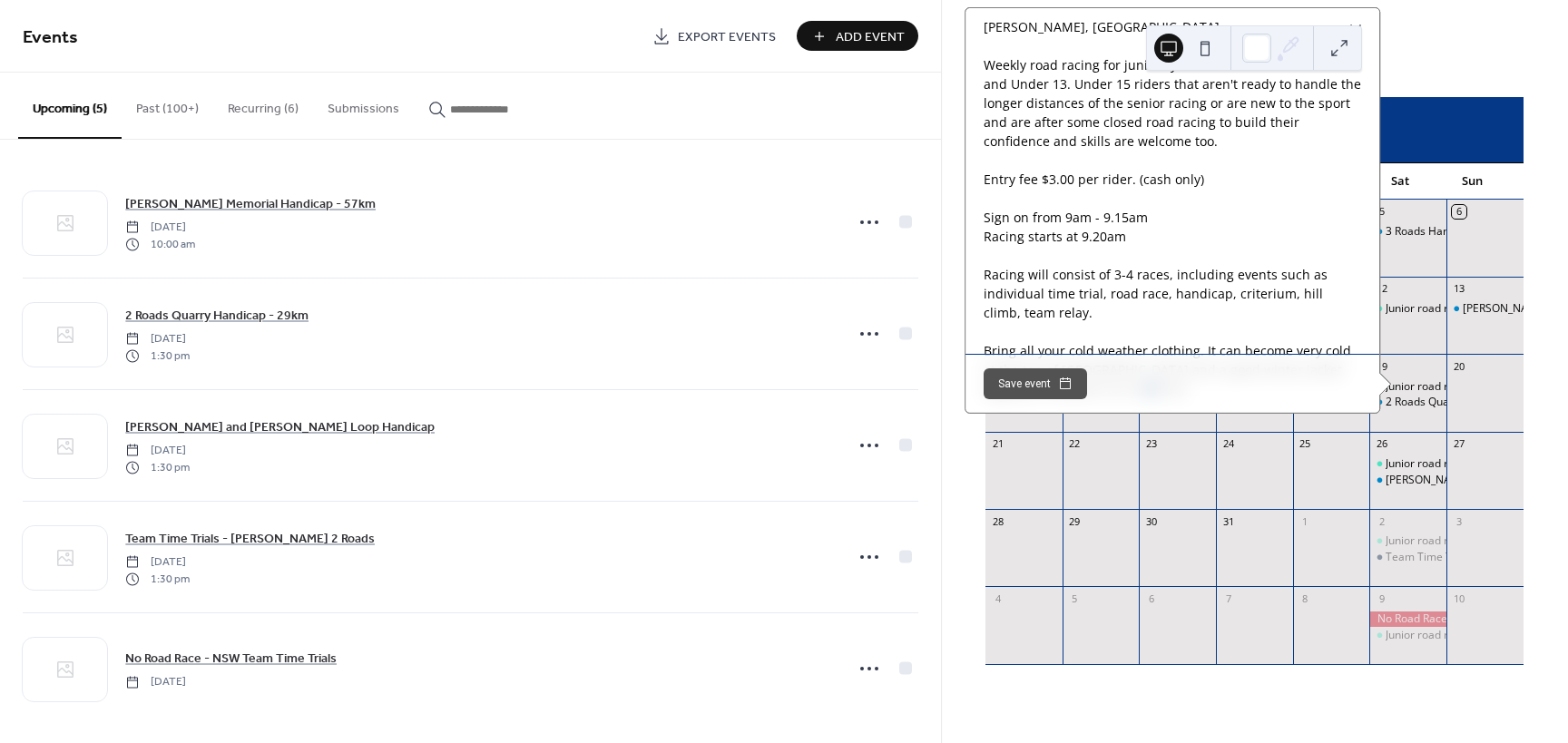 scroll, scrollTop: 0, scrollLeft: 0, axis: both 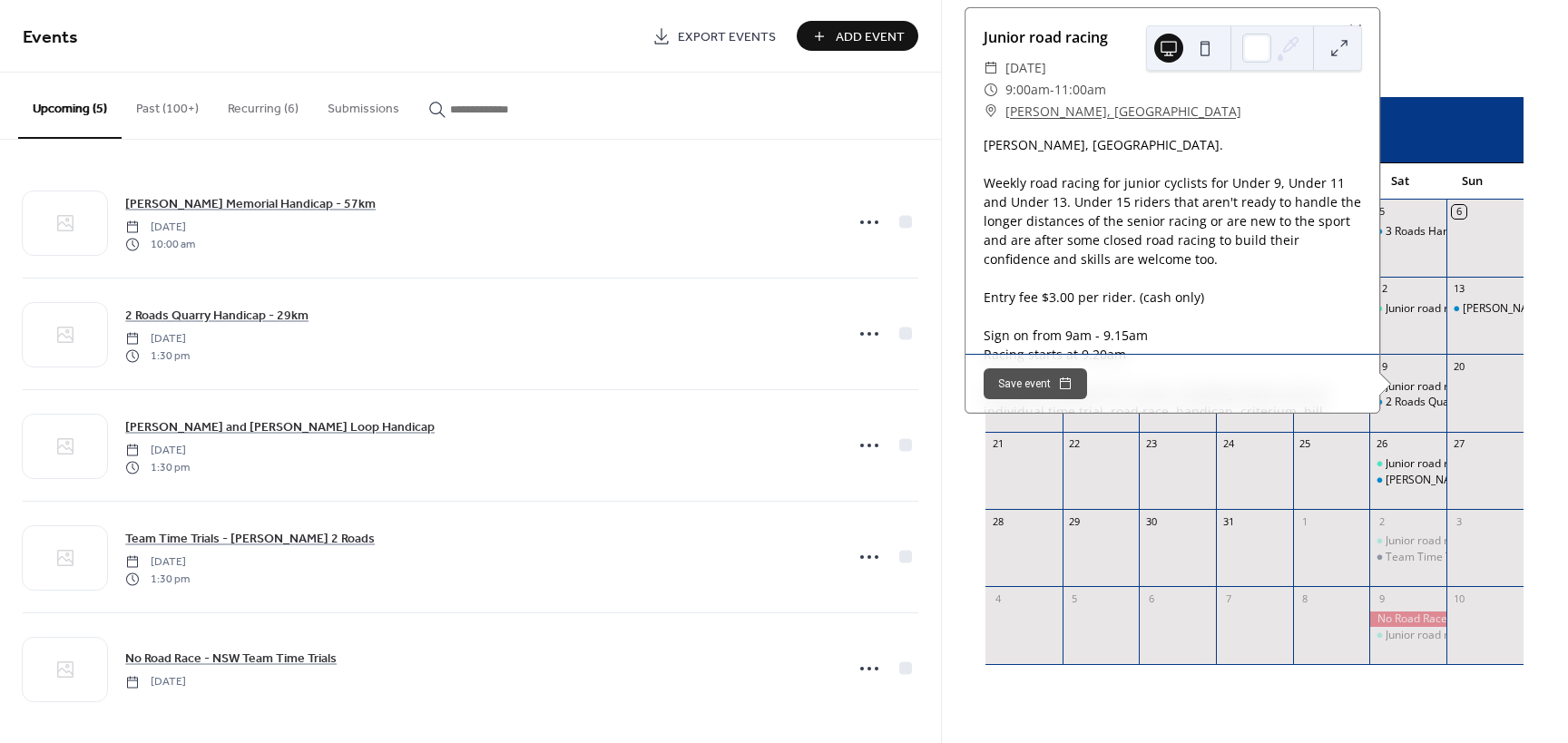 click at bounding box center [1339, 48] 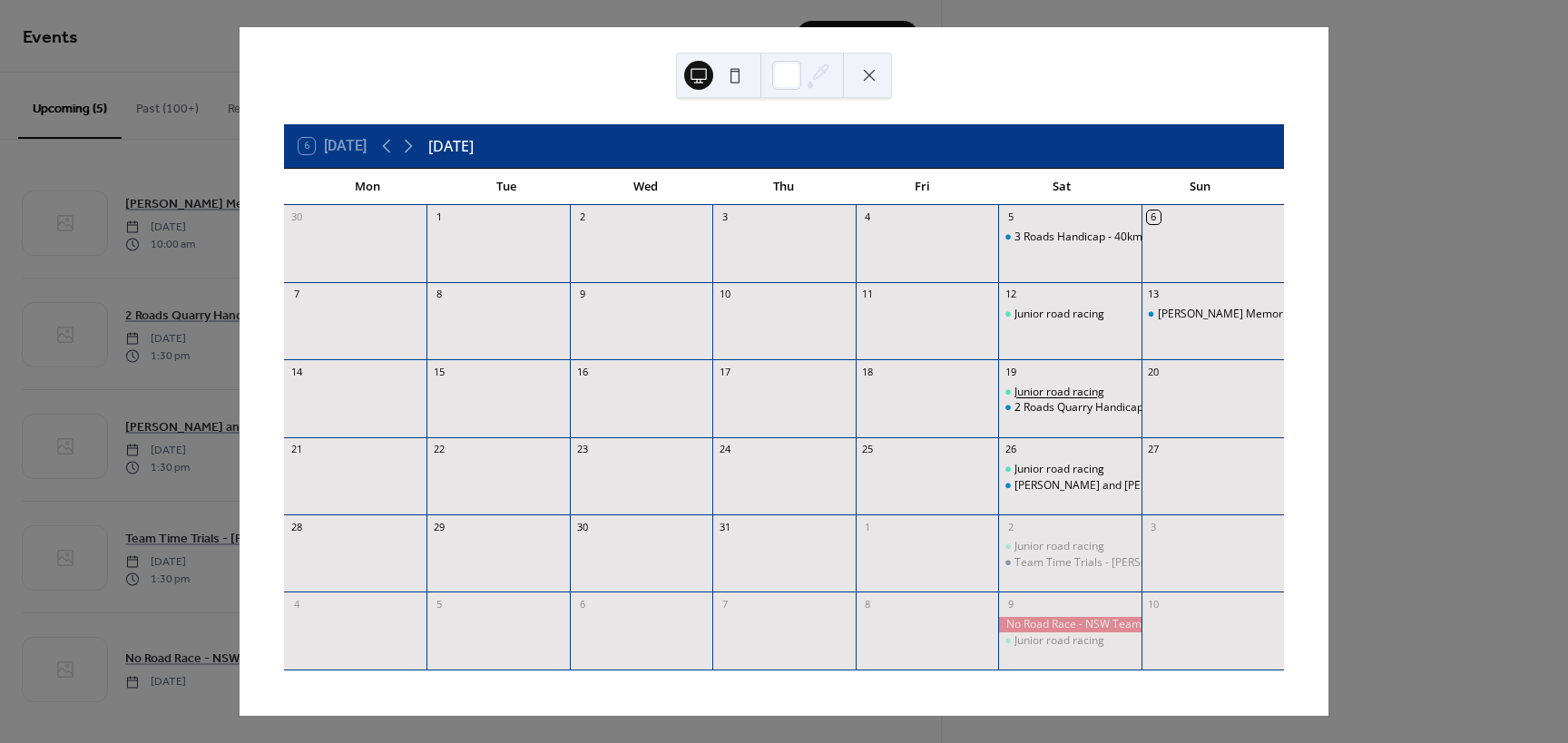 click on "Junior road racing" at bounding box center [1059, 392] 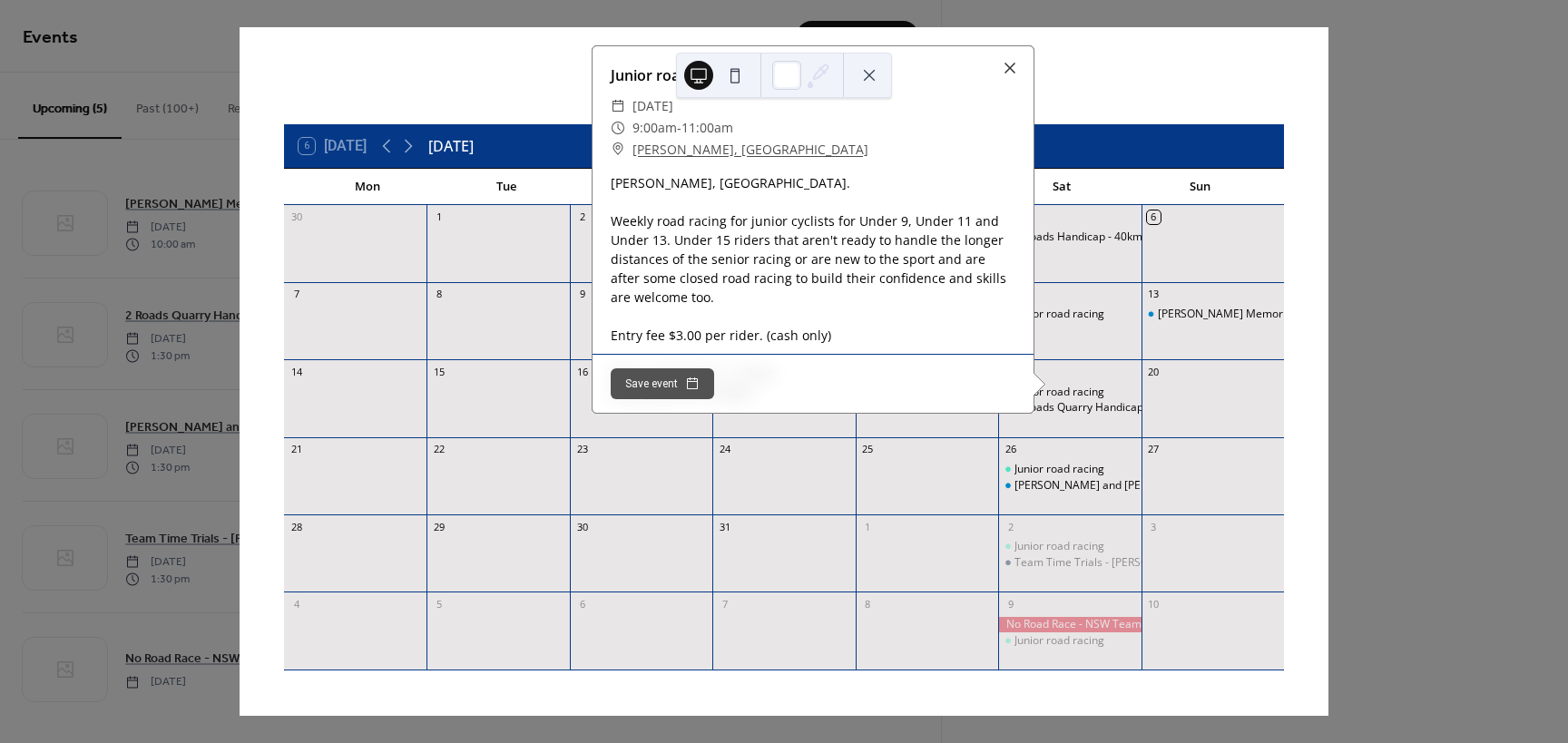 click at bounding box center (869, 75) 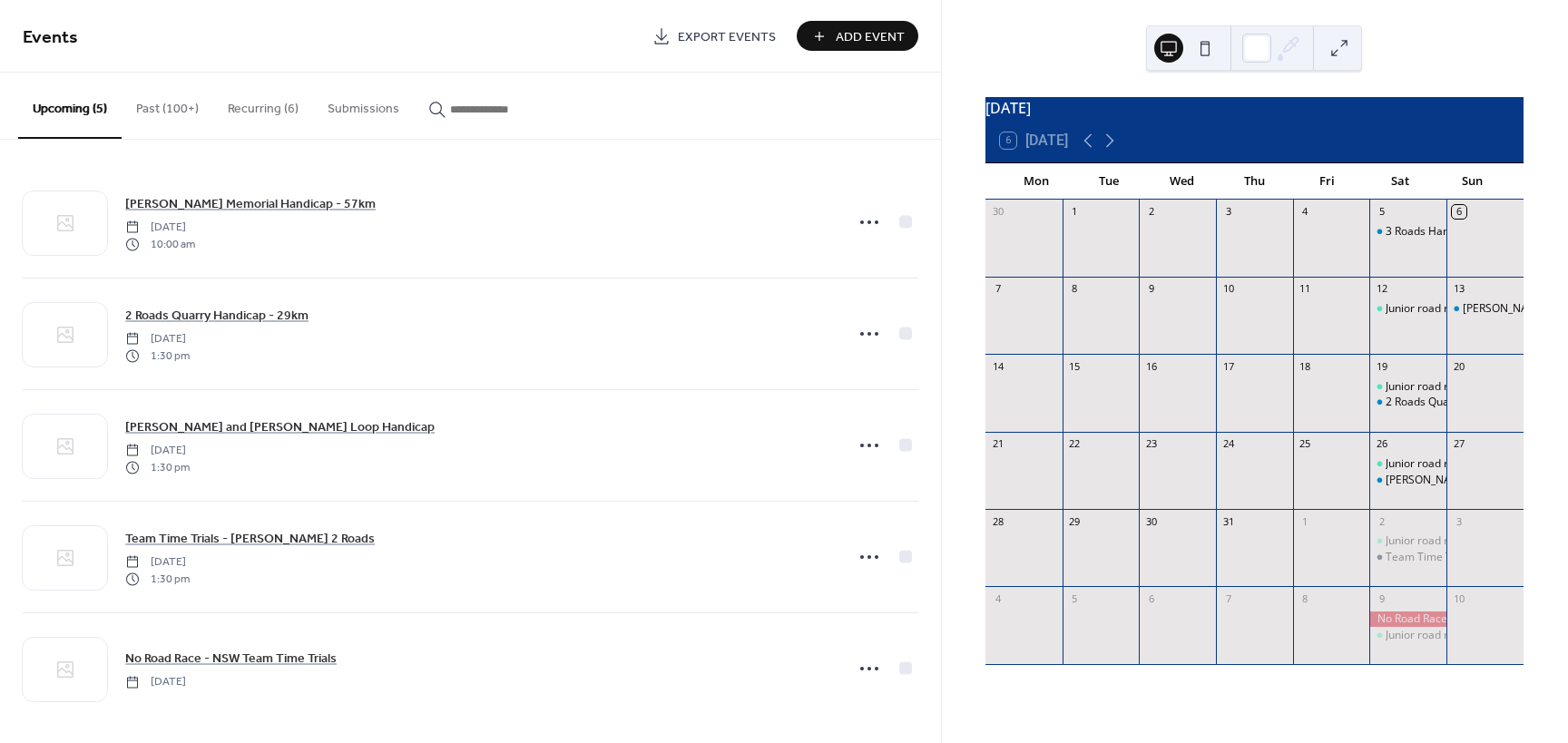 click on "Recurring  (6)" at bounding box center (263, 104) 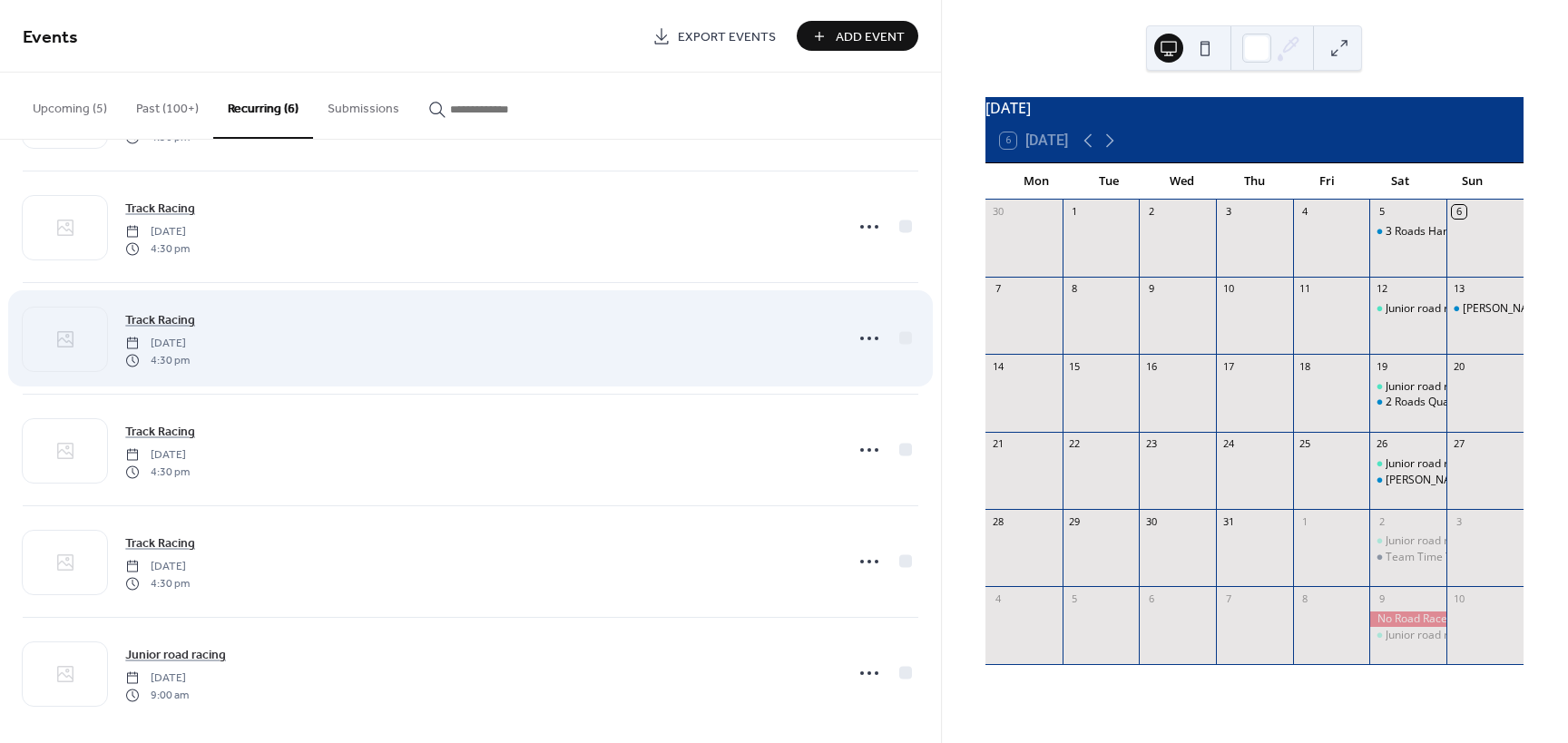 scroll, scrollTop: 120, scrollLeft: 0, axis: vertical 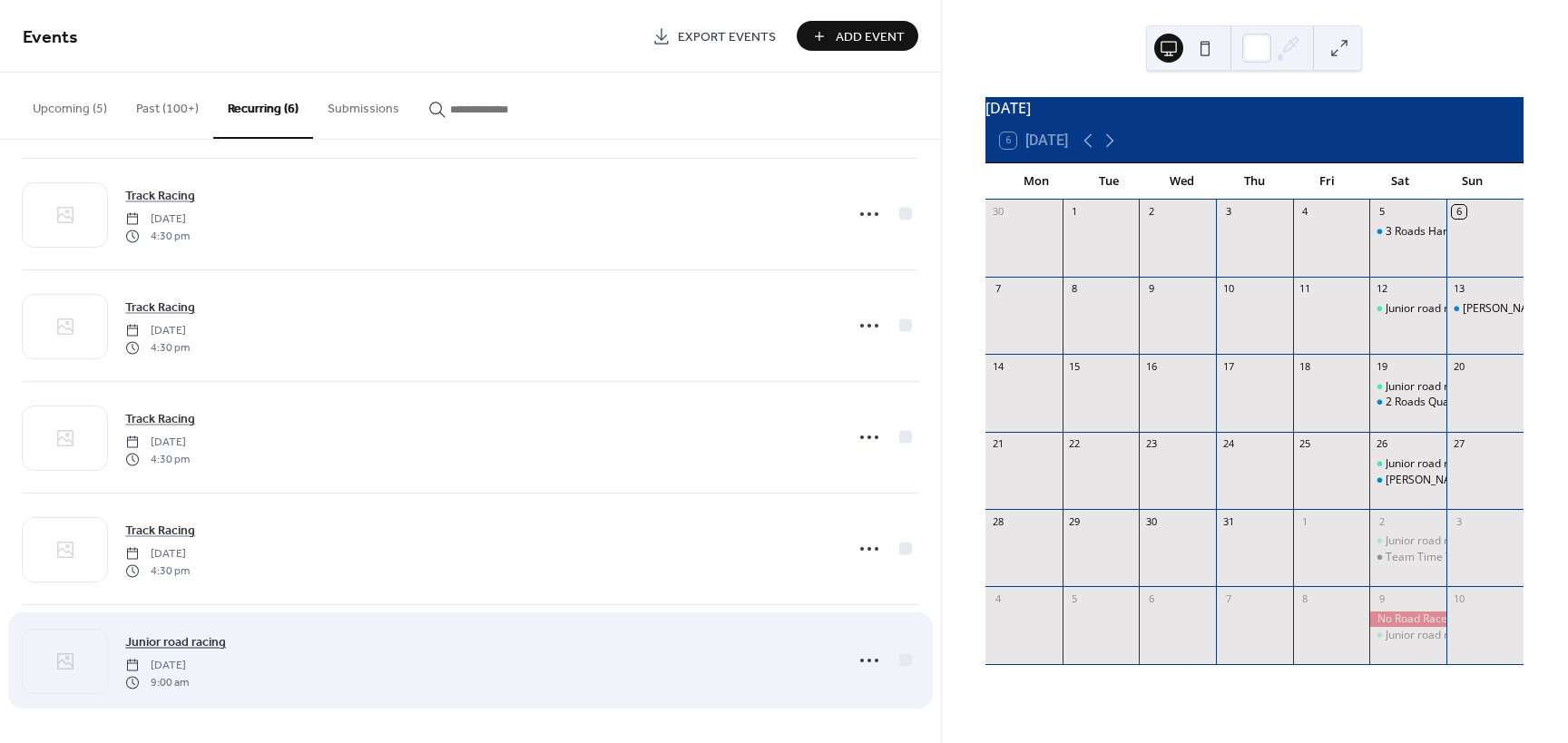 click on "Junior road racing" at bounding box center [175, 642] 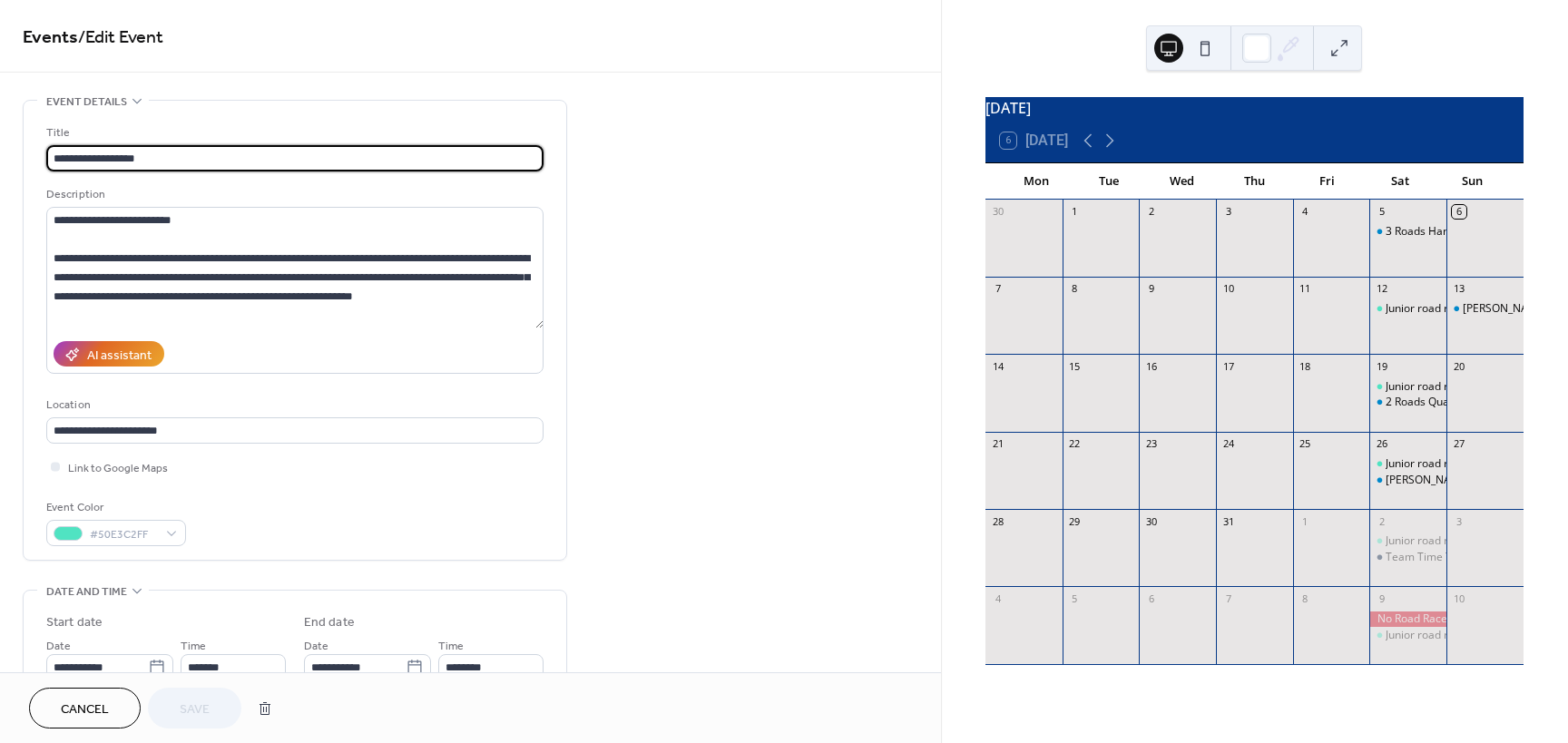 type on "**********" 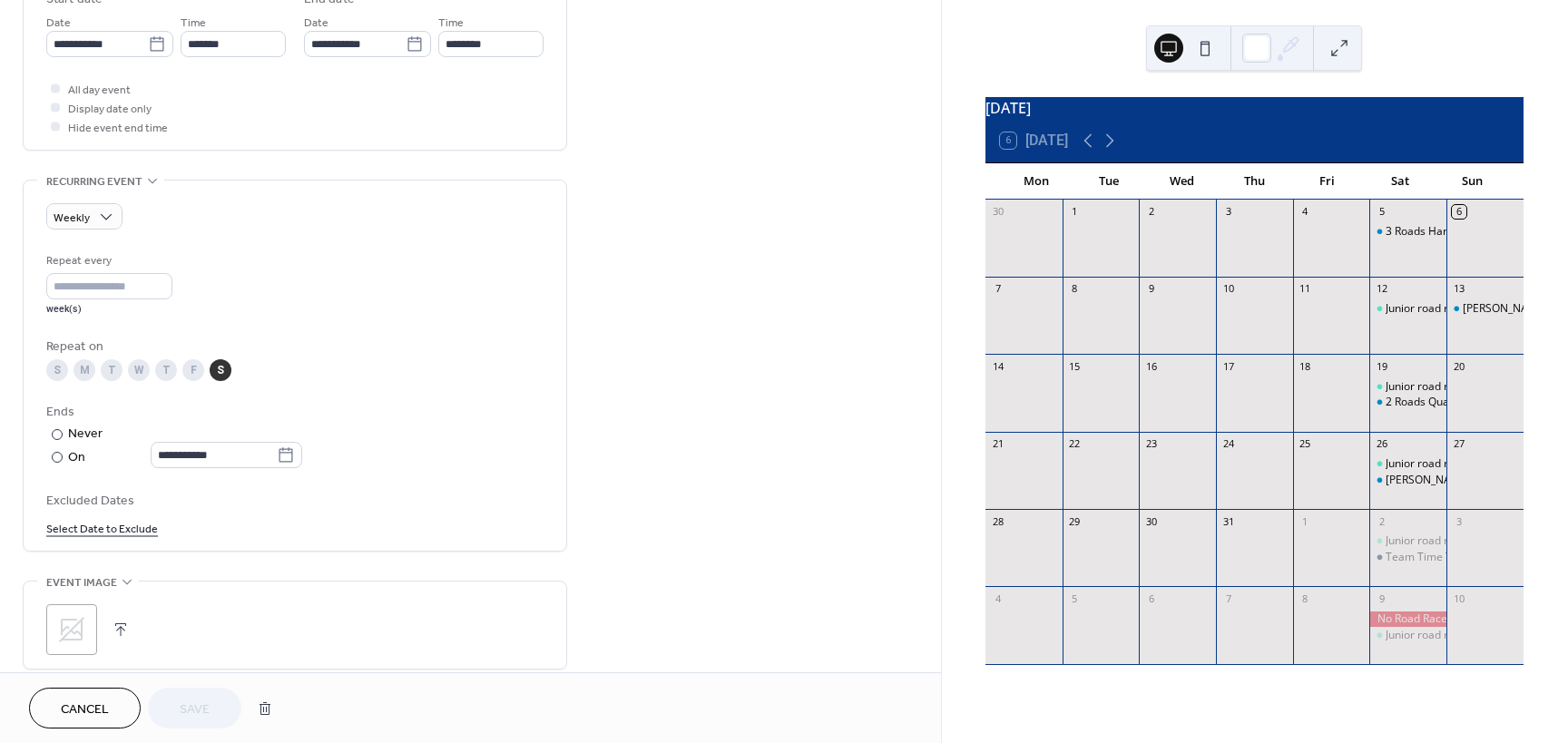 scroll, scrollTop: 635, scrollLeft: 0, axis: vertical 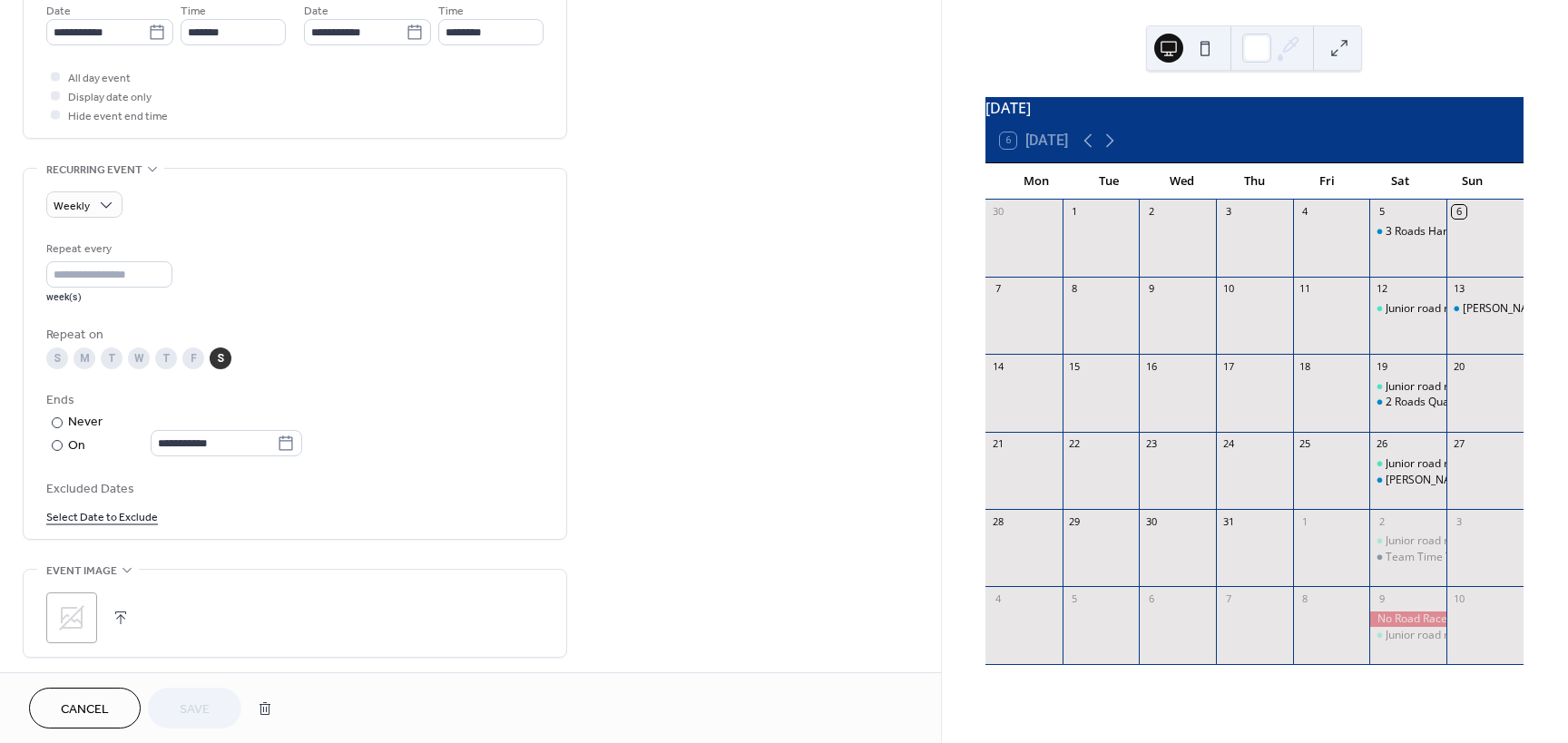 click on "Select Date to Exclude" at bounding box center (102, 515) 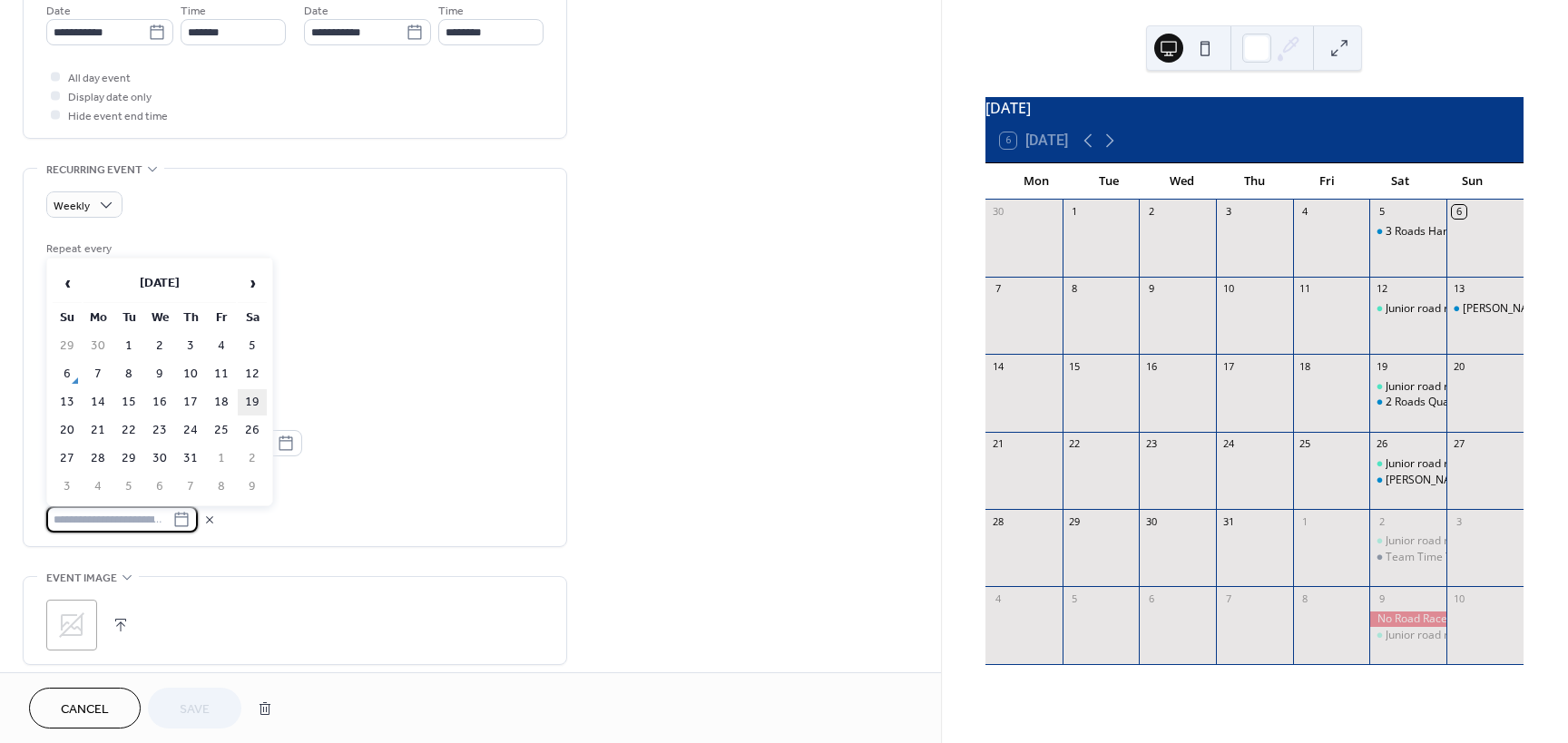 click on "19" at bounding box center [252, 402] 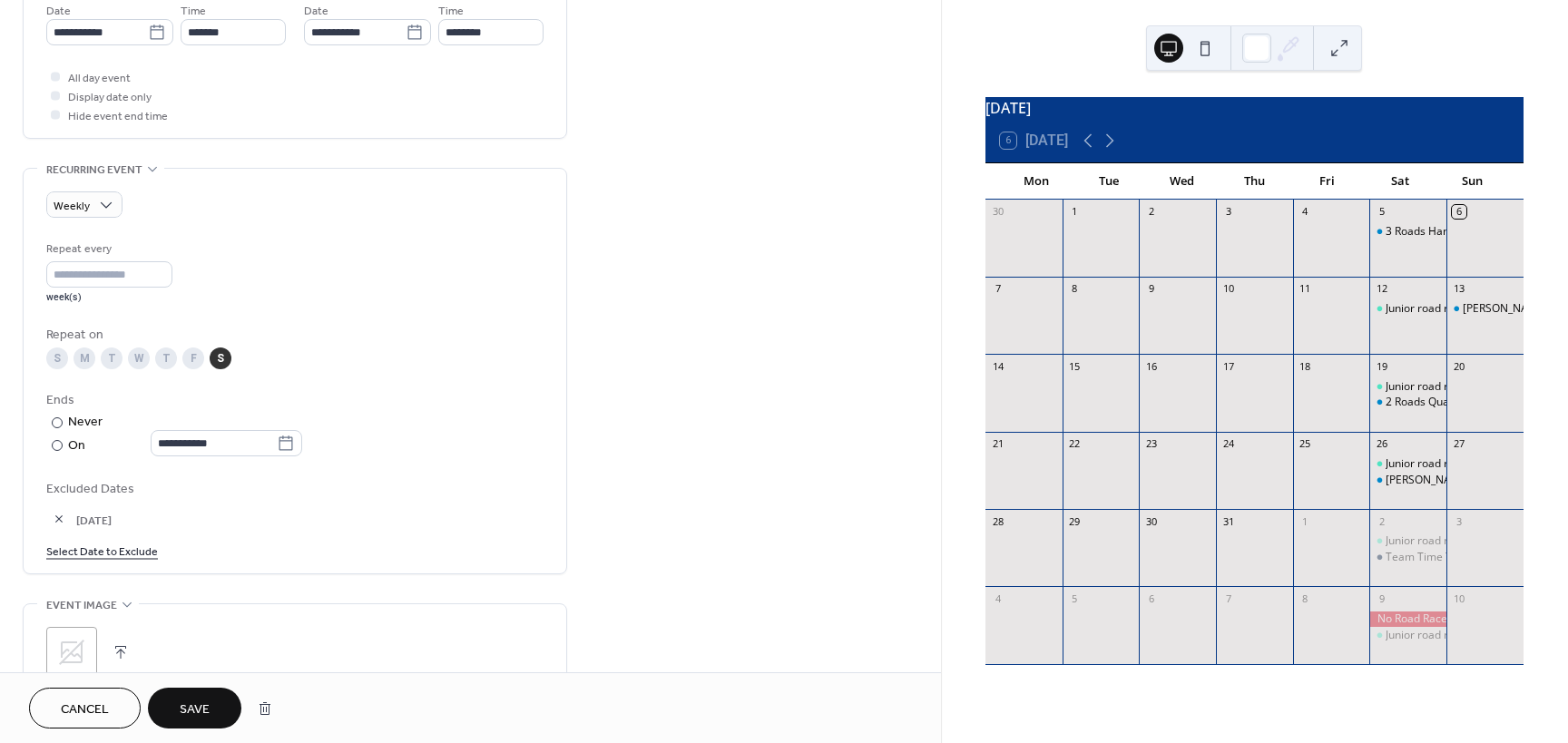 click on "Select Date to Exclude" at bounding box center [102, 550] 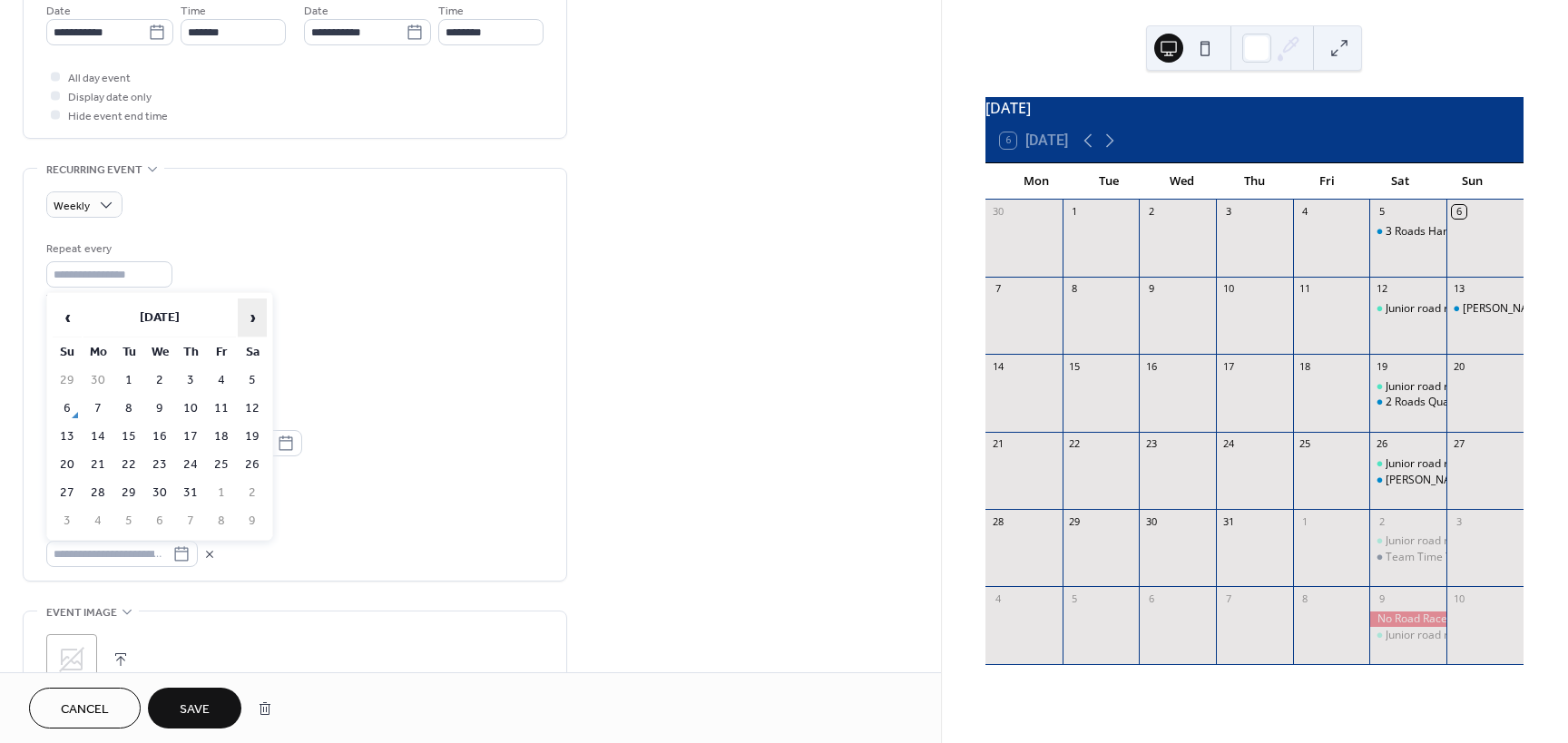 click on "›" at bounding box center [252, 318] 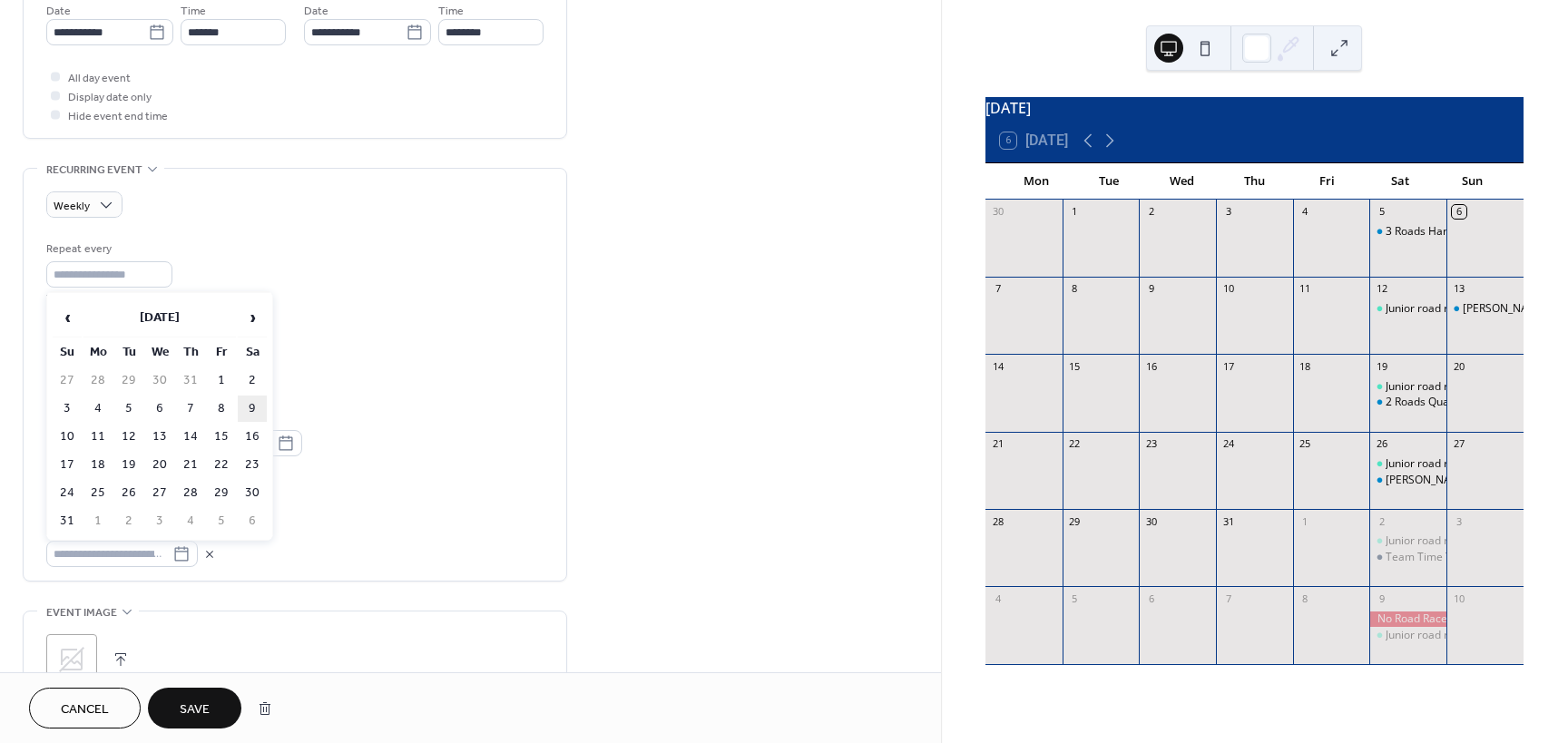 click on "9" at bounding box center (252, 408) 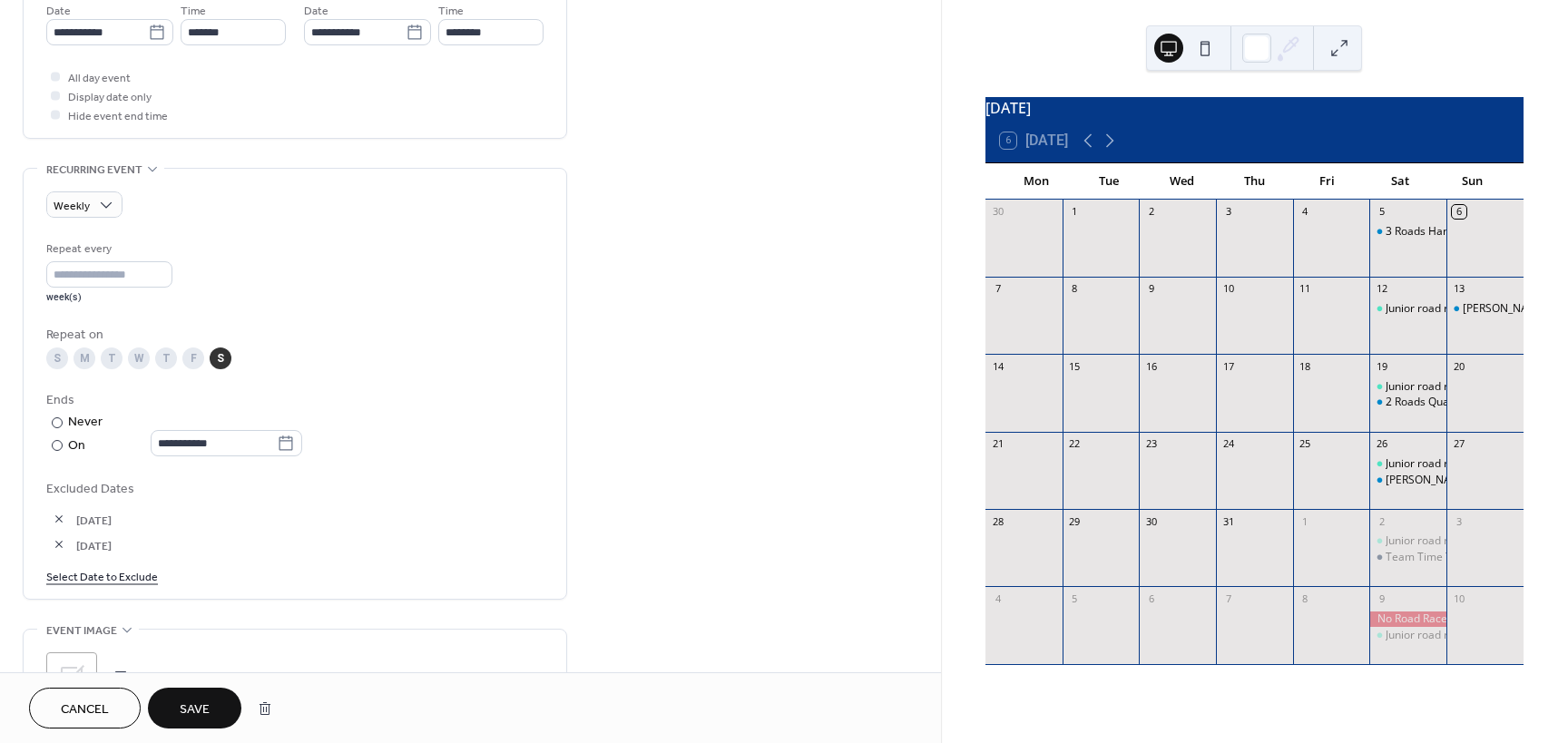 click at bounding box center [59, 544] 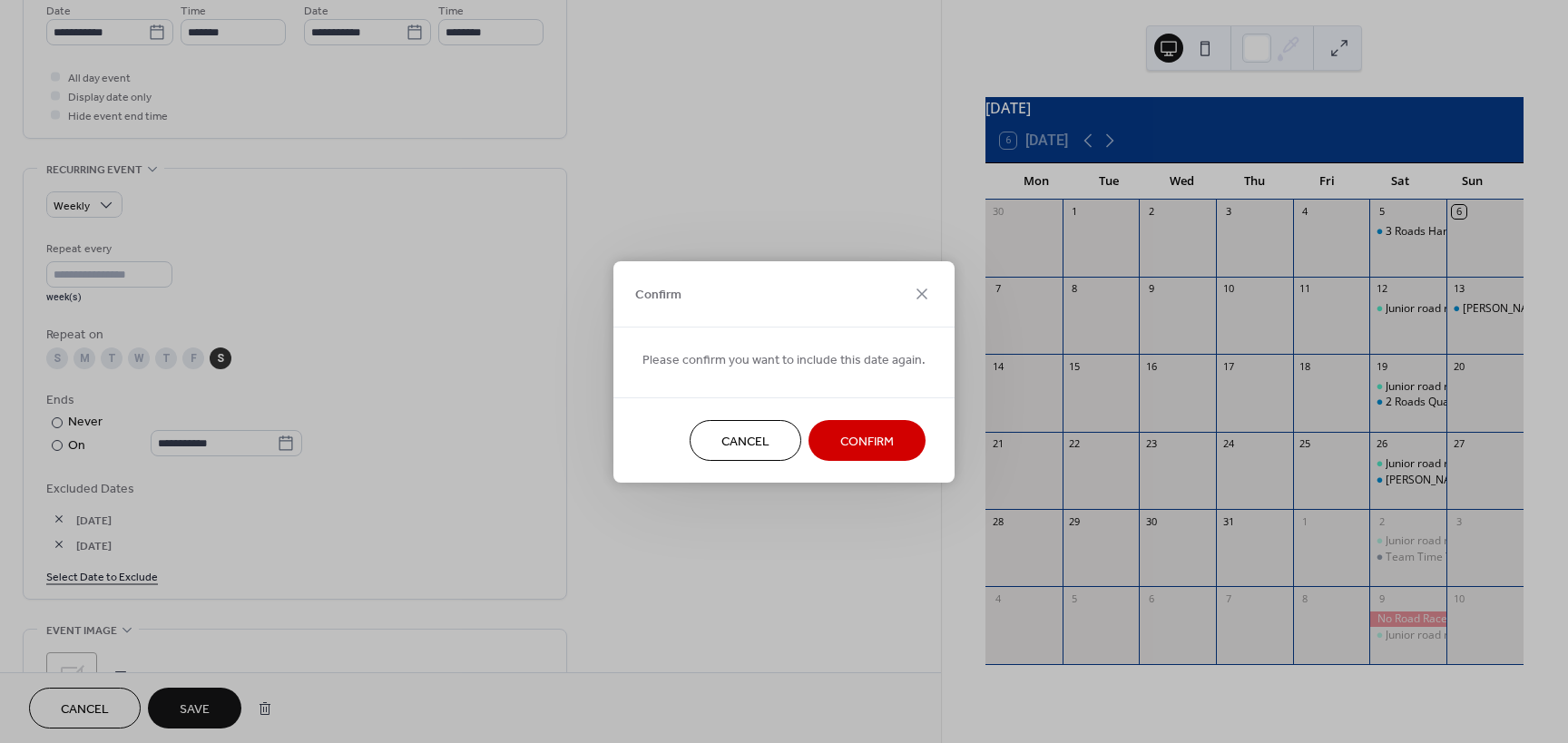 click on "Confirm" at bounding box center (867, 441) 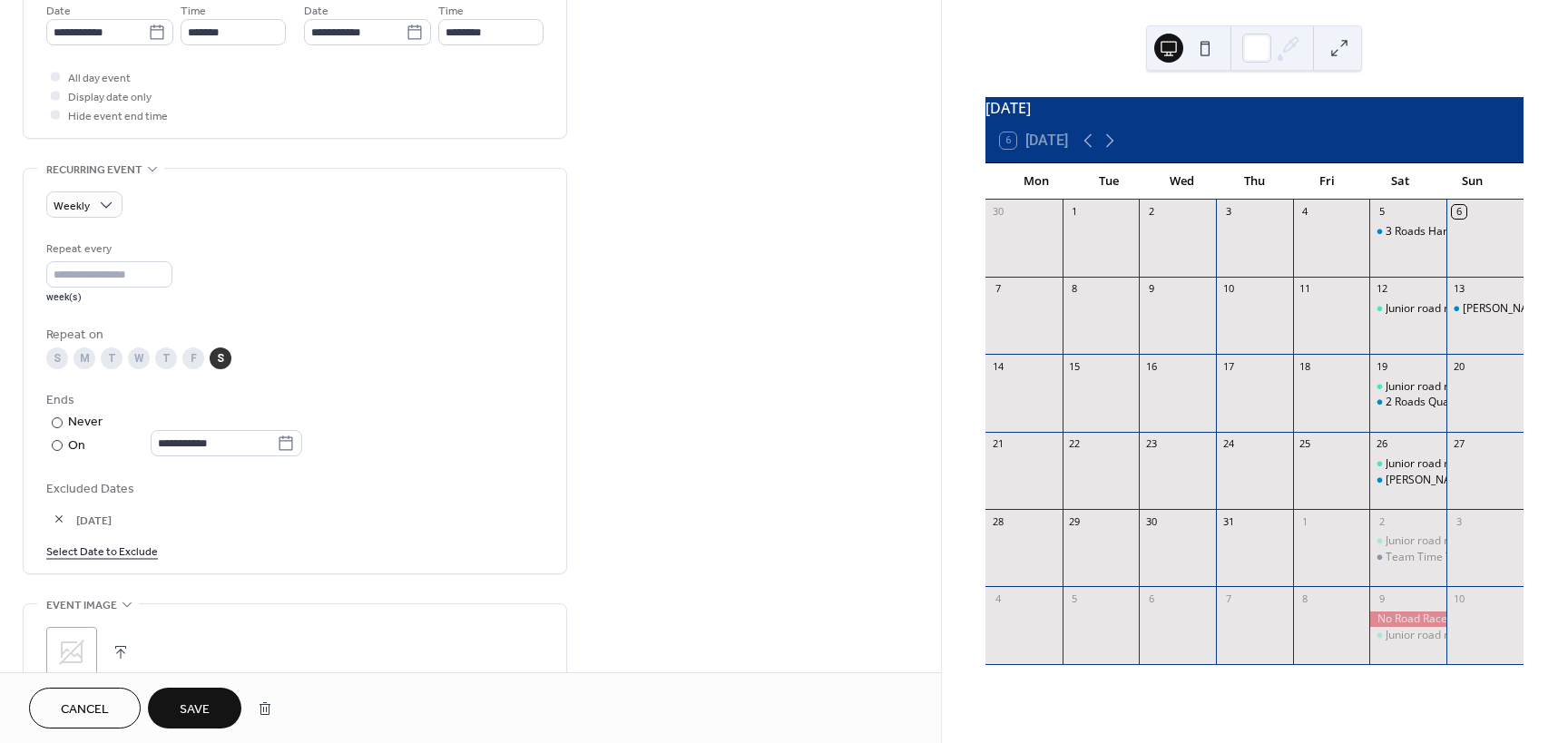 click on "Select Date to Exclude" at bounding box center [102, 550] 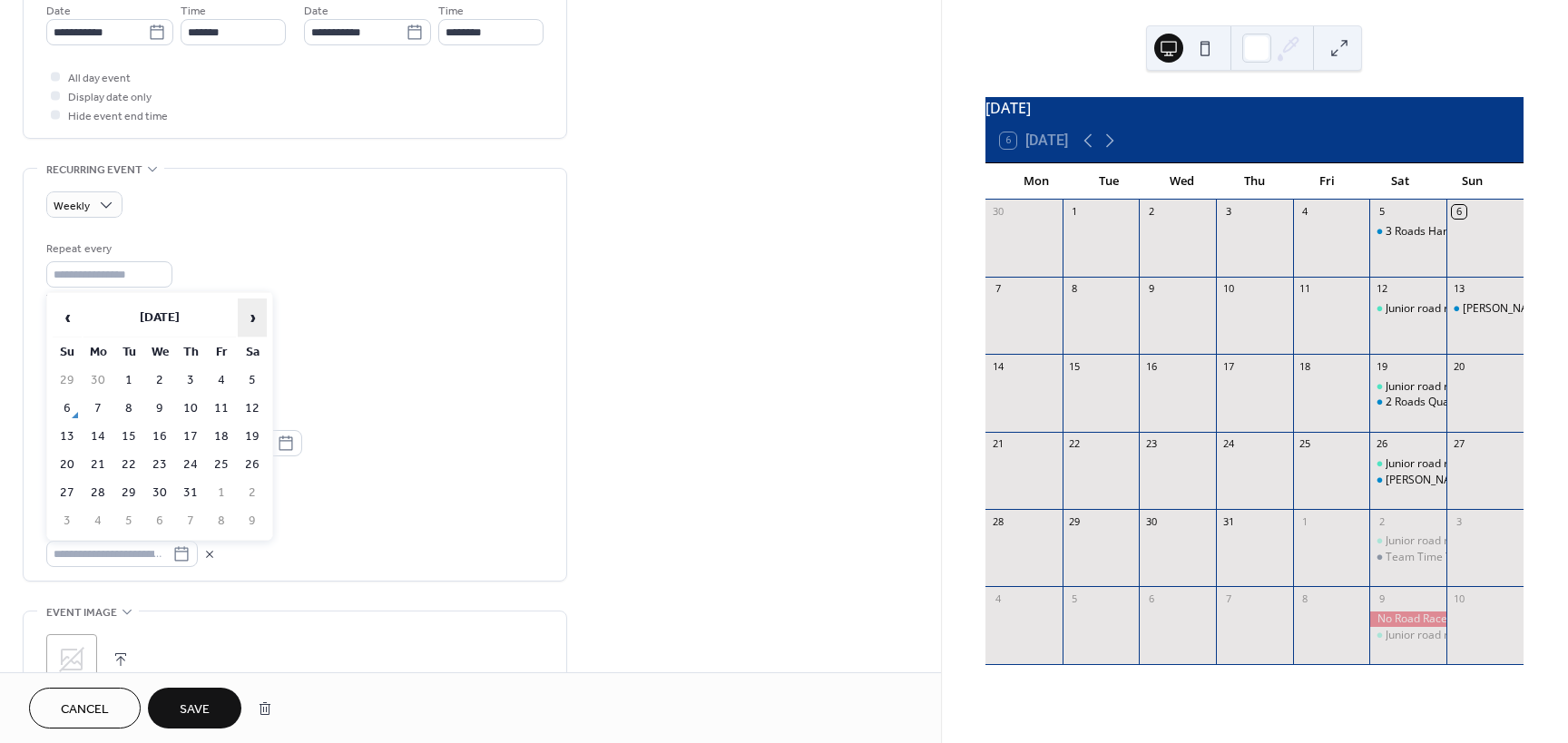 click on "›" at bounding box center (252, 318) 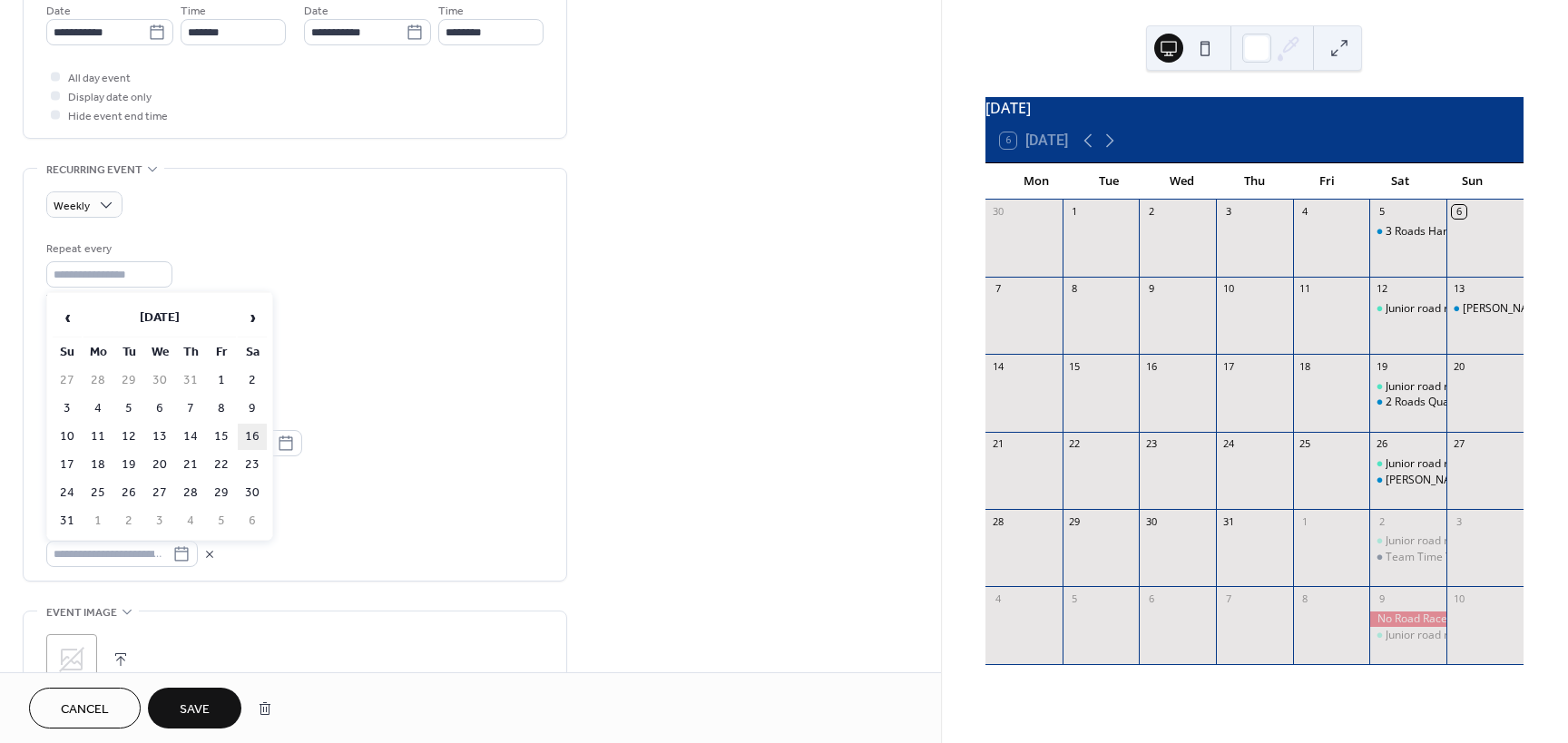 click on "16" at bounding box center (252, 436) 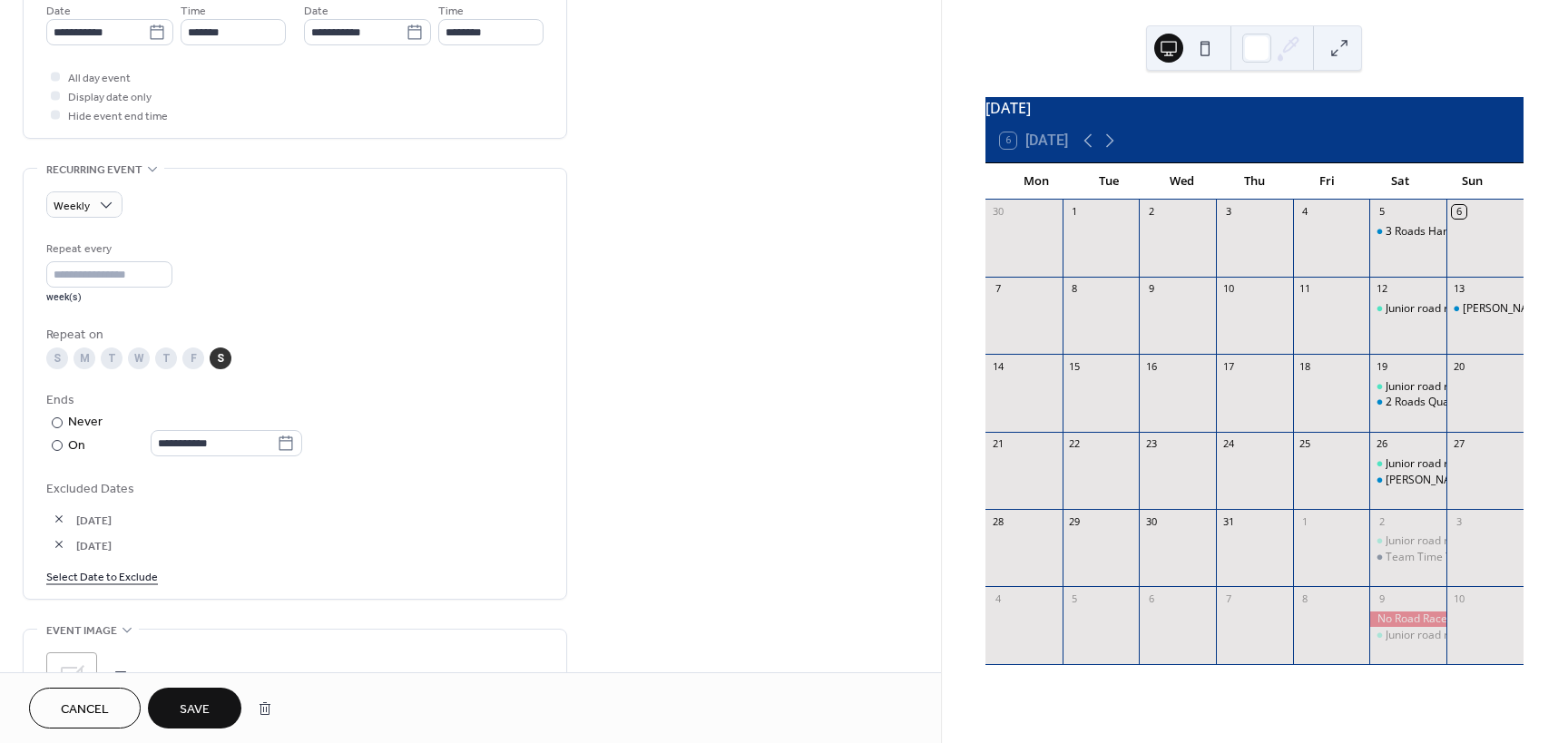 click on "Save" at bounding box center [194, 708] 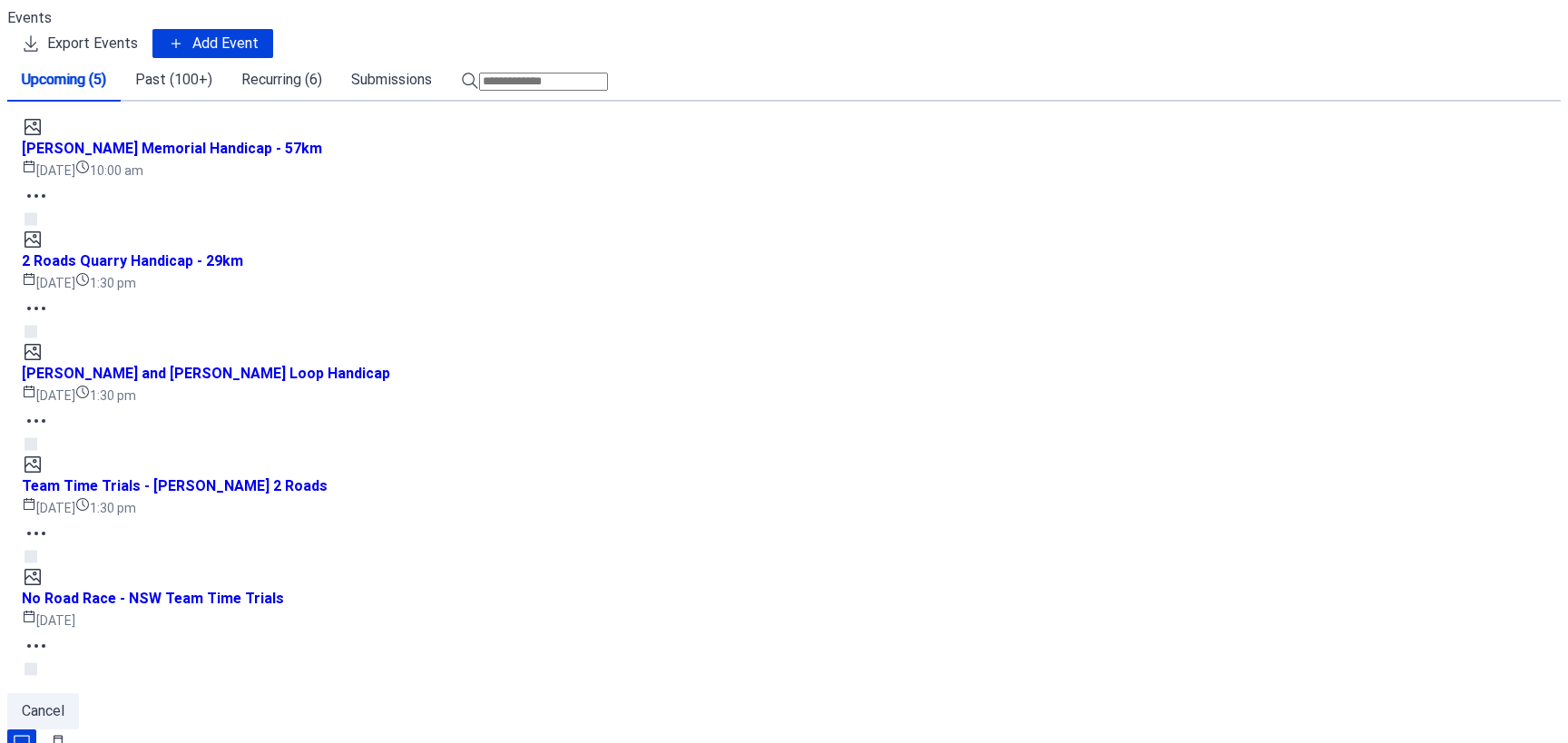 scroll, scrollTop: 0, scrollLeft: 0, axis: both 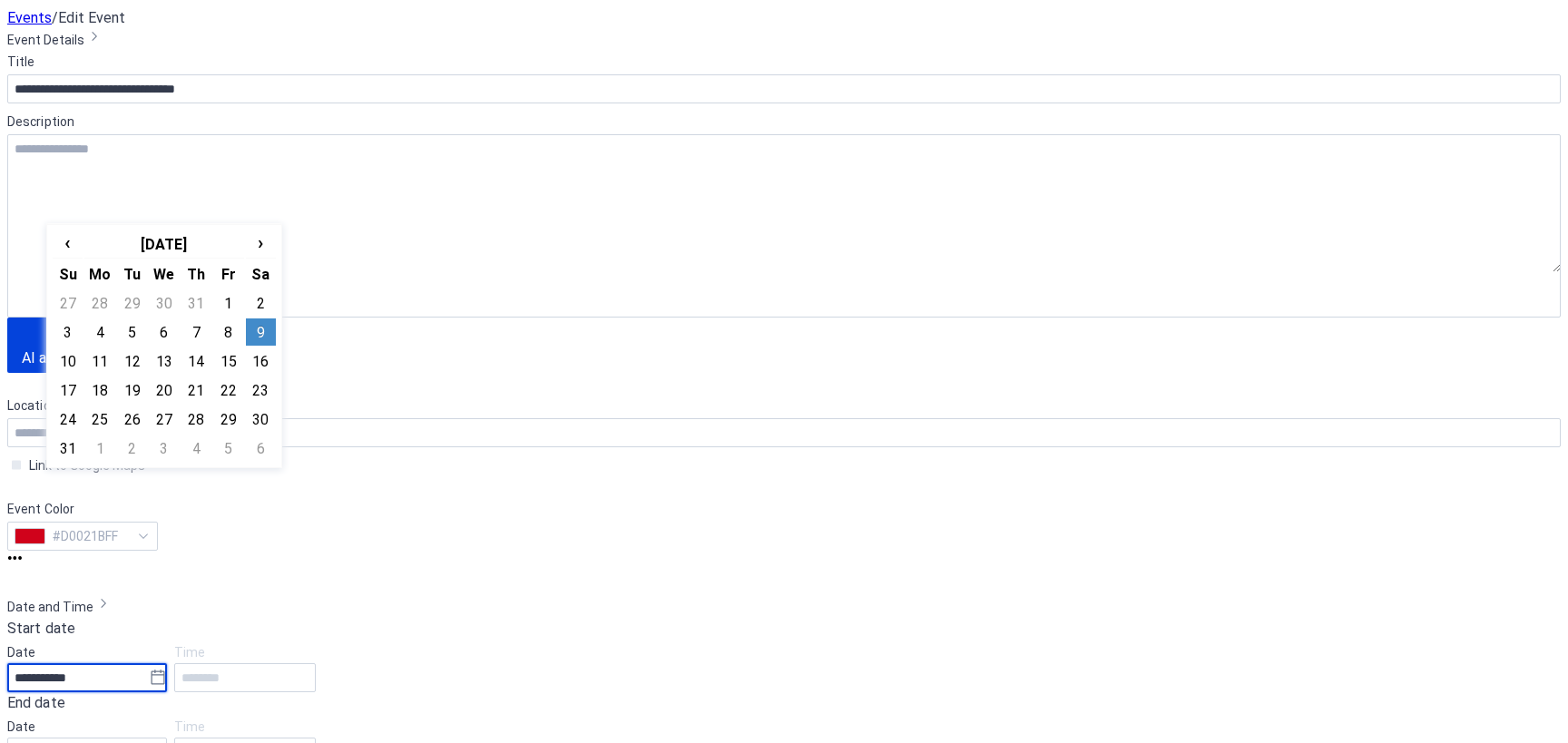 click on "**********" at bounding box center [78, 678] 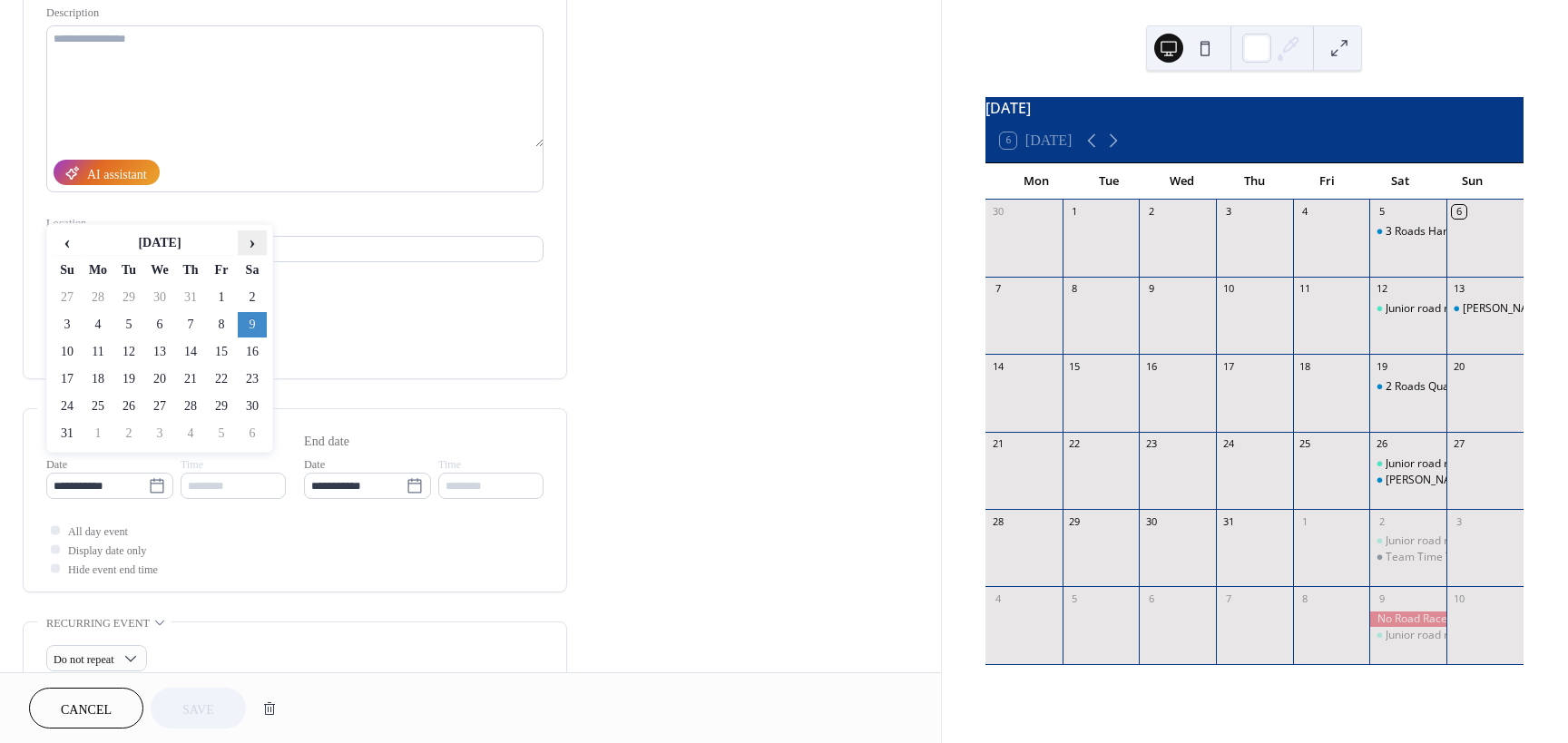 click on "›" at bounding box center (252, 242) 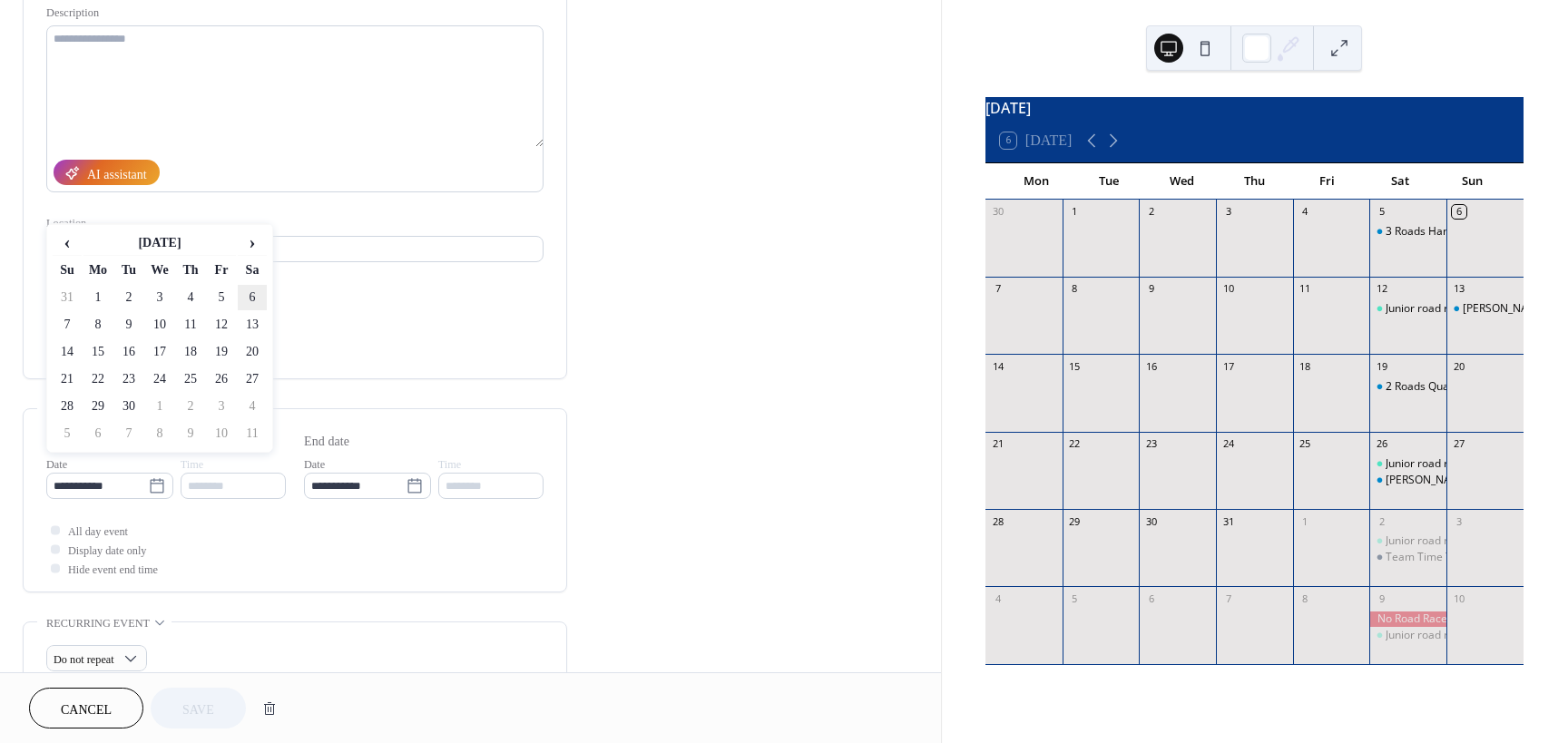 click on "6" at bounding box center [252, 298] 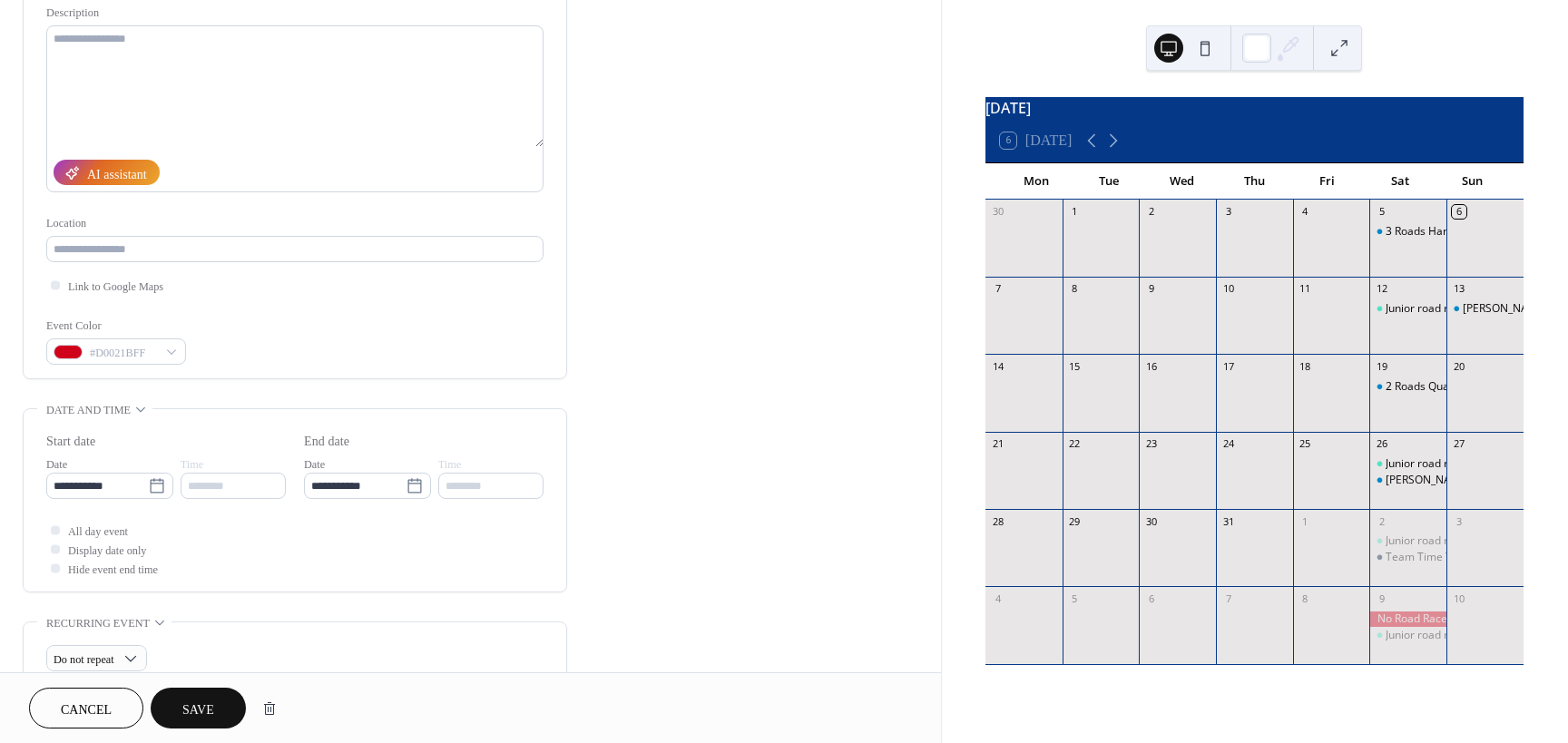 click on "Save" at bounding box center (198, 709) 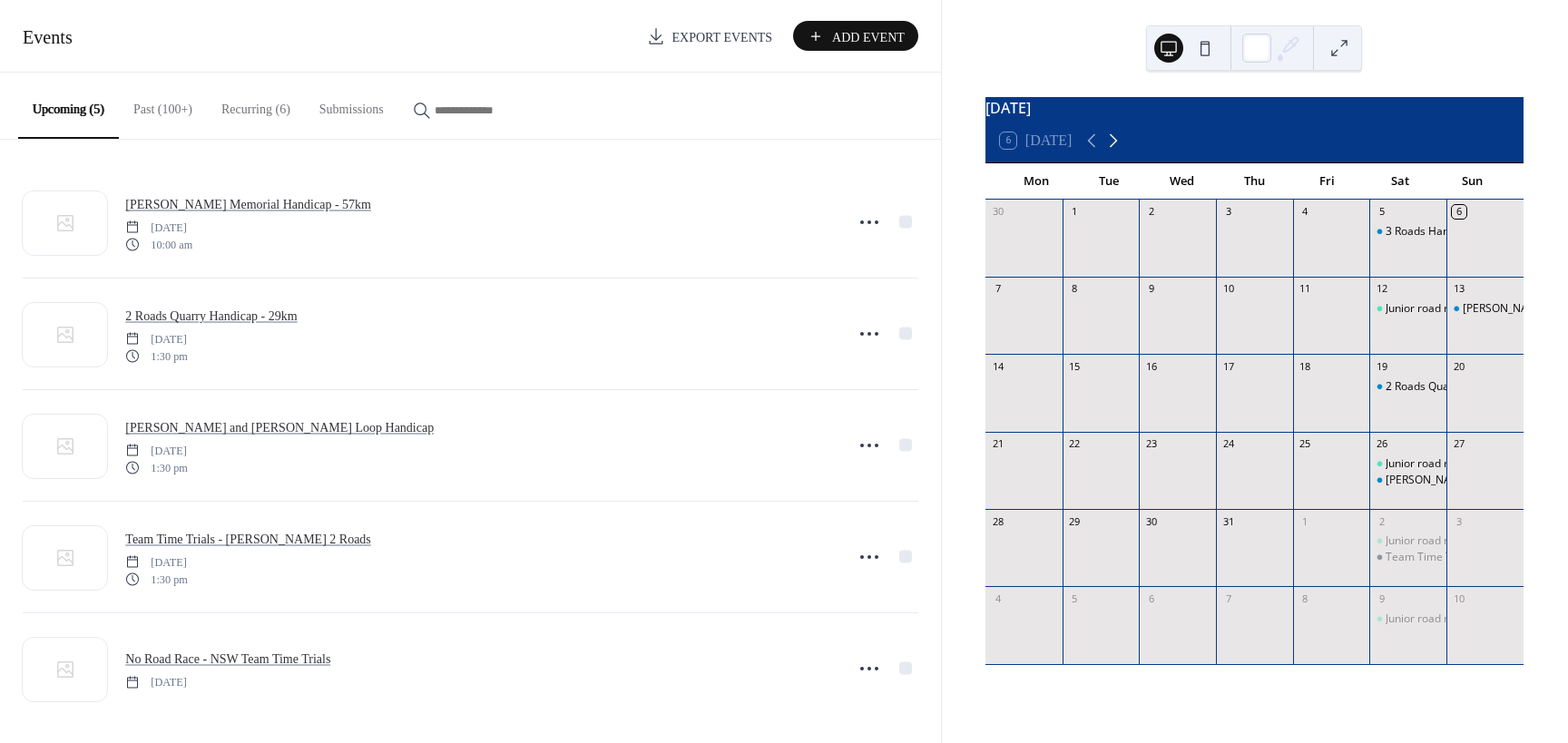 click 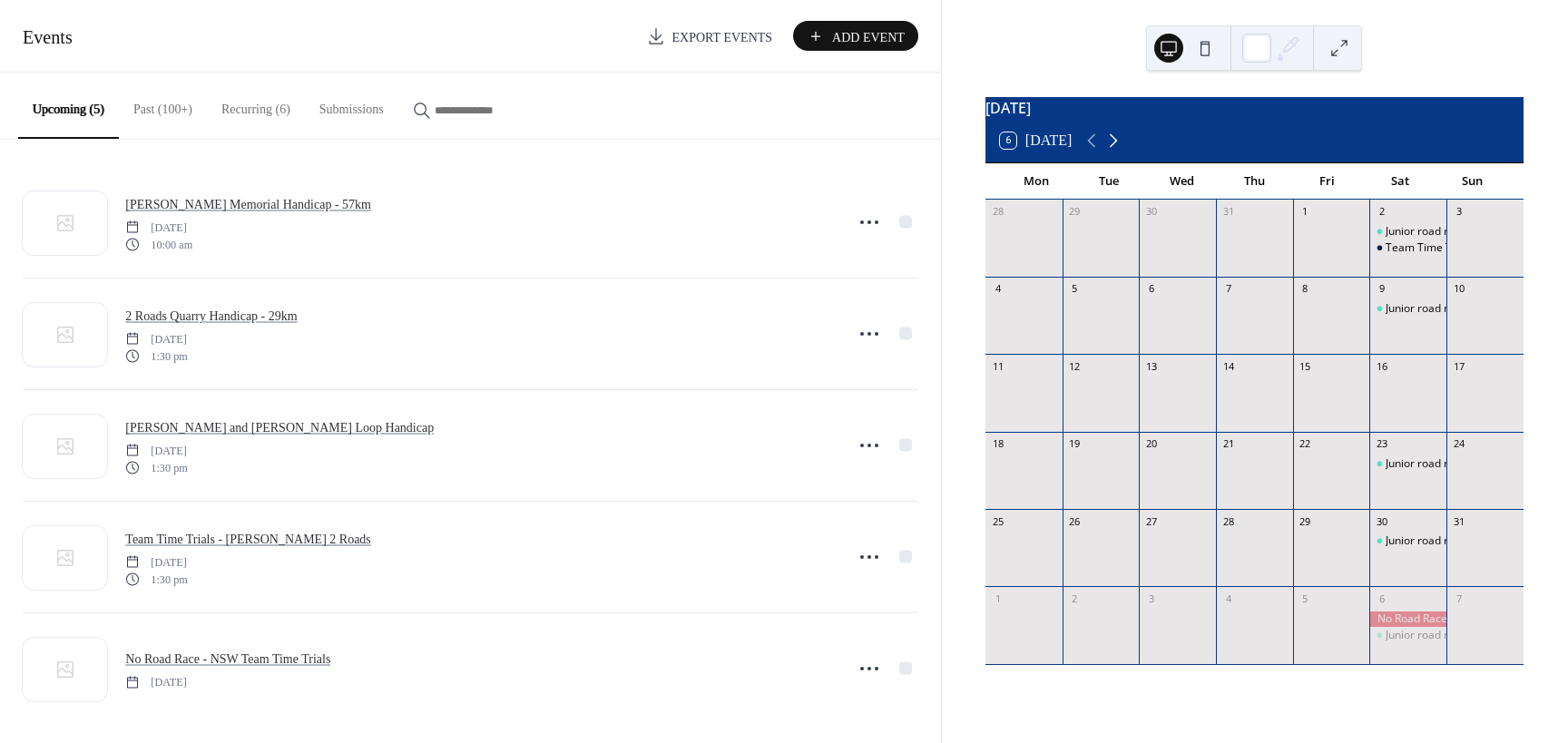 click 